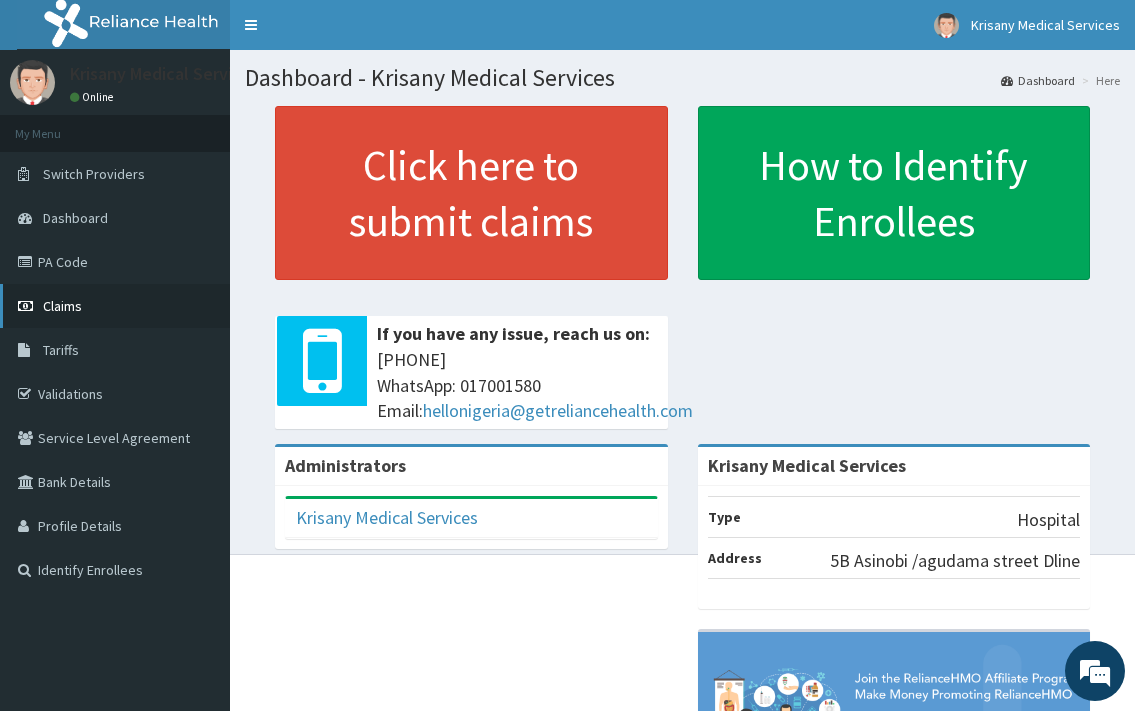scroll, scrollTop: 0, scrollLeft: 0, axis: both 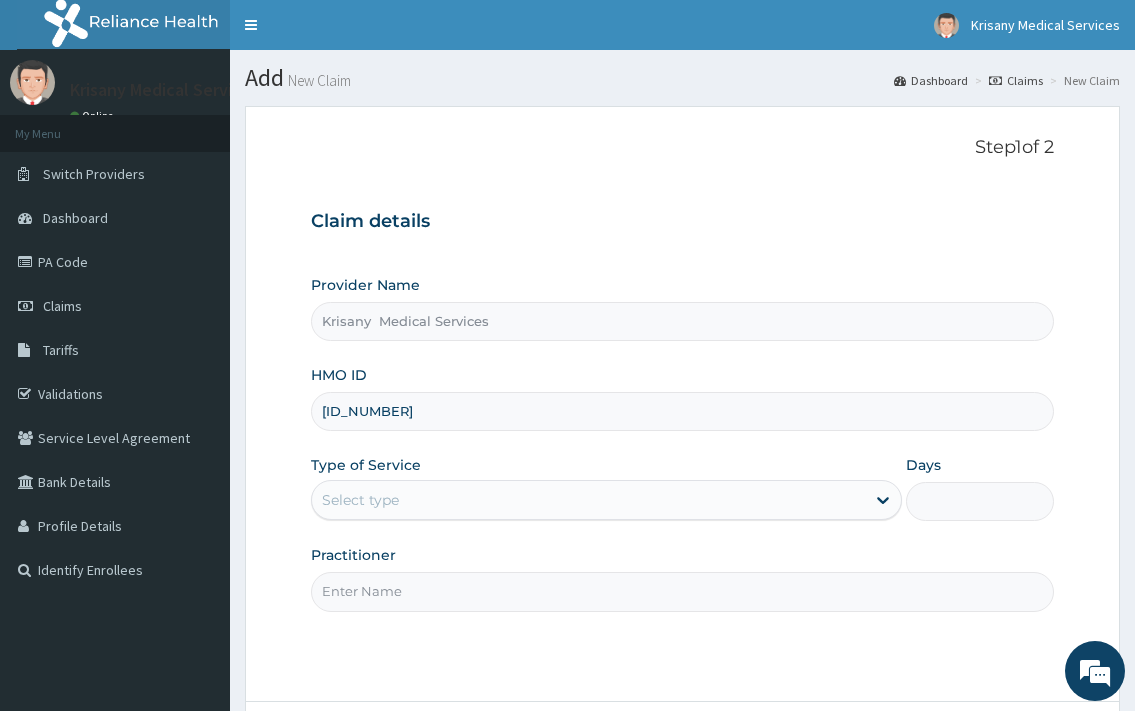 type on "GSV/10914/A" 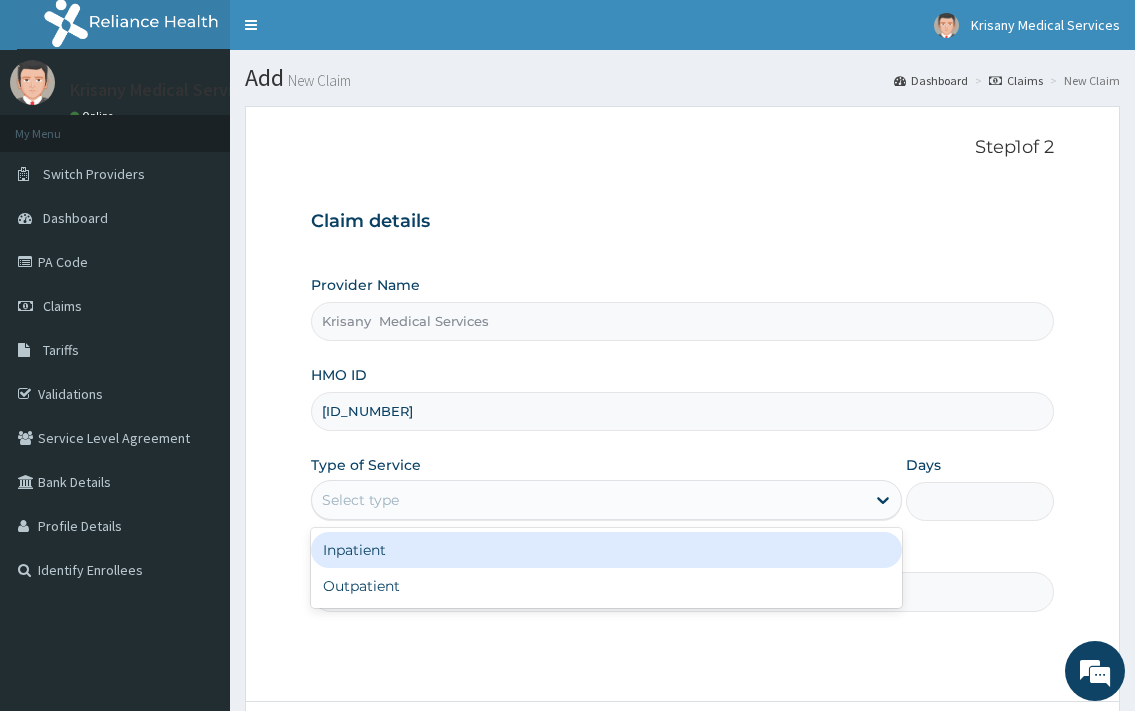 click on "Select type" at bounding box center [588, 500] 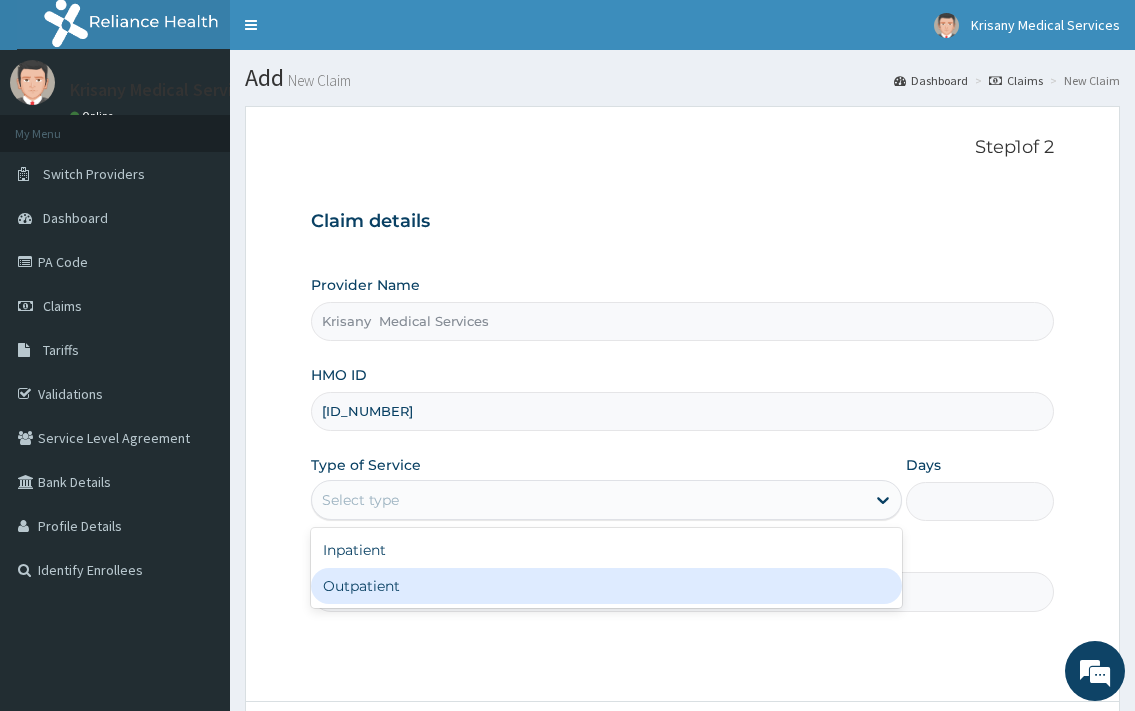 drag, startPoint x: 417, startPoint y: 576, endPoint x: 460, endPoint y: 568, distance: 43.737854 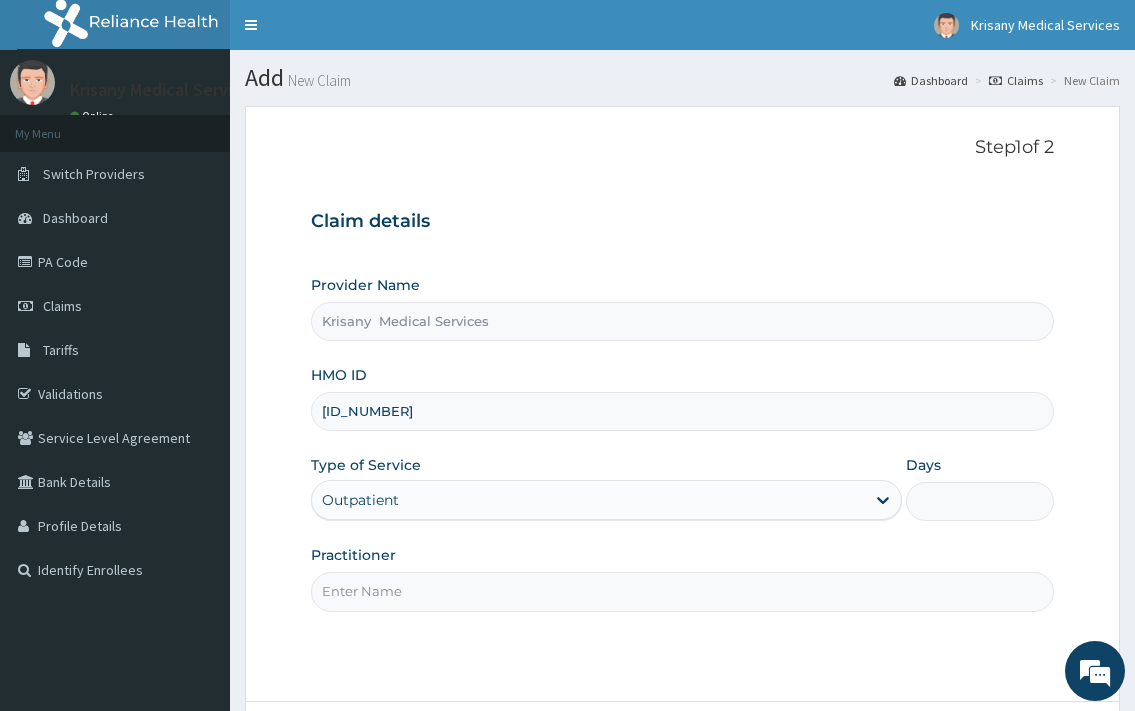 type on "1" 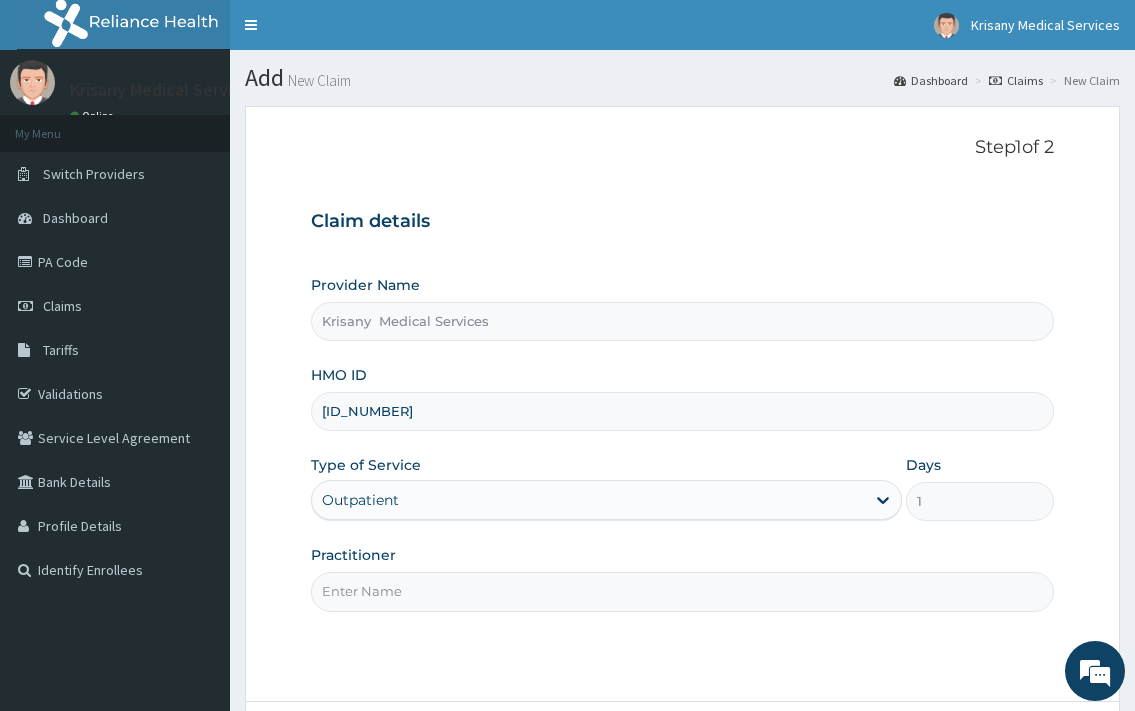 click on "Practitioner" at bounding box center [682, 591] 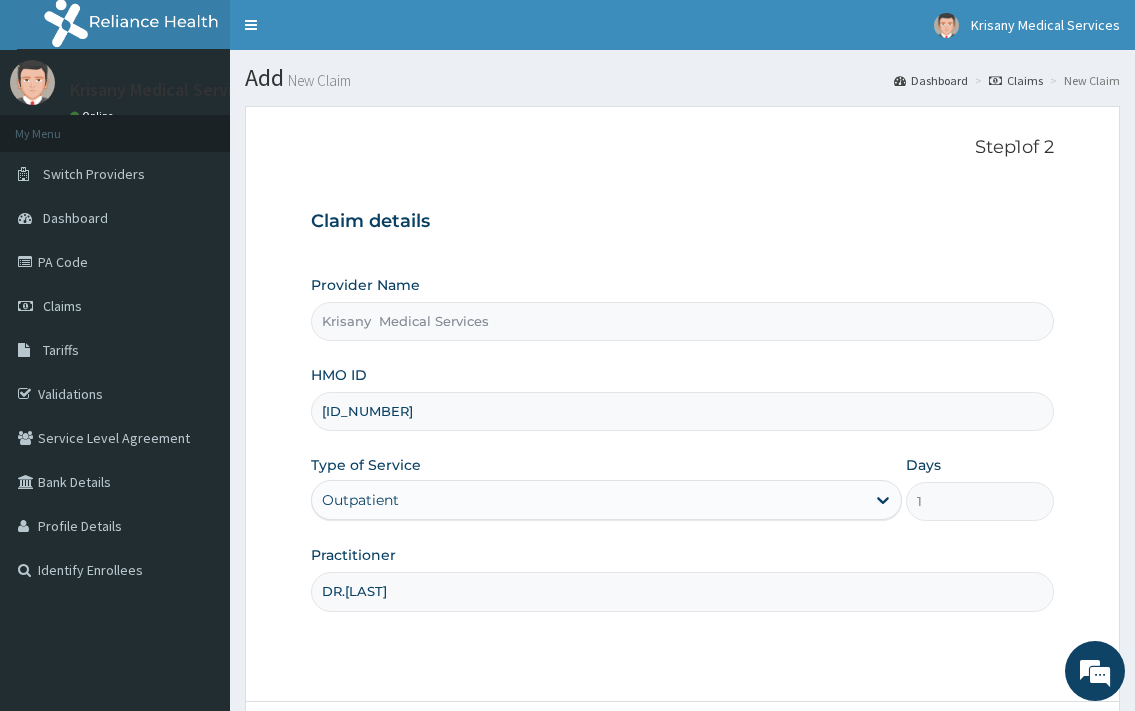 scroll, scrollTop: 170, scrollLeft: 0, axis: vertical 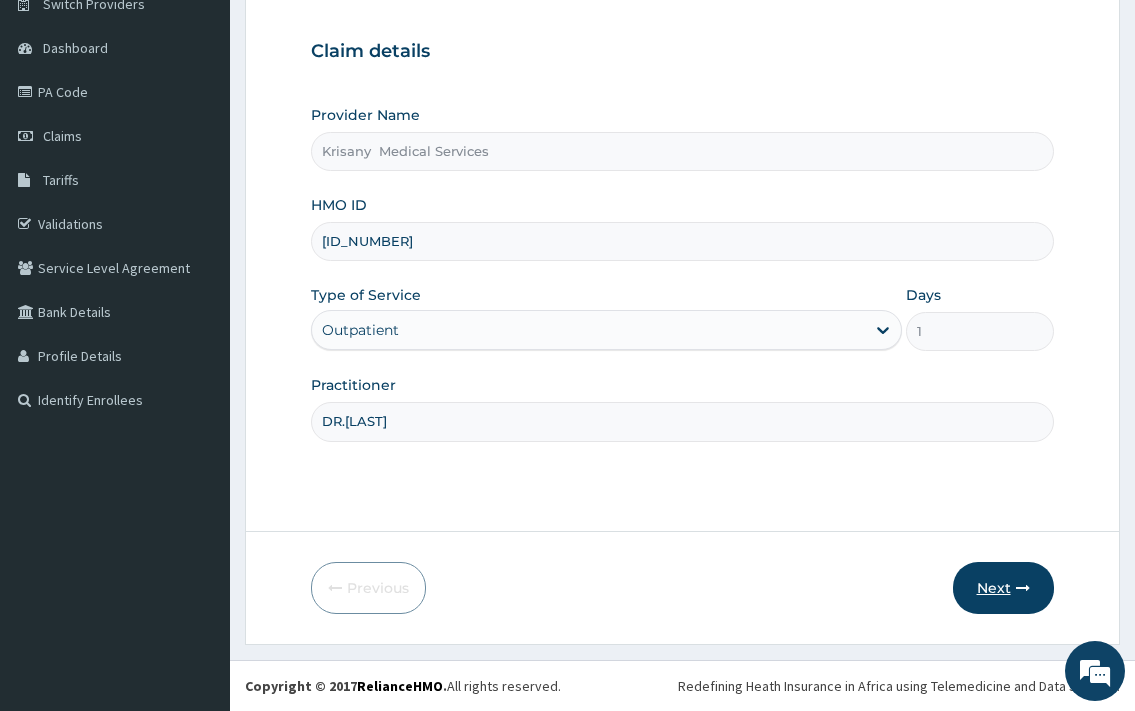 type on "DR.MCKAY" 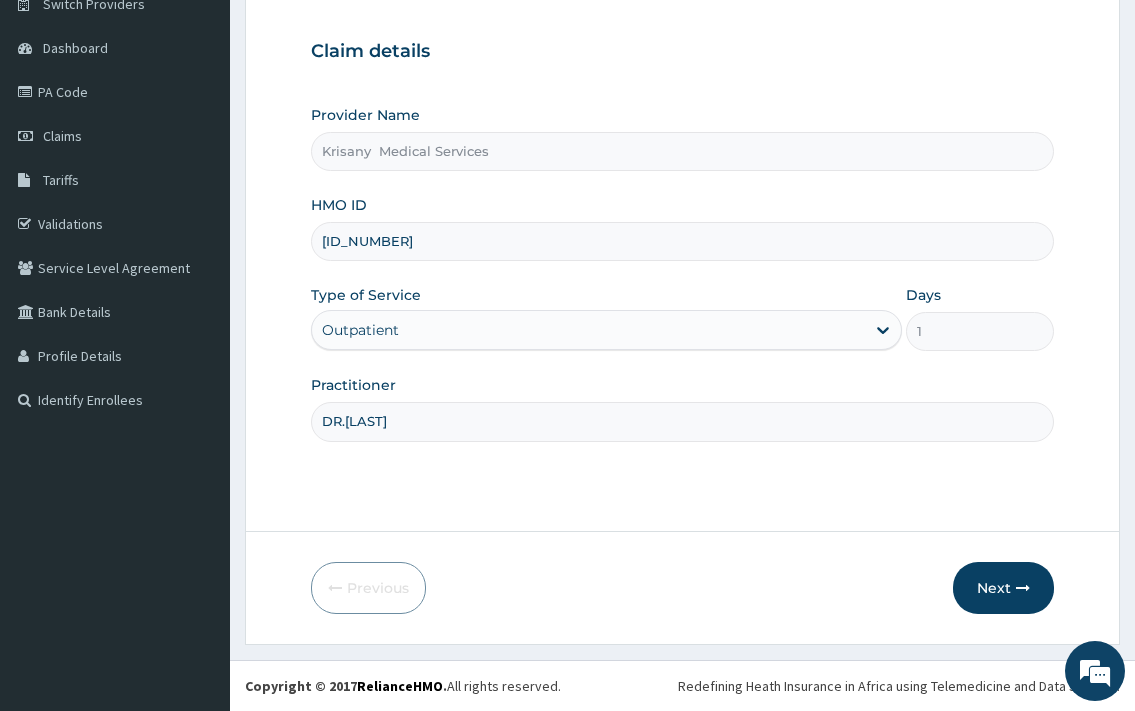 drag, startPoint x: 995, startPoint y: 585, endPoint x: 311, endPoint y: 459, distance: 695.5084 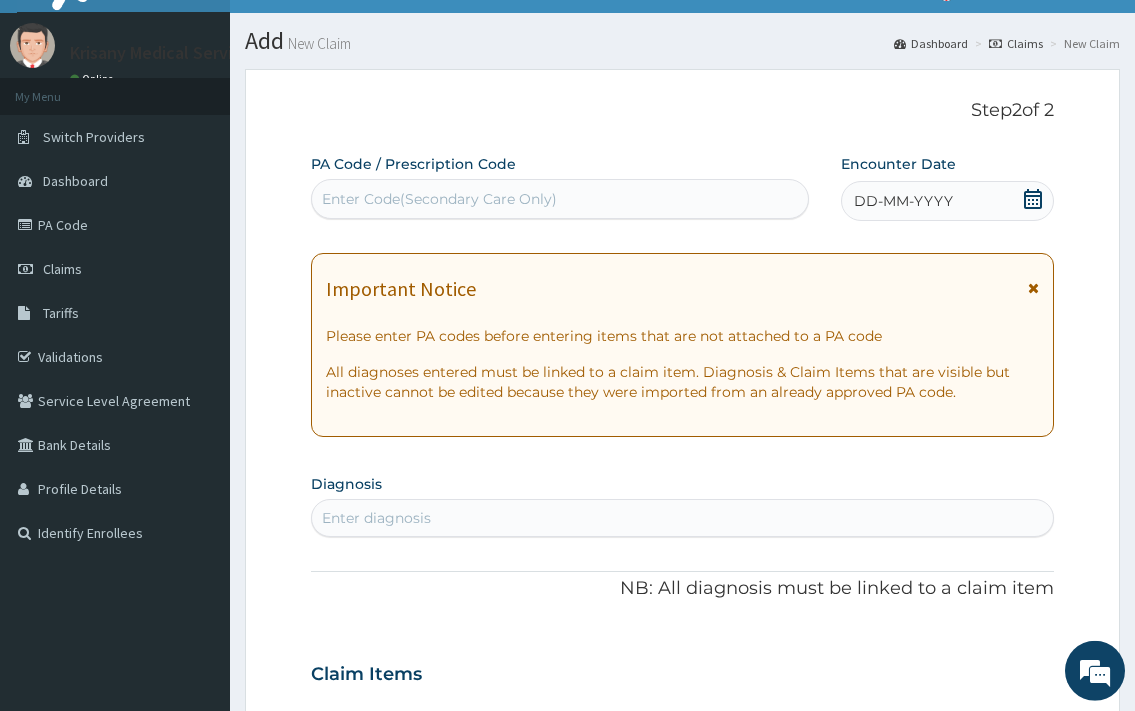 scroll, scrollTop: 0, scrollLeft: 0, axis: both 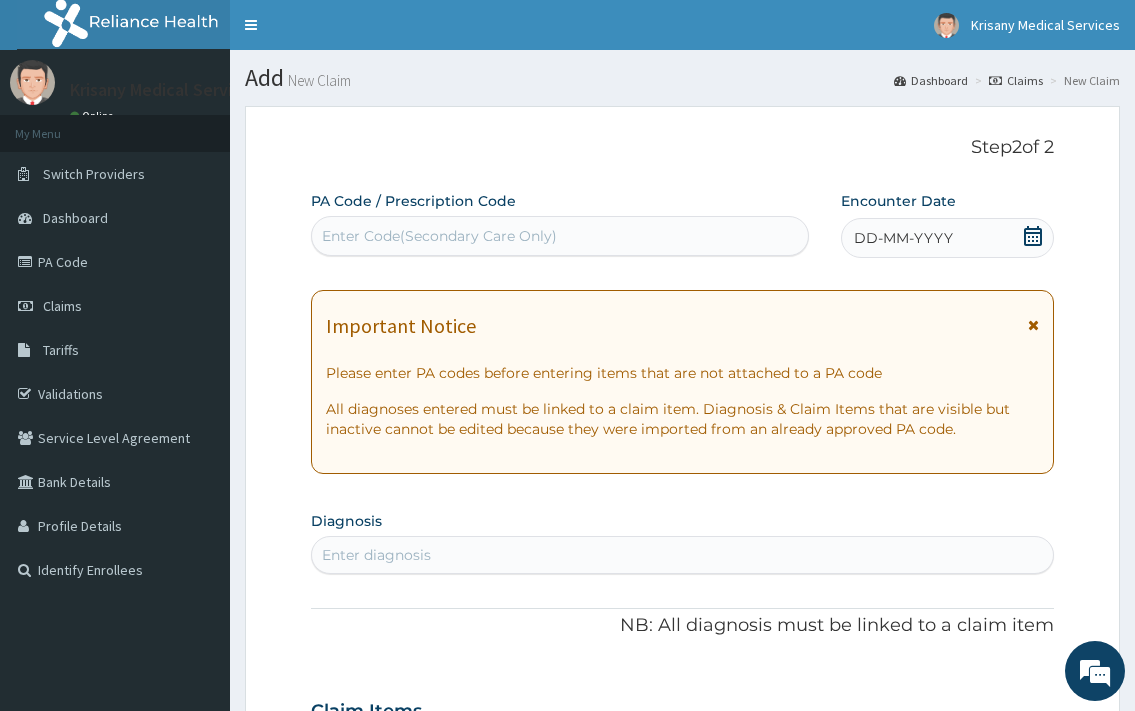 click on "Enter Code(Secondary Care Only)" at bounding box center [439, 236] 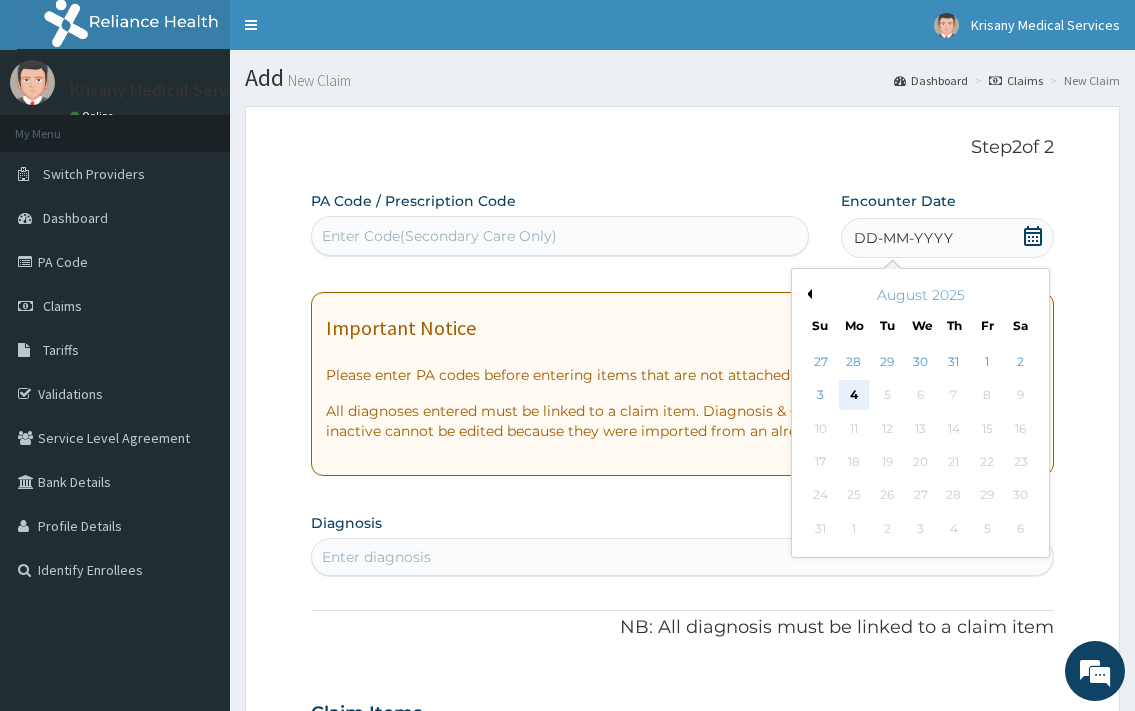click on "4" at bounding box center (853, 396) 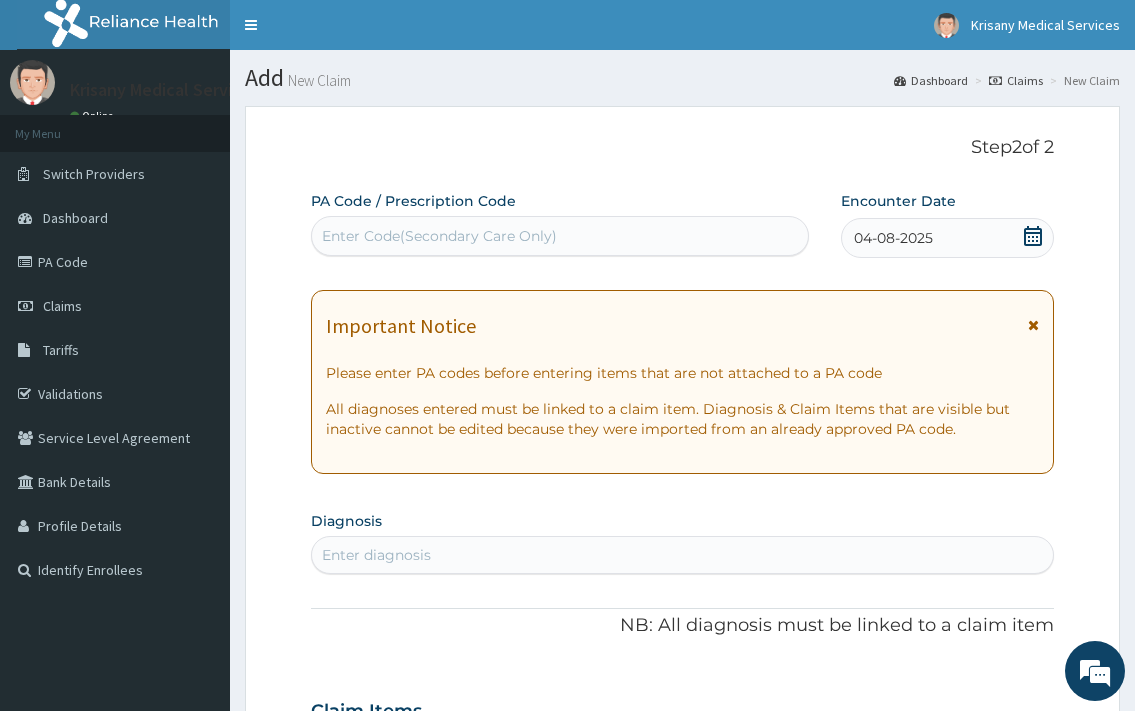 scroll, scrollTop: 102, scrollLeft: 0, axis: vertical 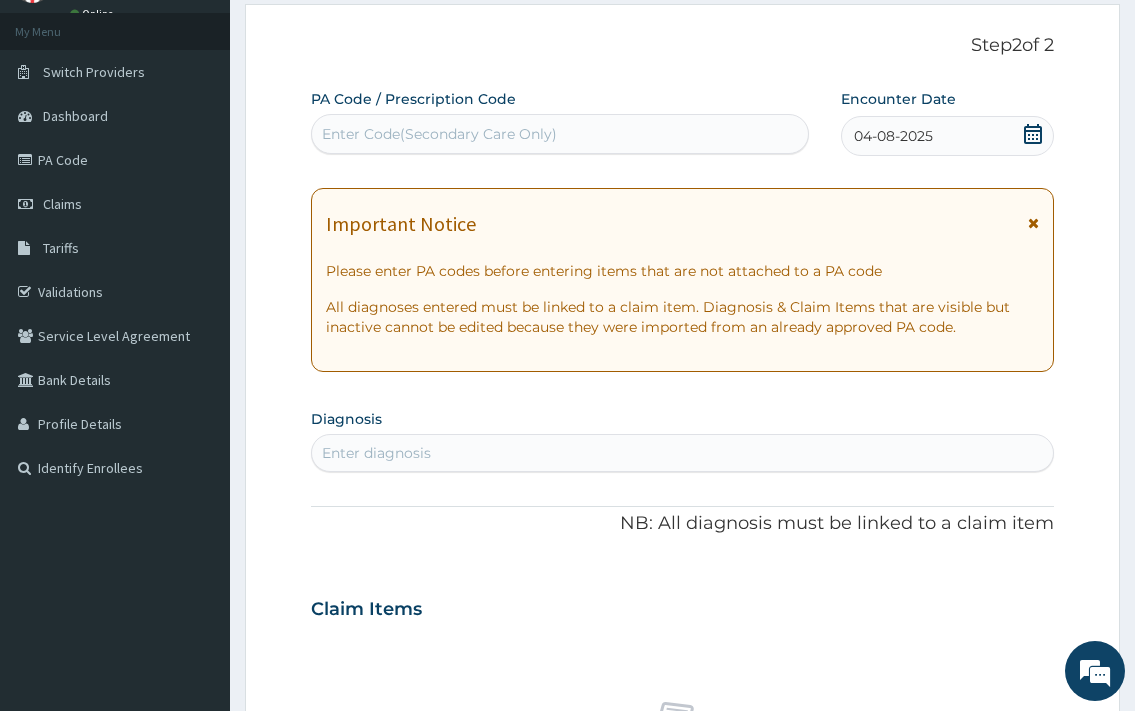 click on "Enter diagnosis" at bounding box center [682, 453] 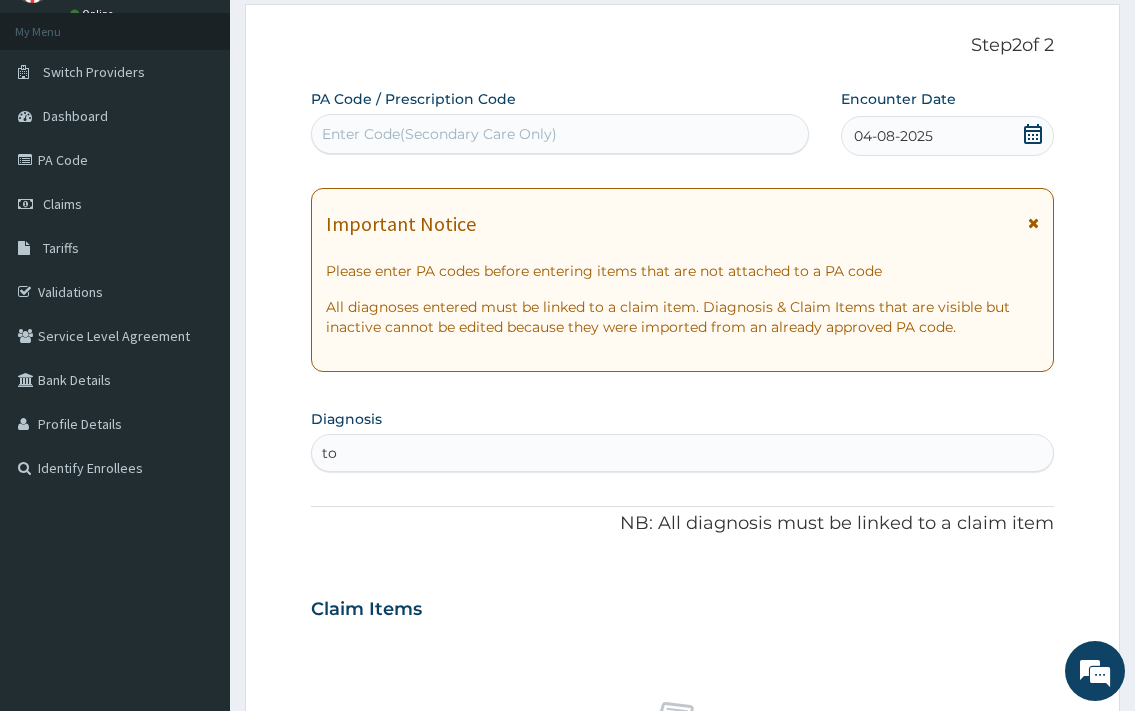 type on "t" 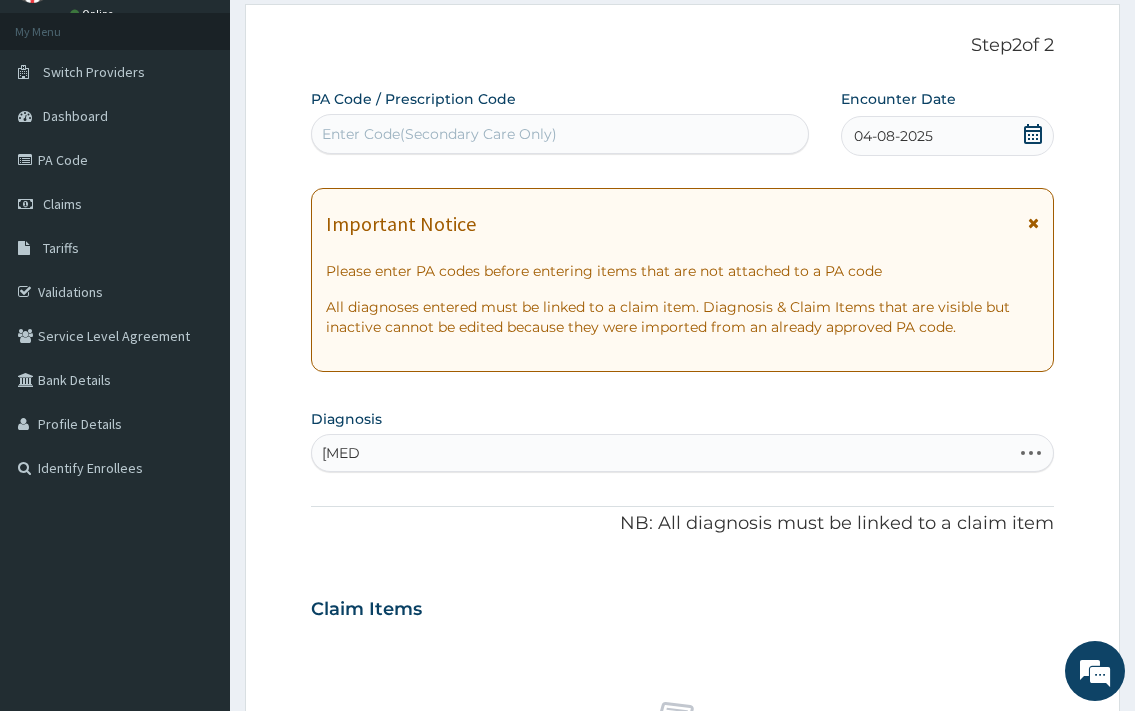 type on "Tonsill" 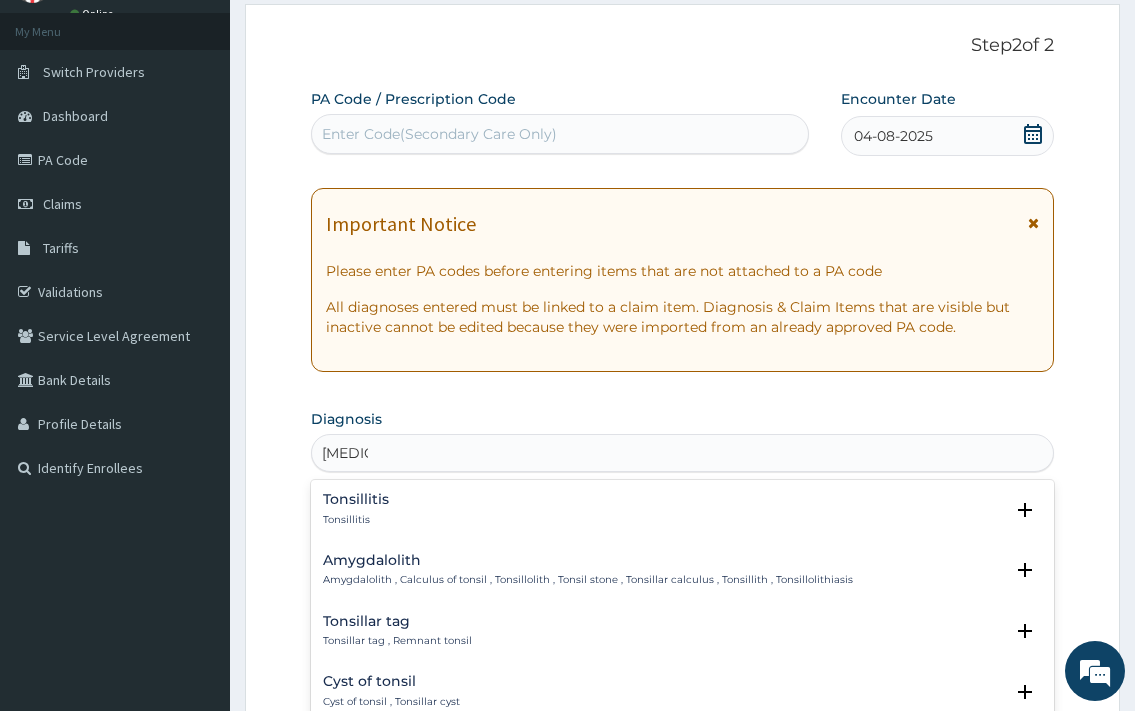 click on "Tonsillitis" at bounding box center [356, 499] 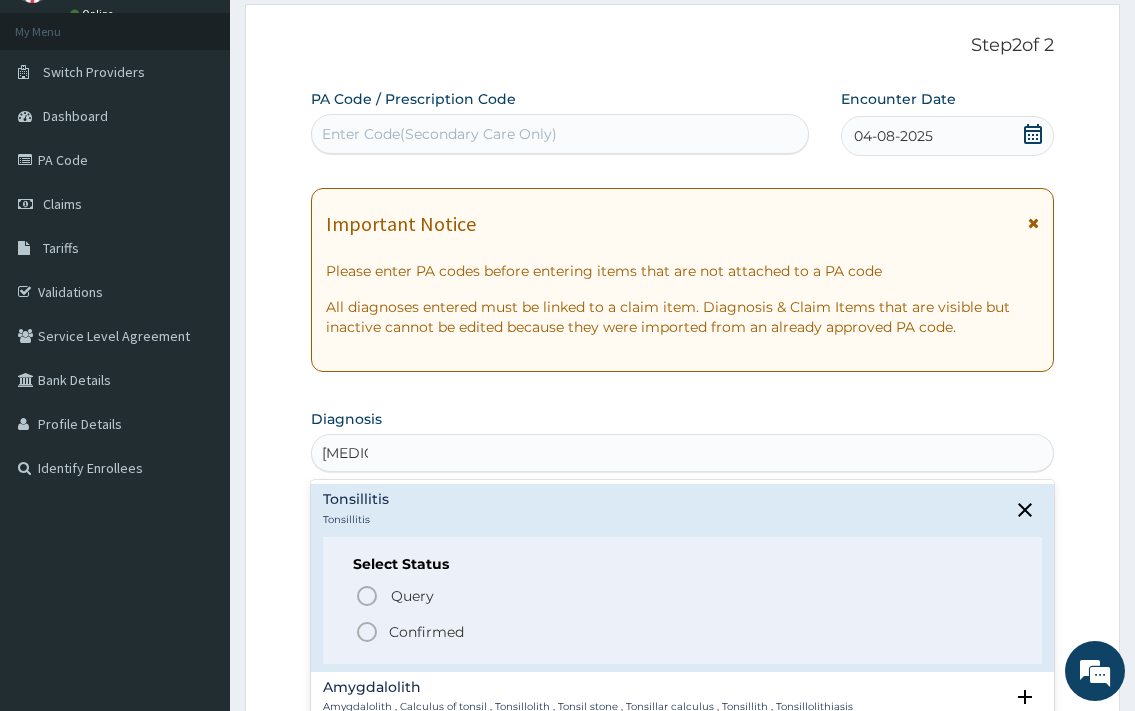click on "Confirmed" at bounding box center [426, 632] 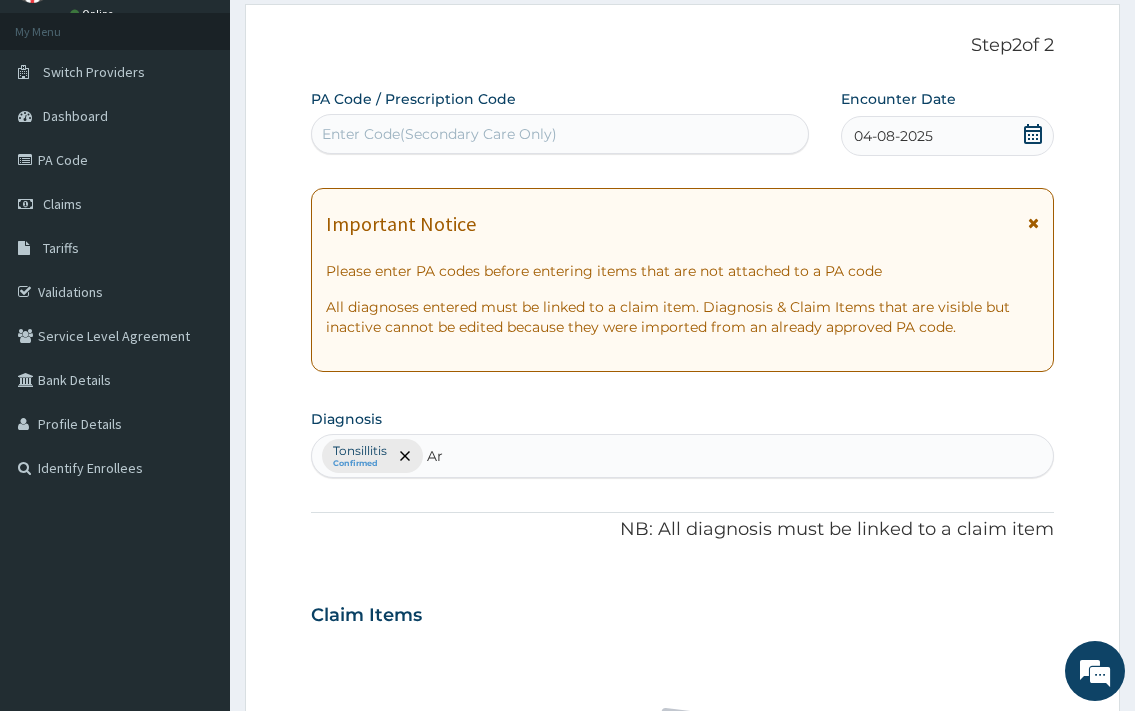 type on "A" 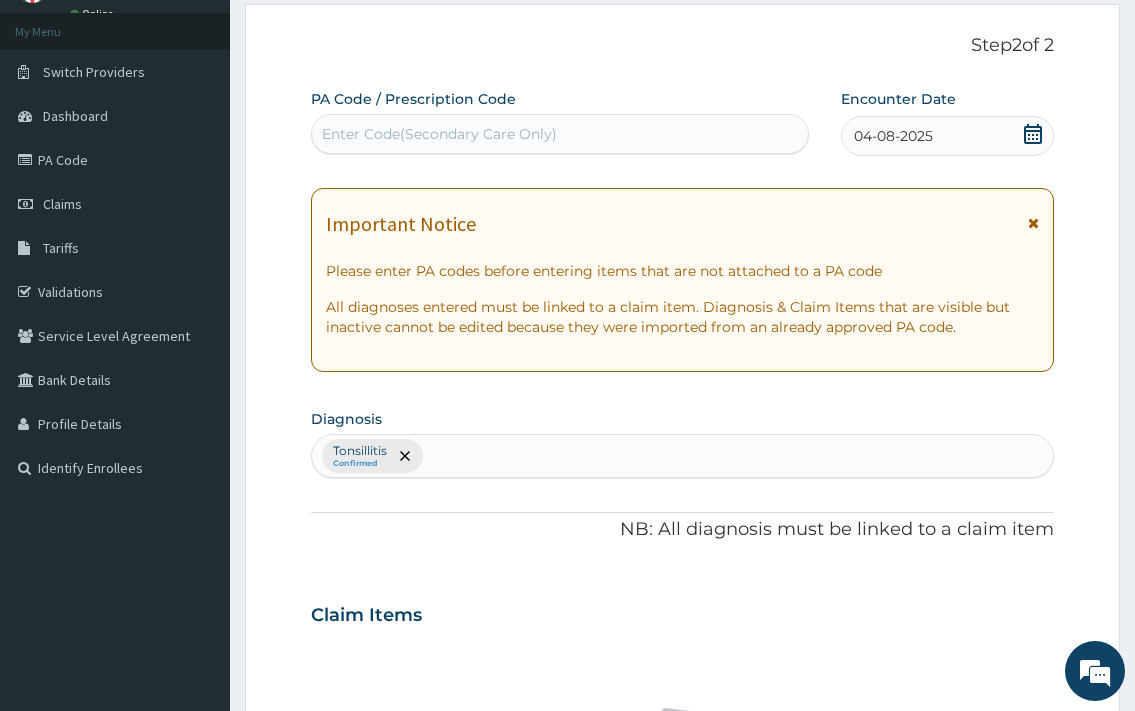 drag, startPoint x: 497, startPoint y: 427, endPoint x: 590, endPoint y: 426, distance: 93.00538 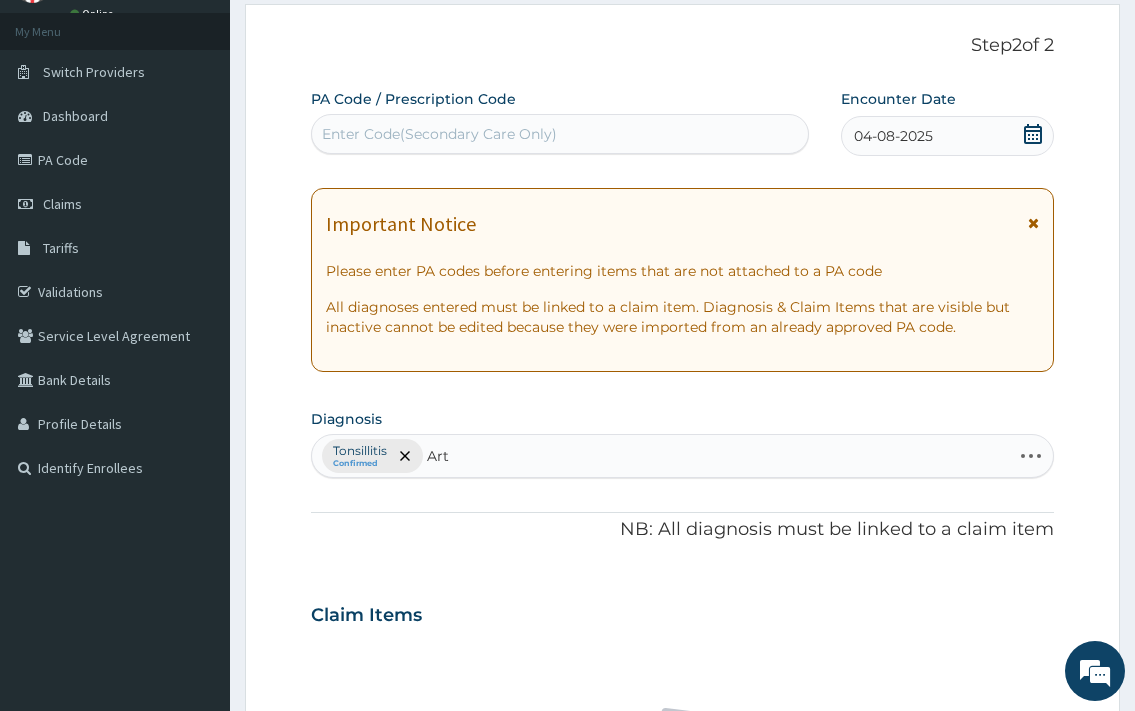 type on "Arth" 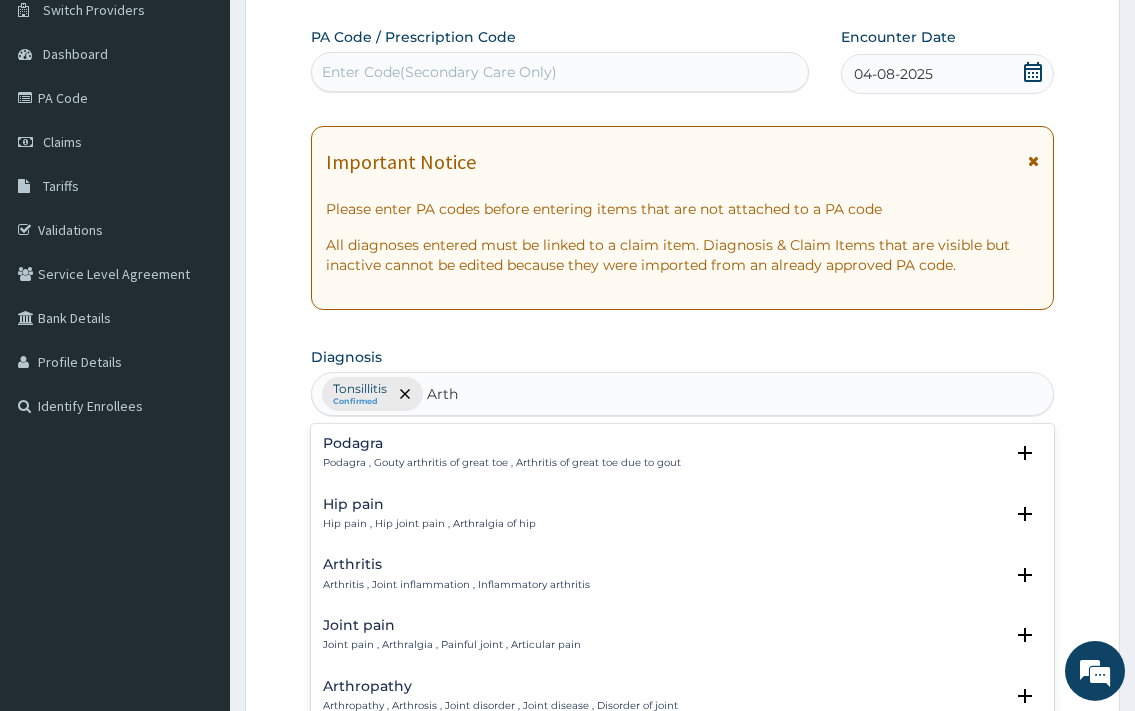 scroll, scrollTop: 204, scrollLeft: 0, axis: vertical 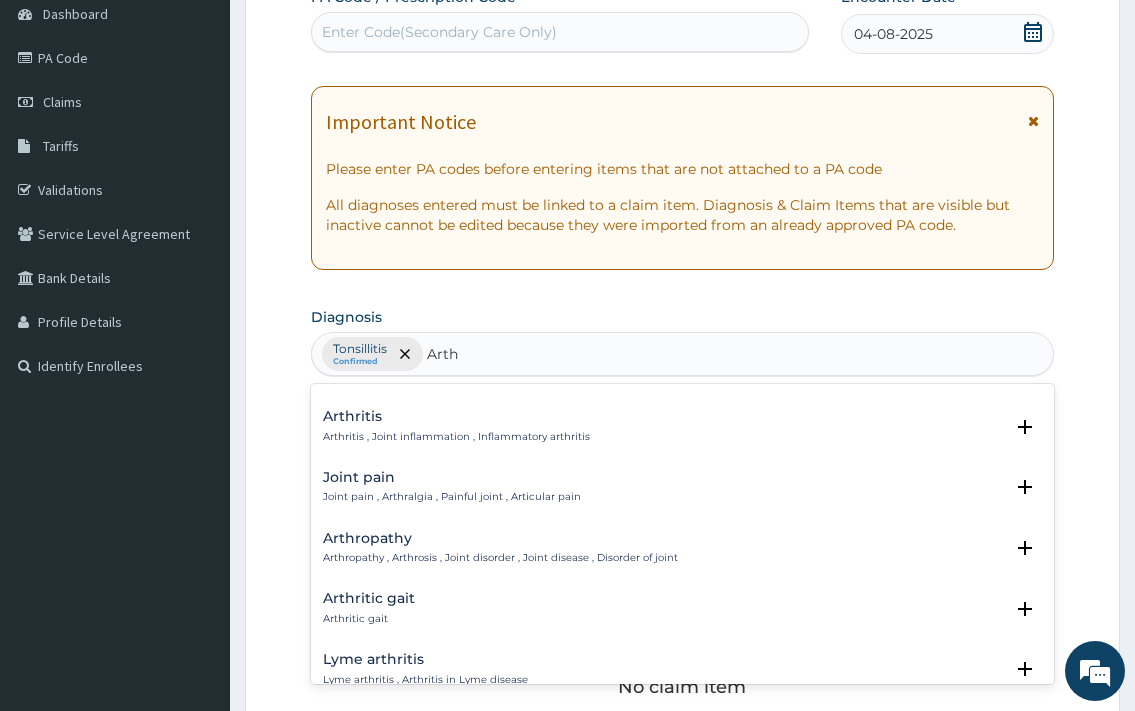click on "Joint pain , Arthralgia , Painful joint , Articular pain" at bounding box center [452, 497] 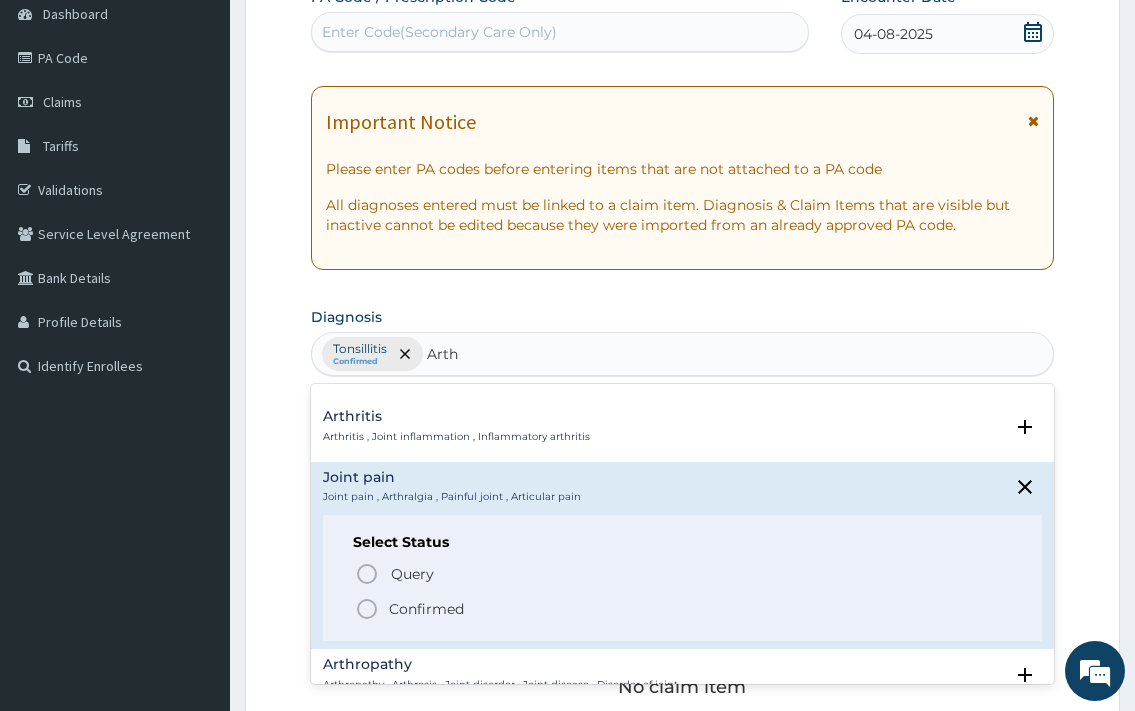 click on "Confirmed" at bounding box center [683, 609] 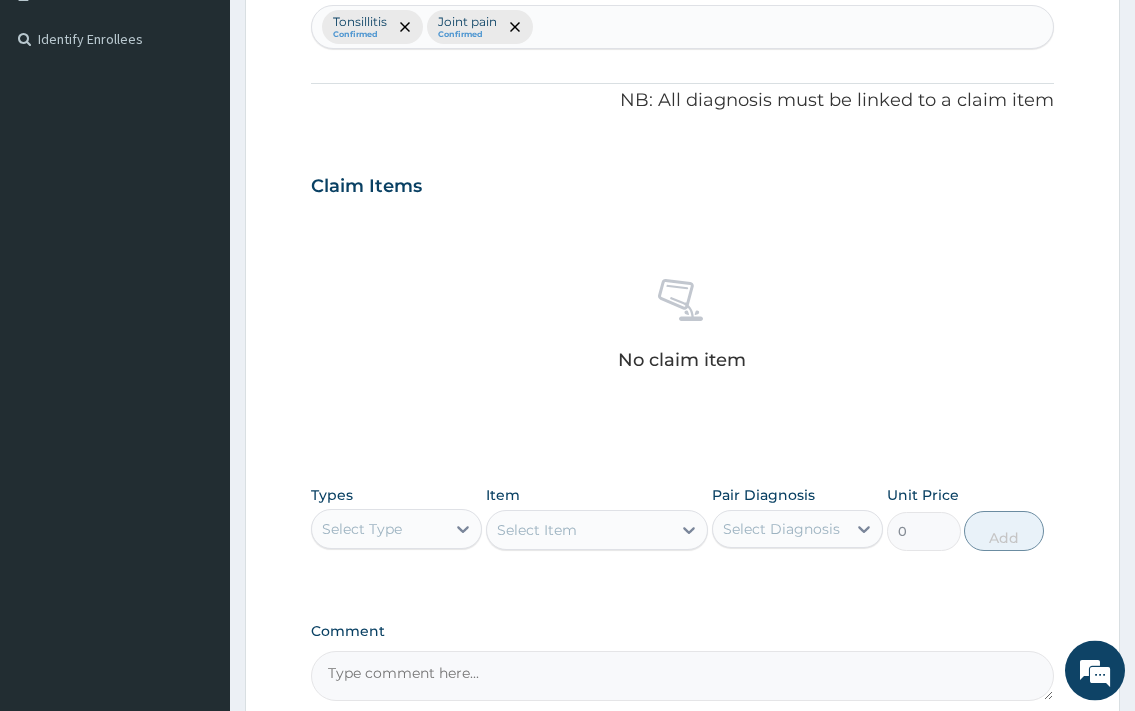 scroll, scrollTop: 612, scrollLeft: 0, axis: vertical 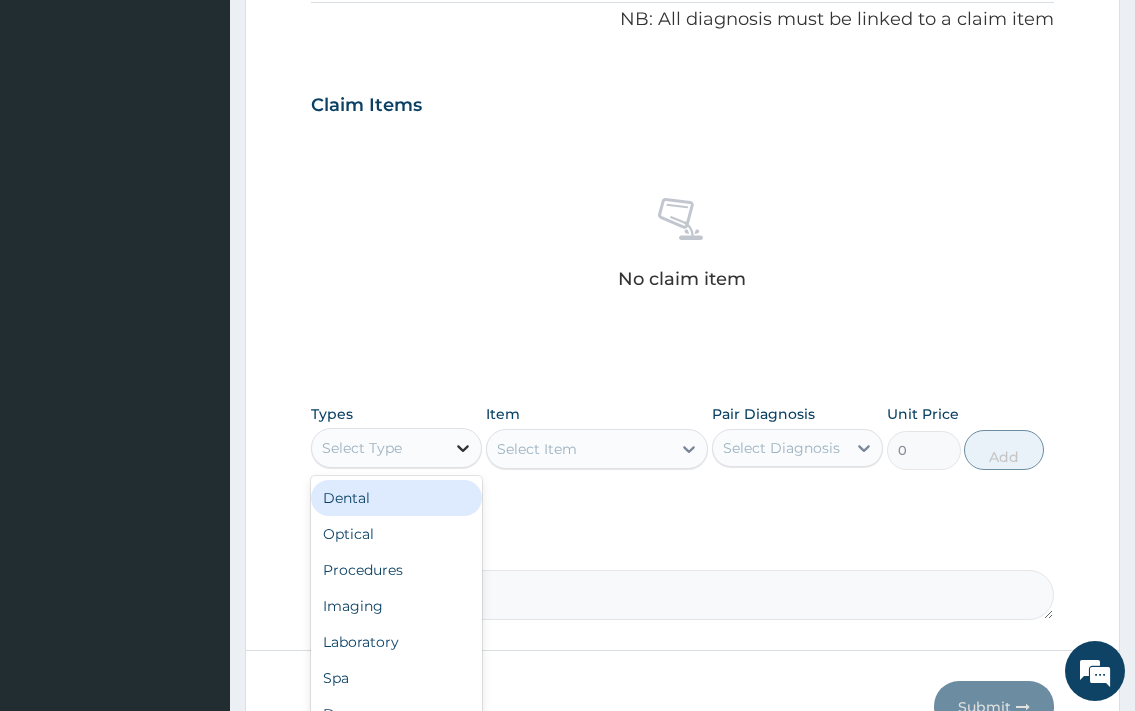 drag, startPoint x: 479, startPoint y: 458, endPoint x: 411, endPoint y: 474, distance: 69.856995 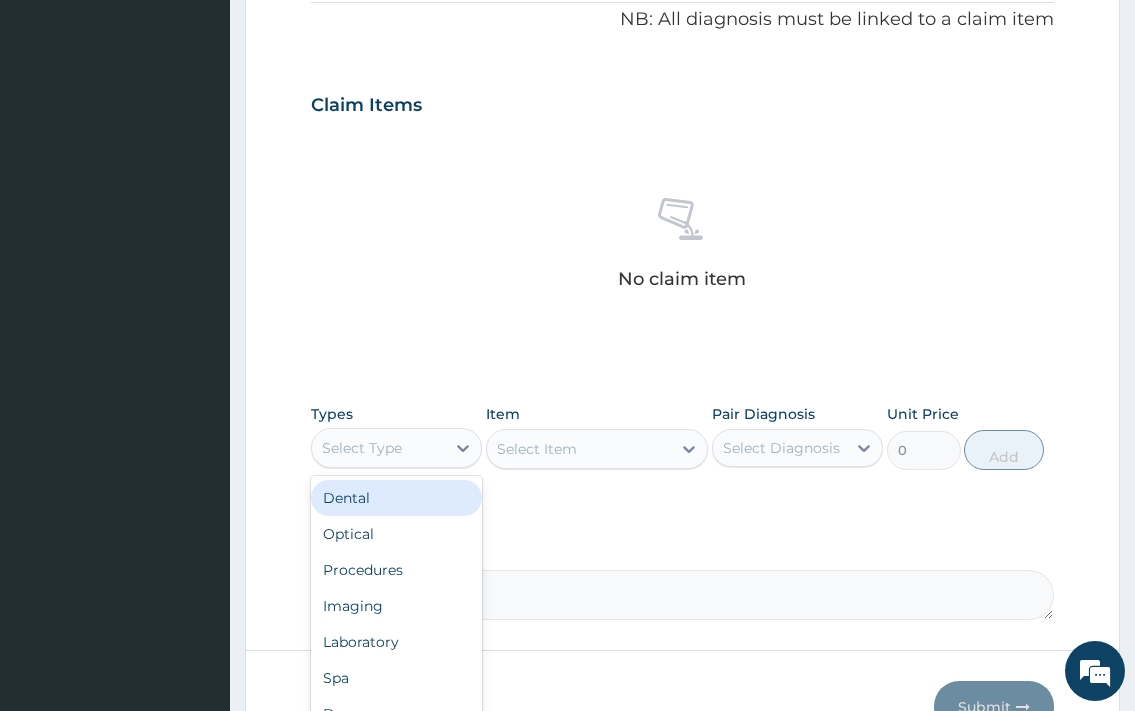 click at bounding box center (463, 448) 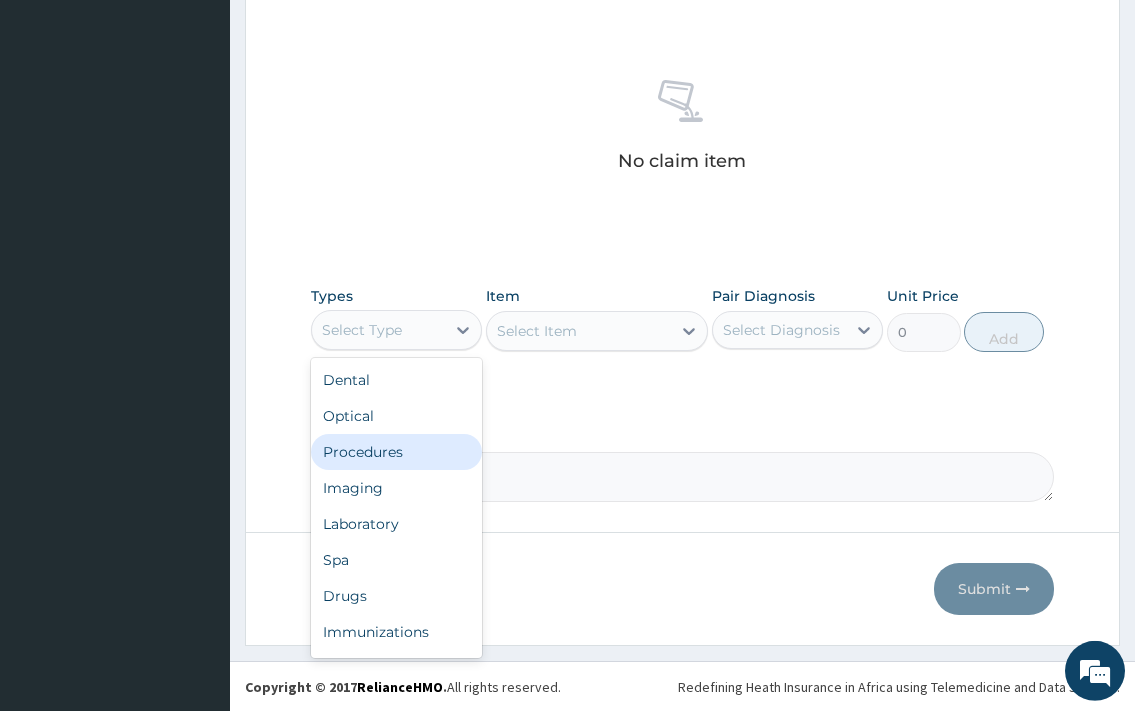 scroll, scrollTop: 731, scrollLeft: 0, axis: vertical 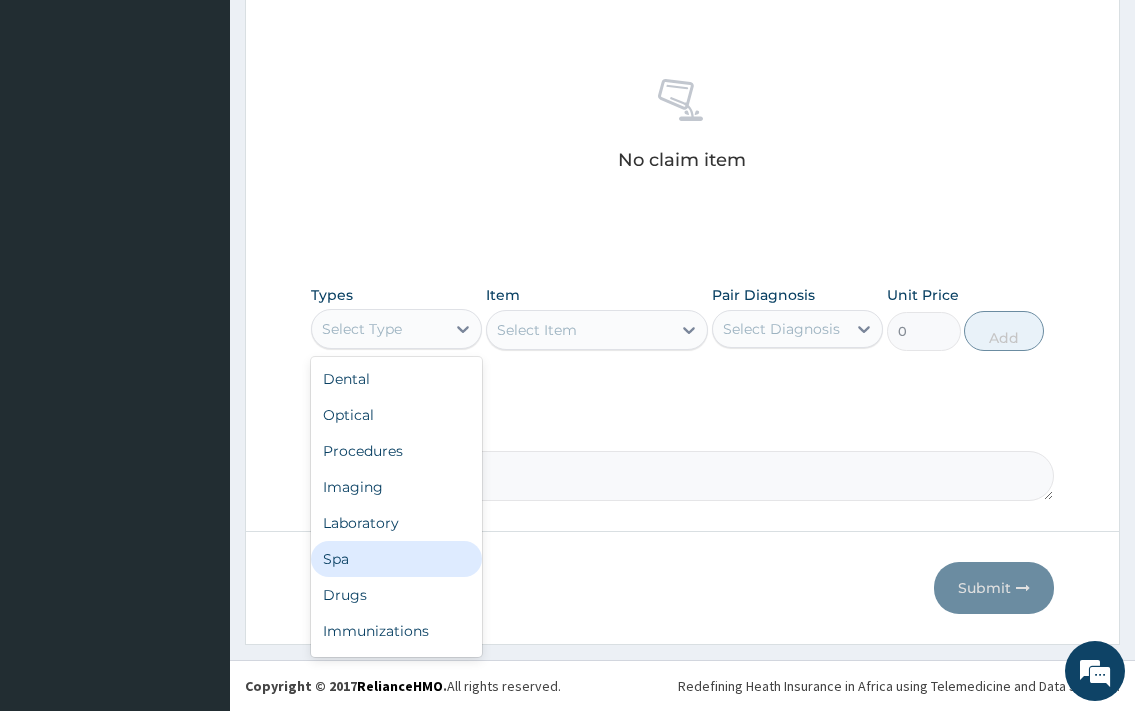 click on "Spa" at bounding box center (396, 559) 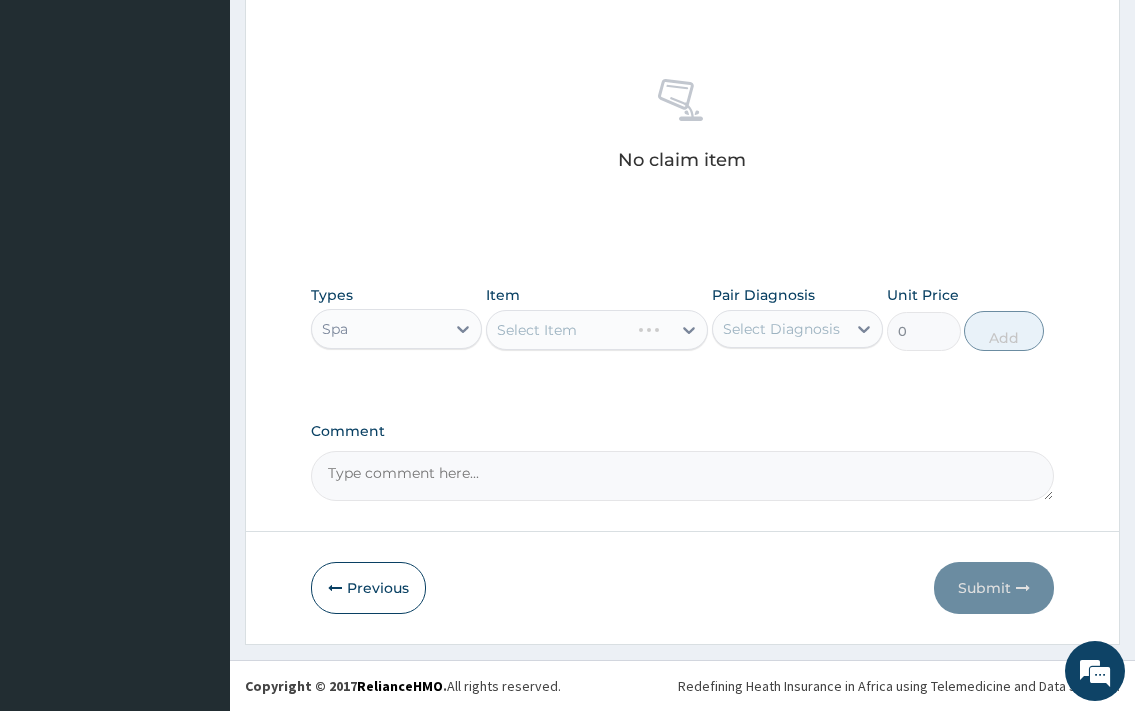 click on "Spa" at bounding box center (378, 329) 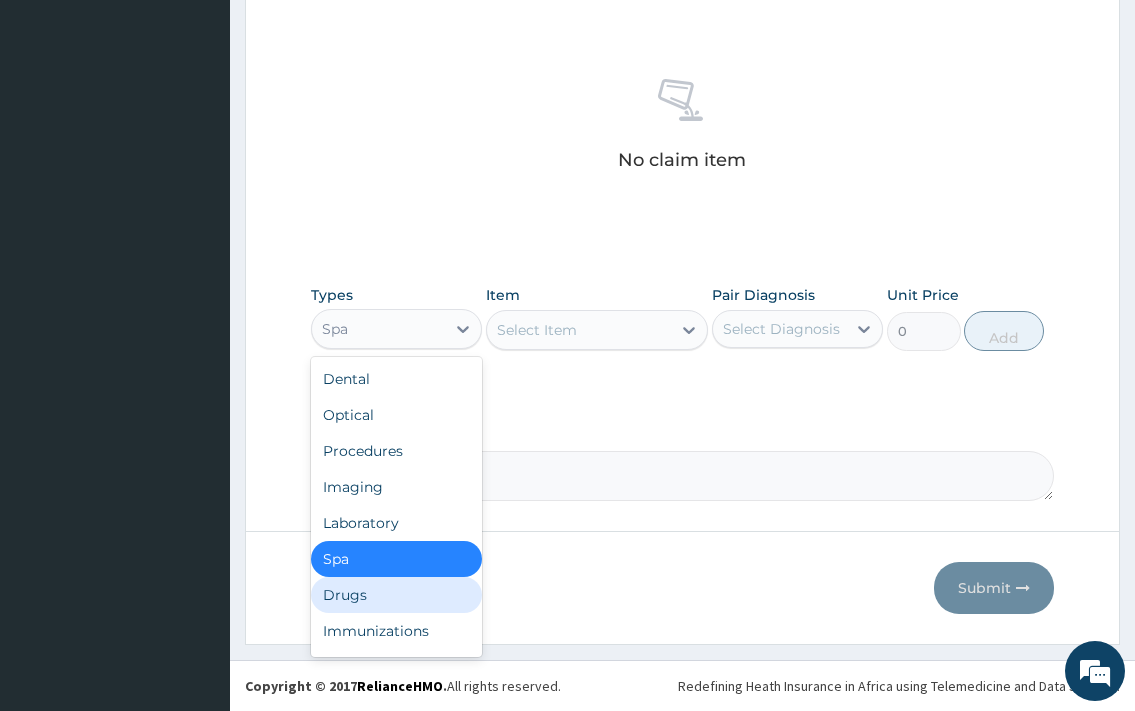 click on "Drugs" at bounding box center (396, 595) 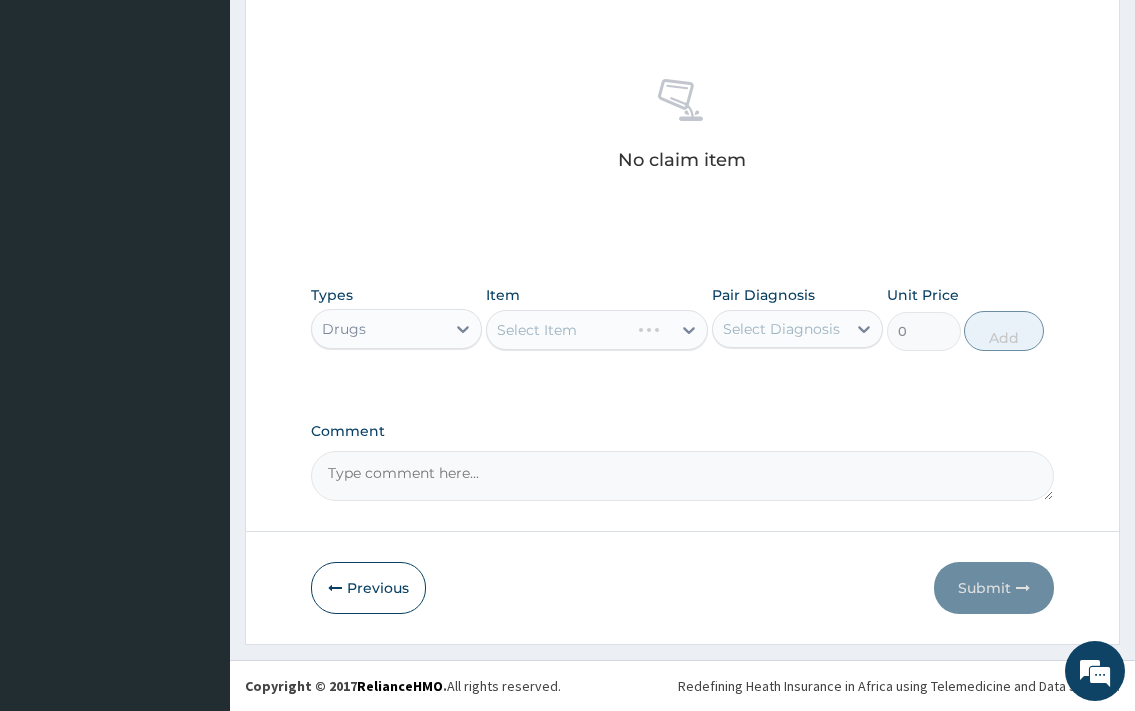 click on "Select Item" at bounding box center (597, 330) 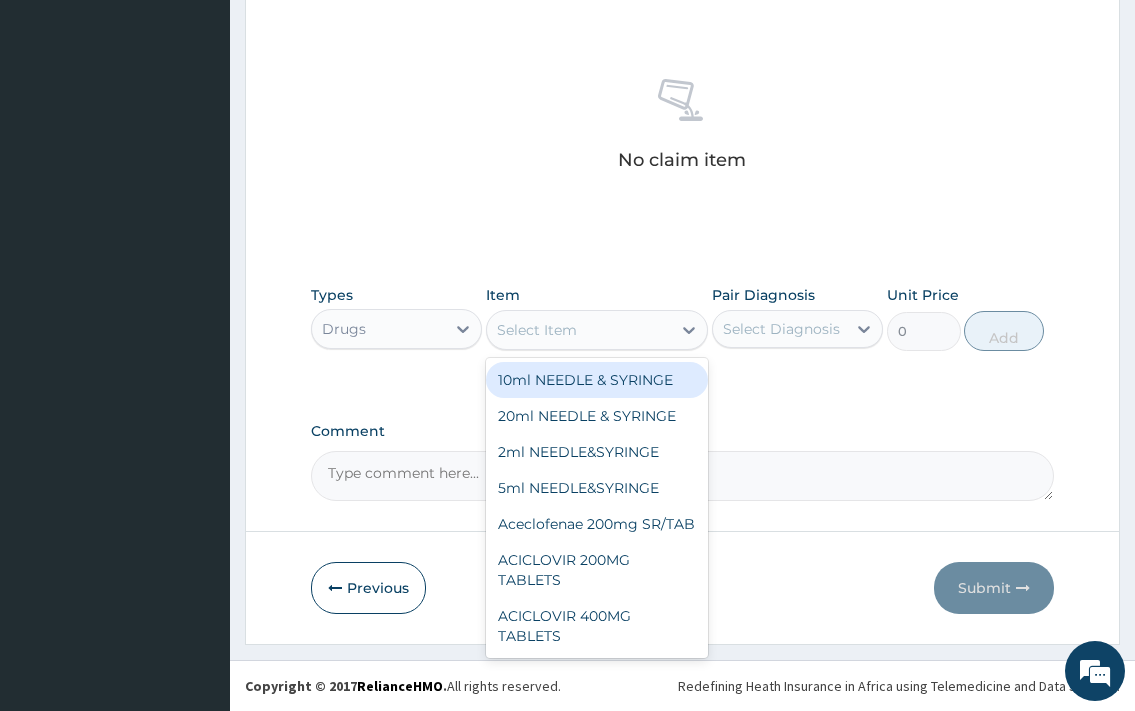 click on "Select Item" at bounding box center (579, 330) 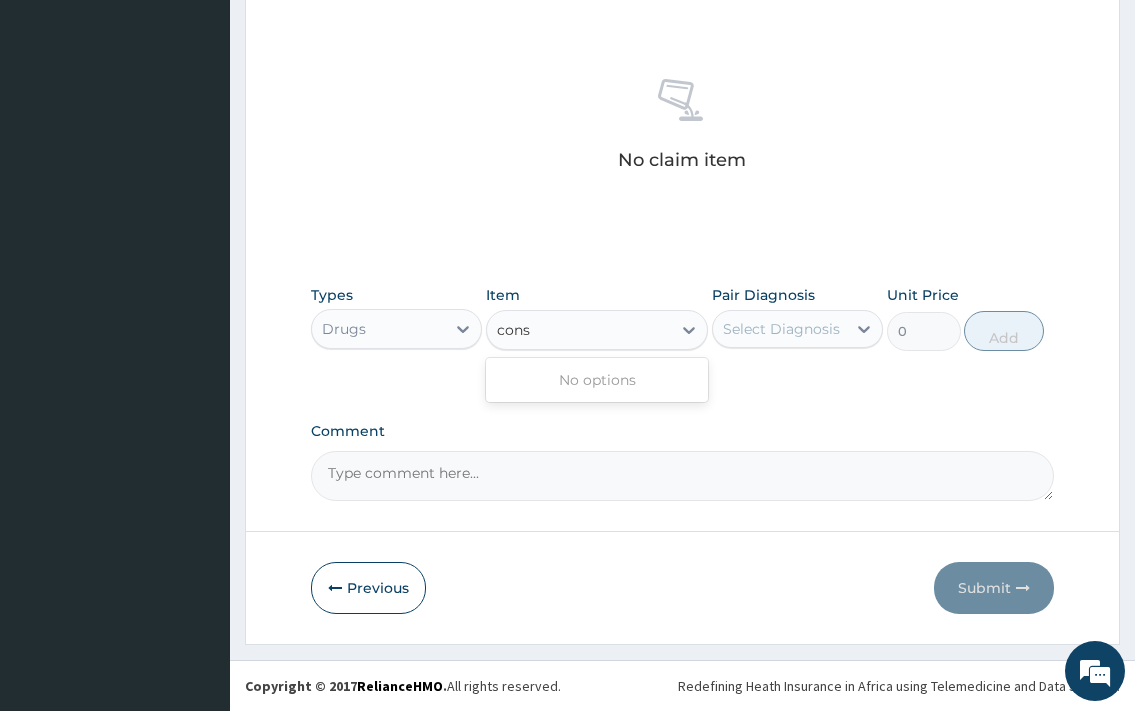 type on "cons" 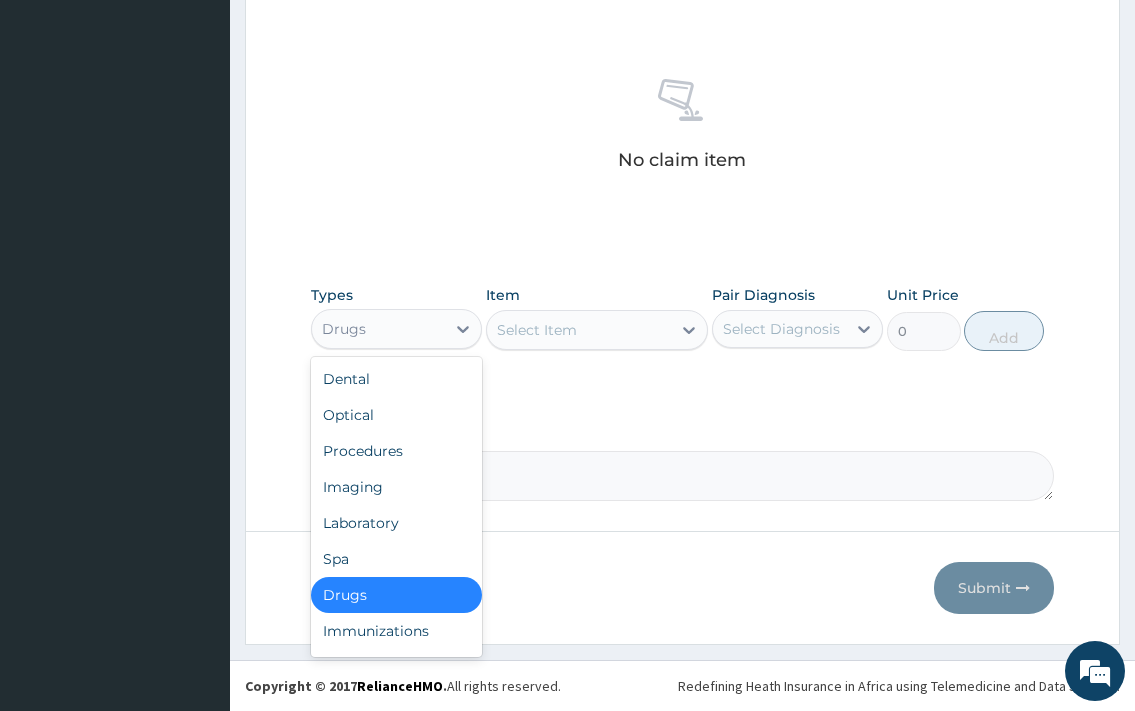 drag, startPoint x: 430, startPoint y: 320, endPoint x: 416, endPoint y: 349, distance: 32.202484 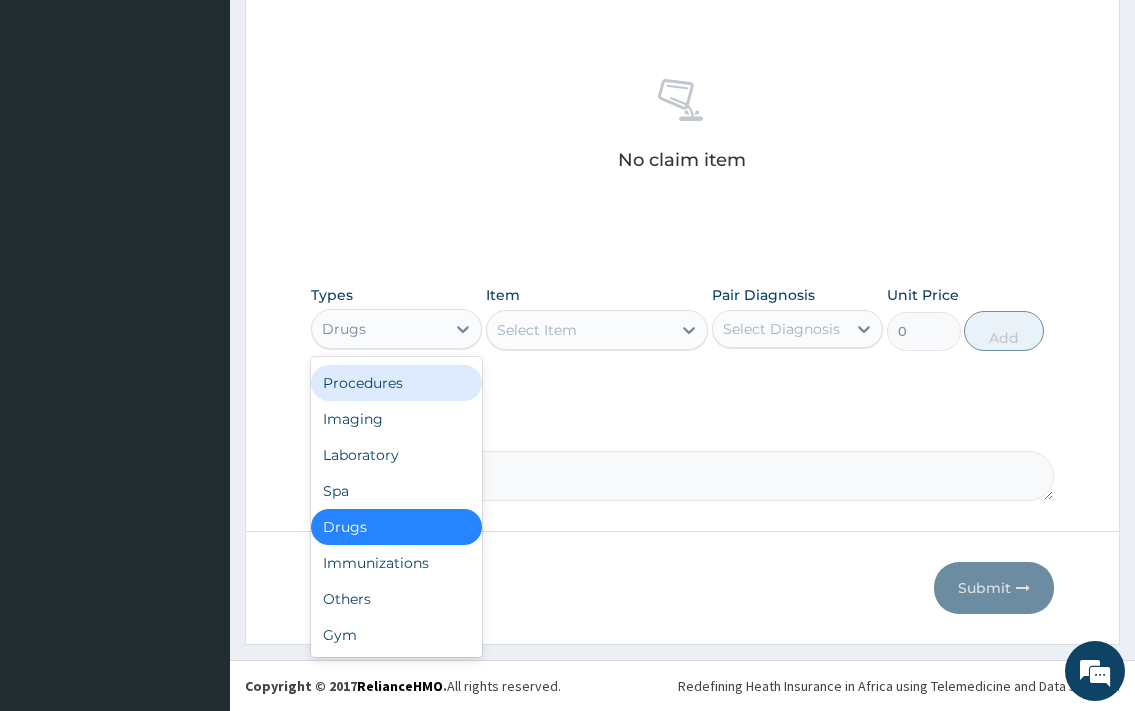 scroll, scrollTop: 0, scrollLeft: 0, axis: both 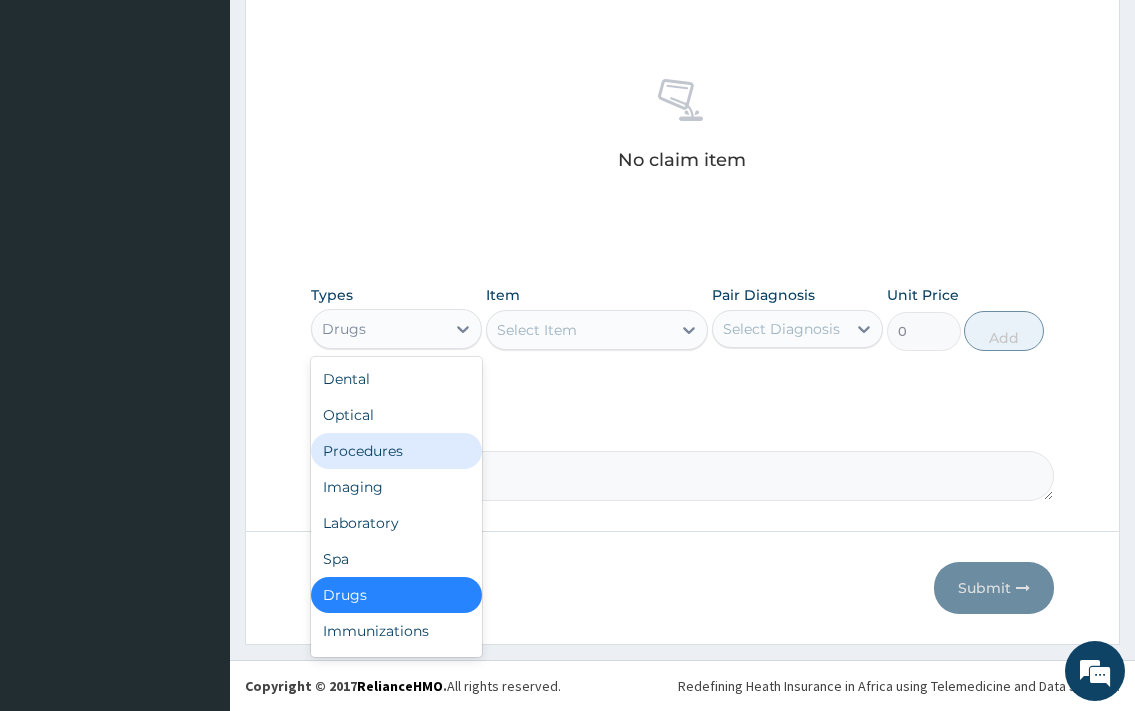 click on "Procedures" at bounding box center (396, 451) 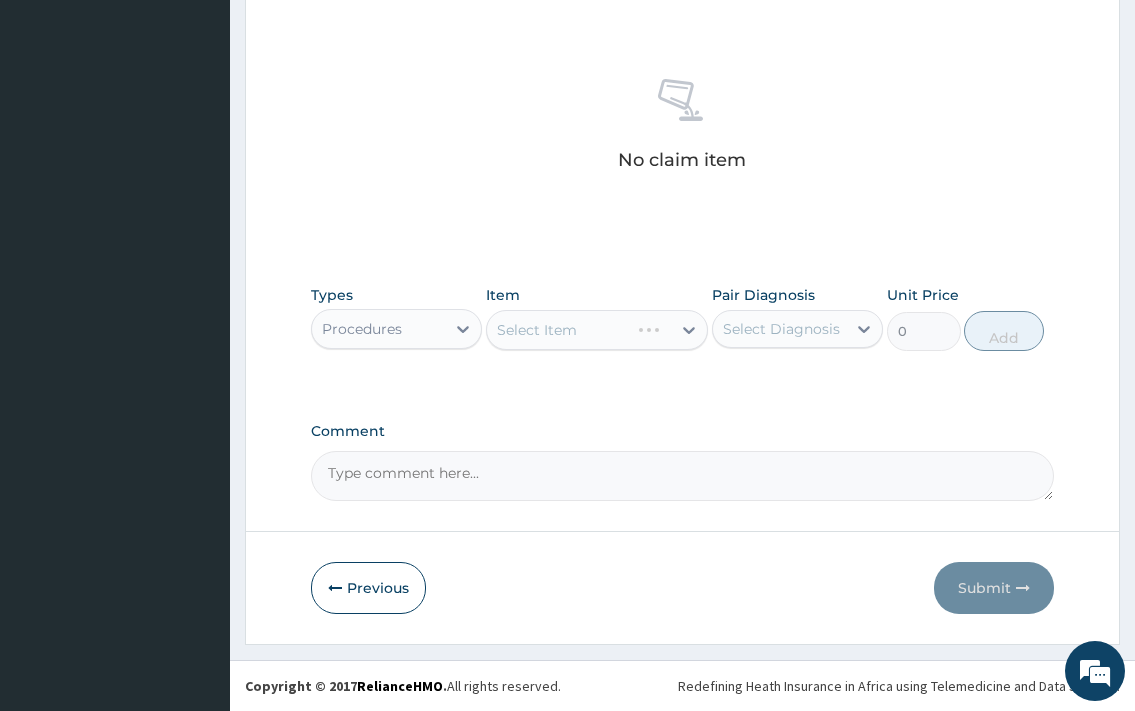 click on "Select Item" at bounding box center (597, 330) 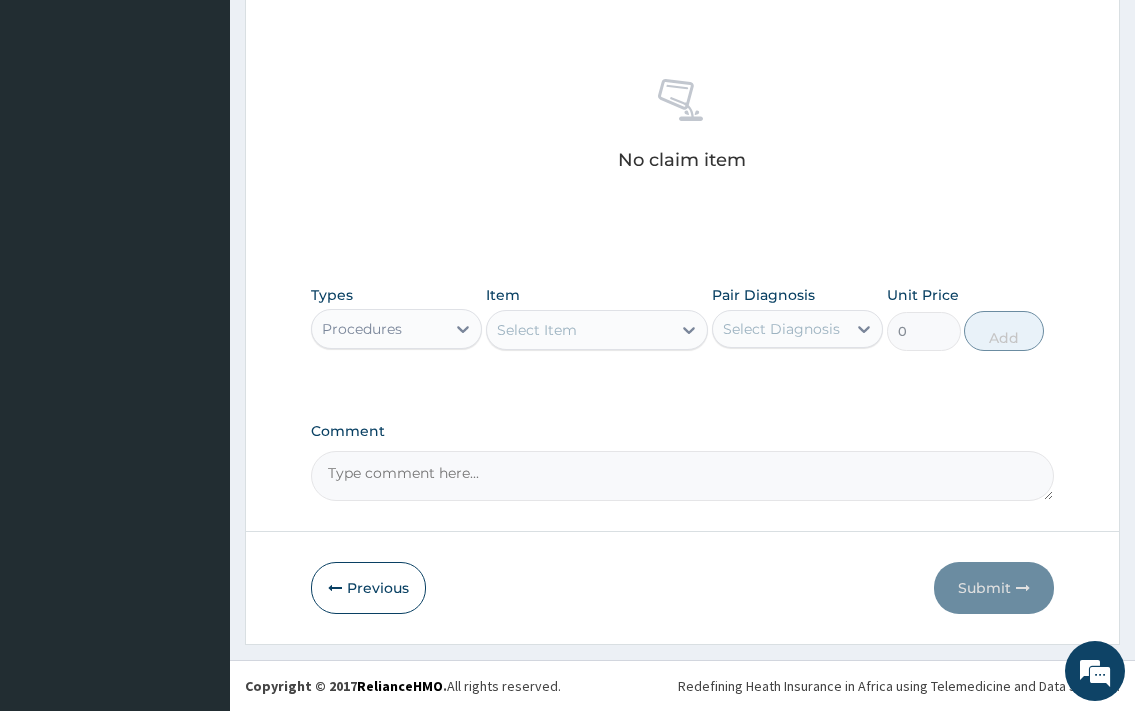 click on "Select Item" at bounding box center (597, 330) 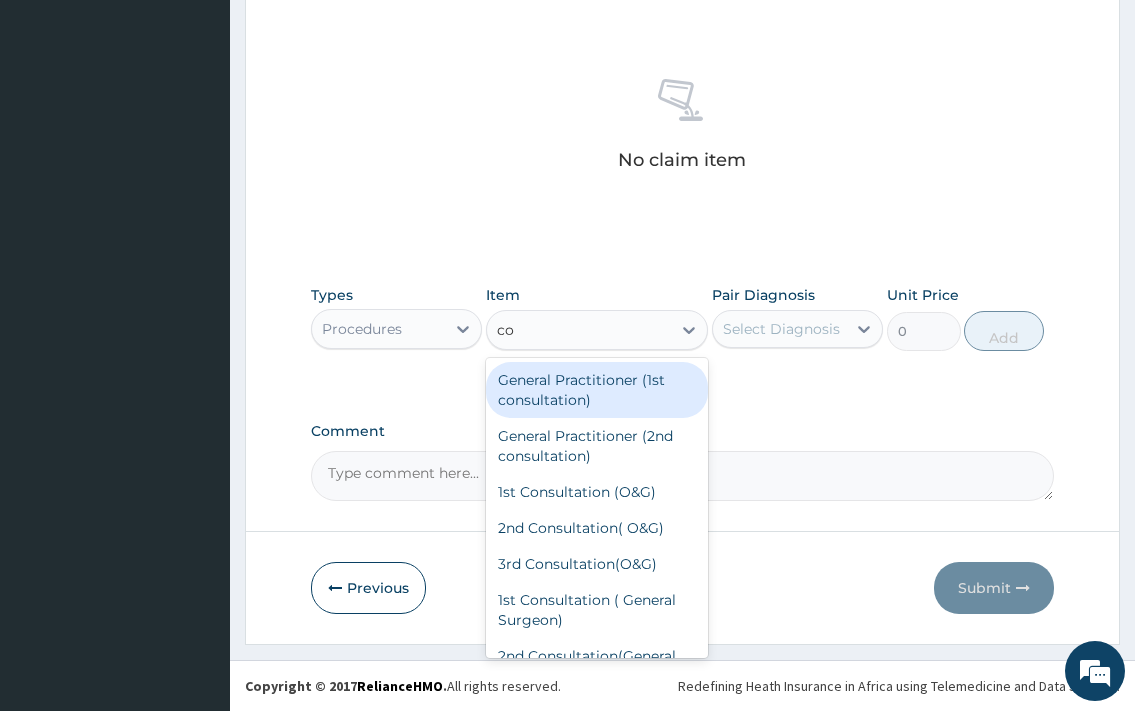 type on "con" 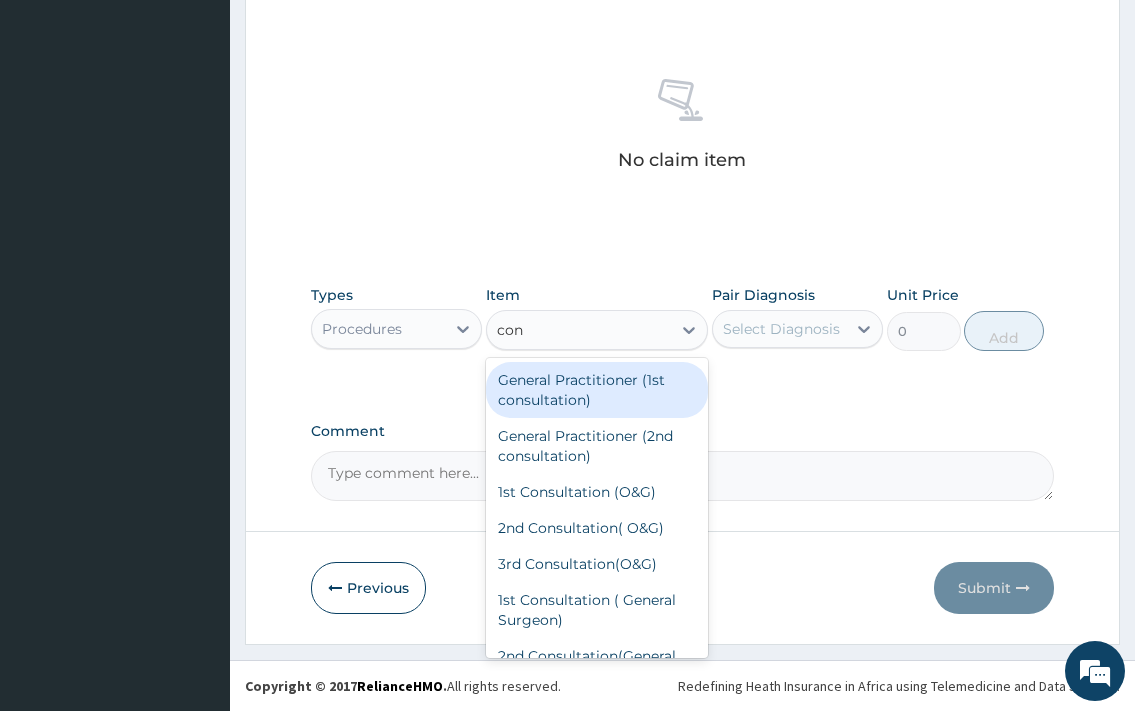 click on "General Practitioner (1st consultation)" at bounding box center [597, 390] 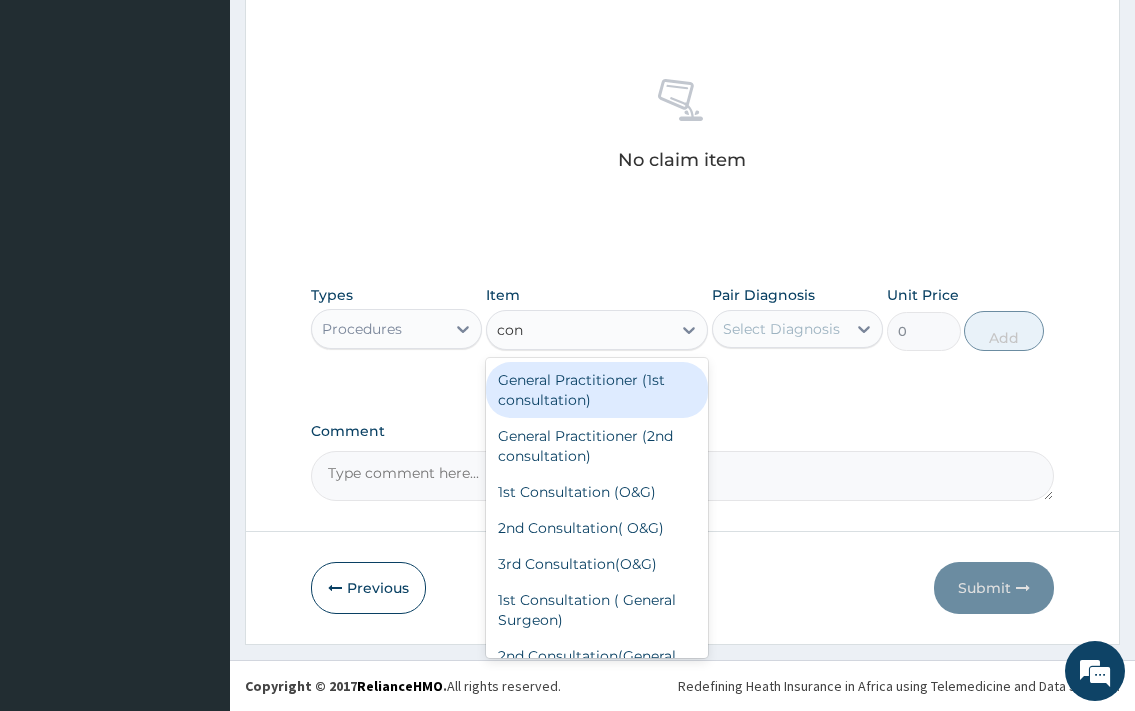 type 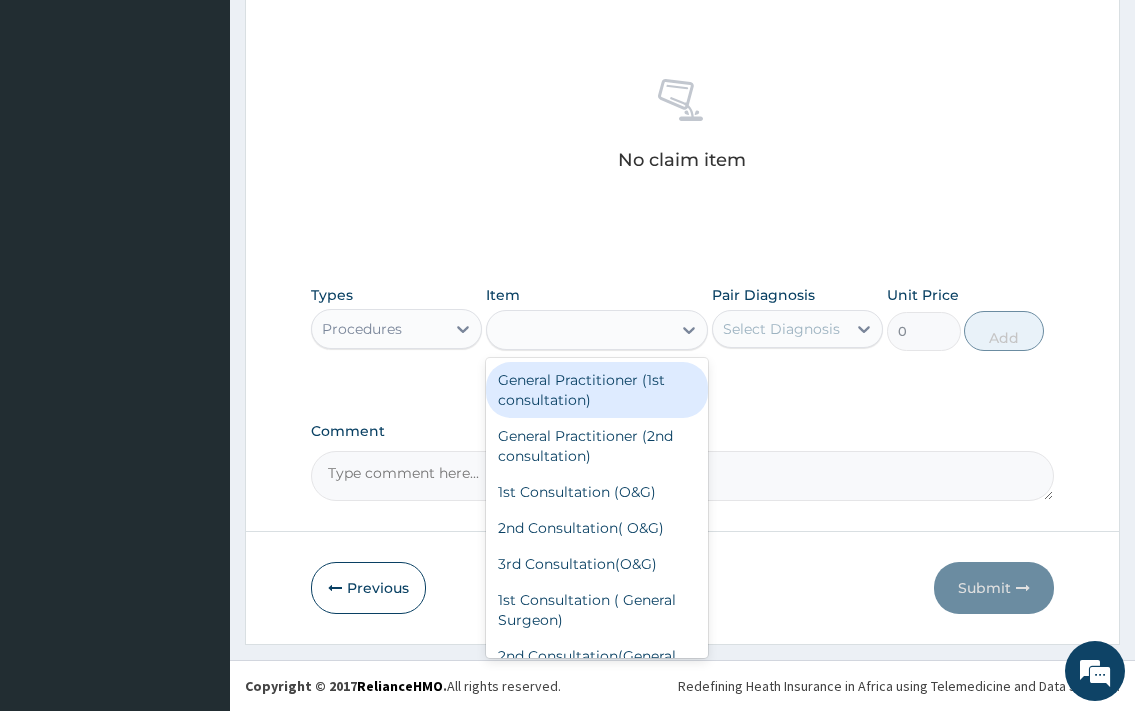 type on "3500" 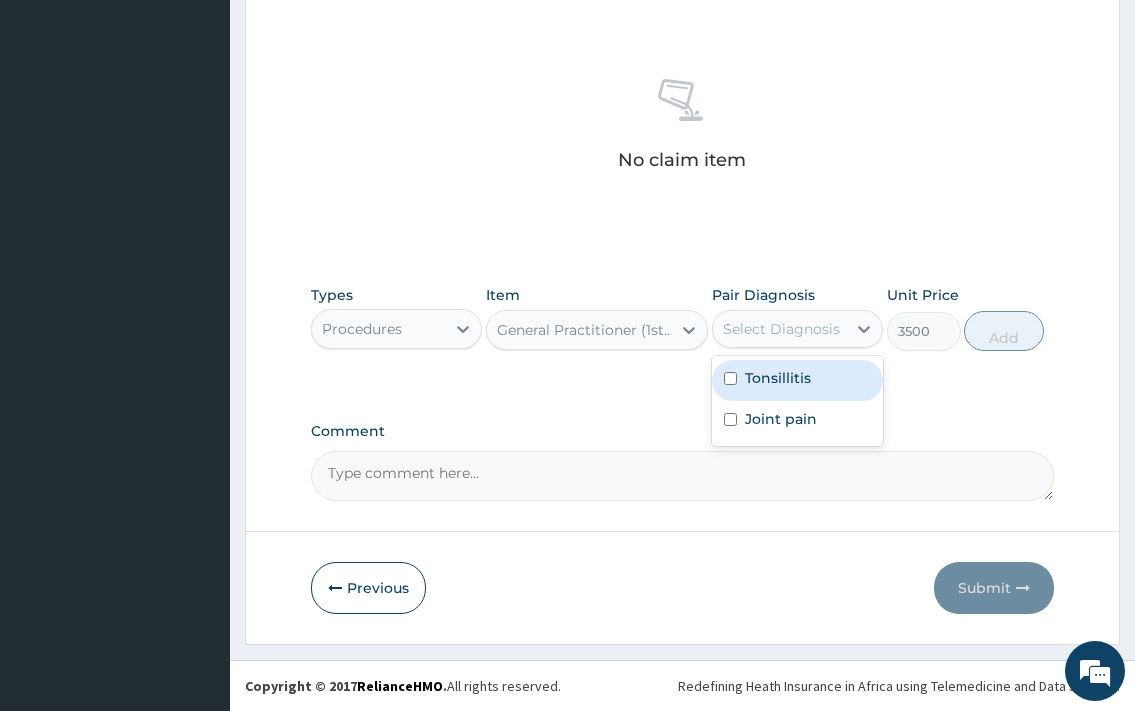 click on "Select Diagnosis" at bounding box center [781, 329] 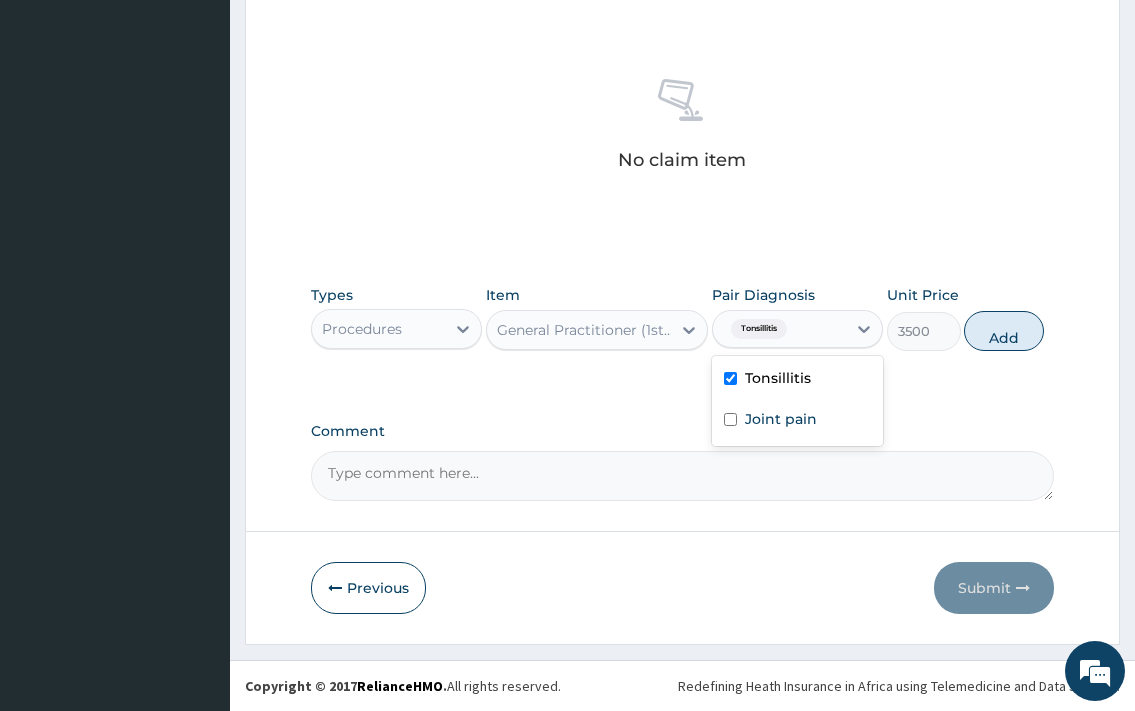 checkbox on "true" 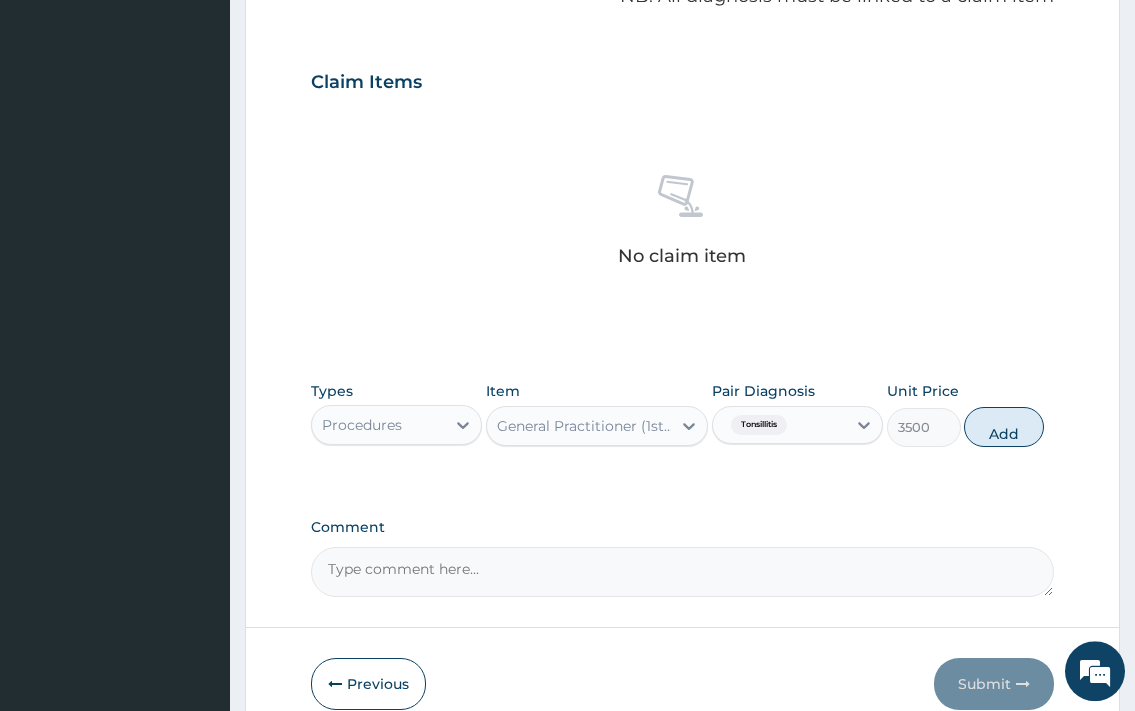 scroll, scrollTop: 527, scrollLeft: 0, axis: vertical 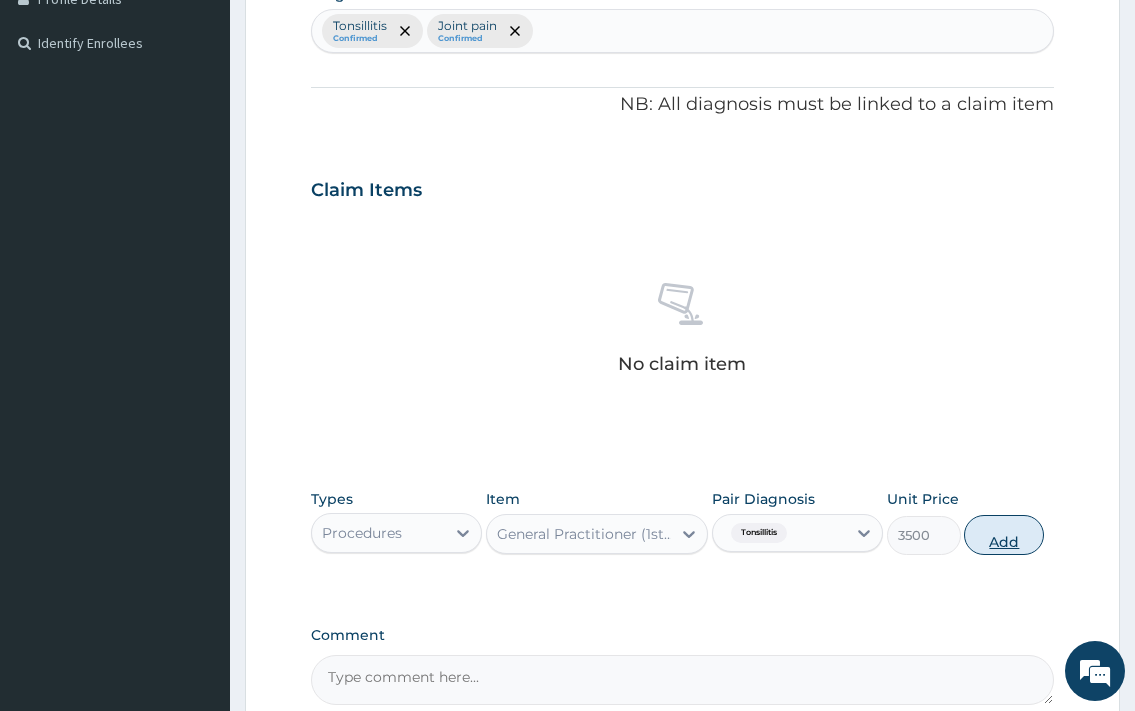 click on "Add" at bounding box center [1004, 535] 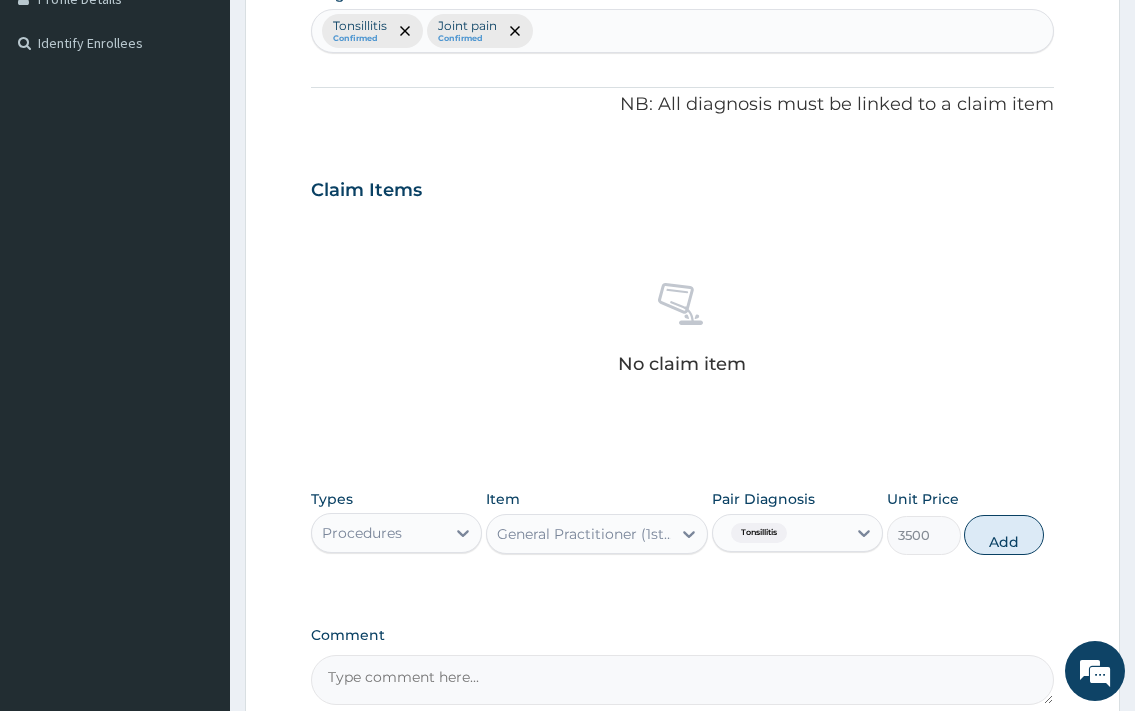 type on "0" 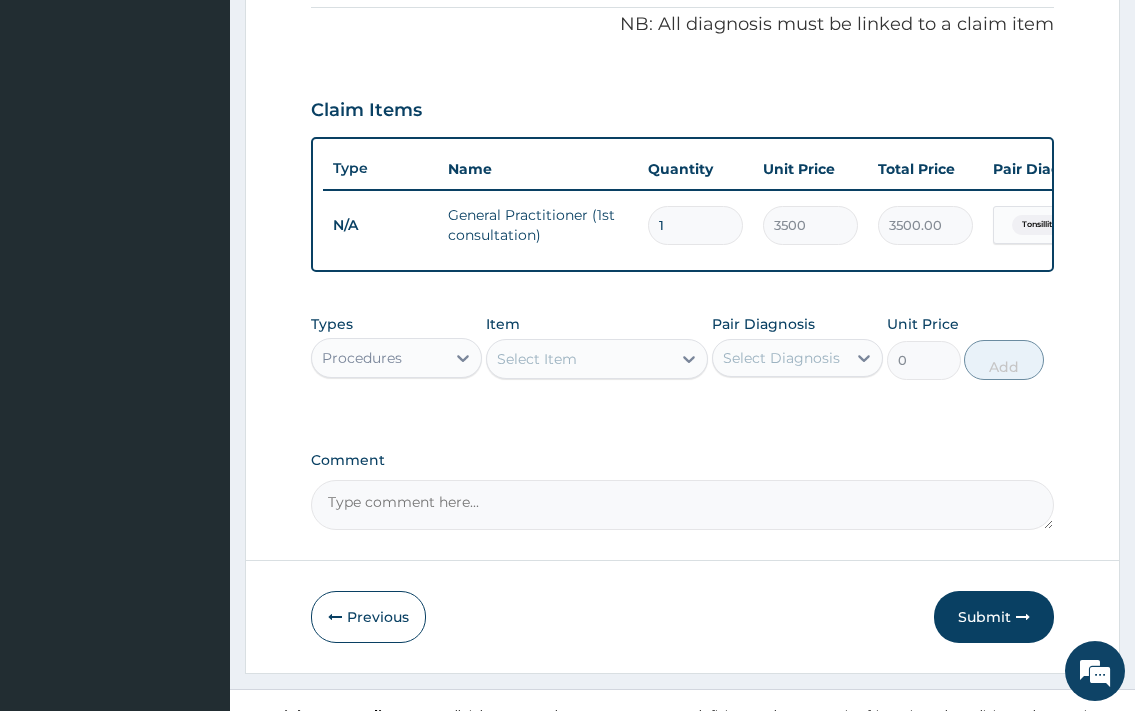 scroll, scrollTop: 653, scrollLeft: 0, axis: vertical 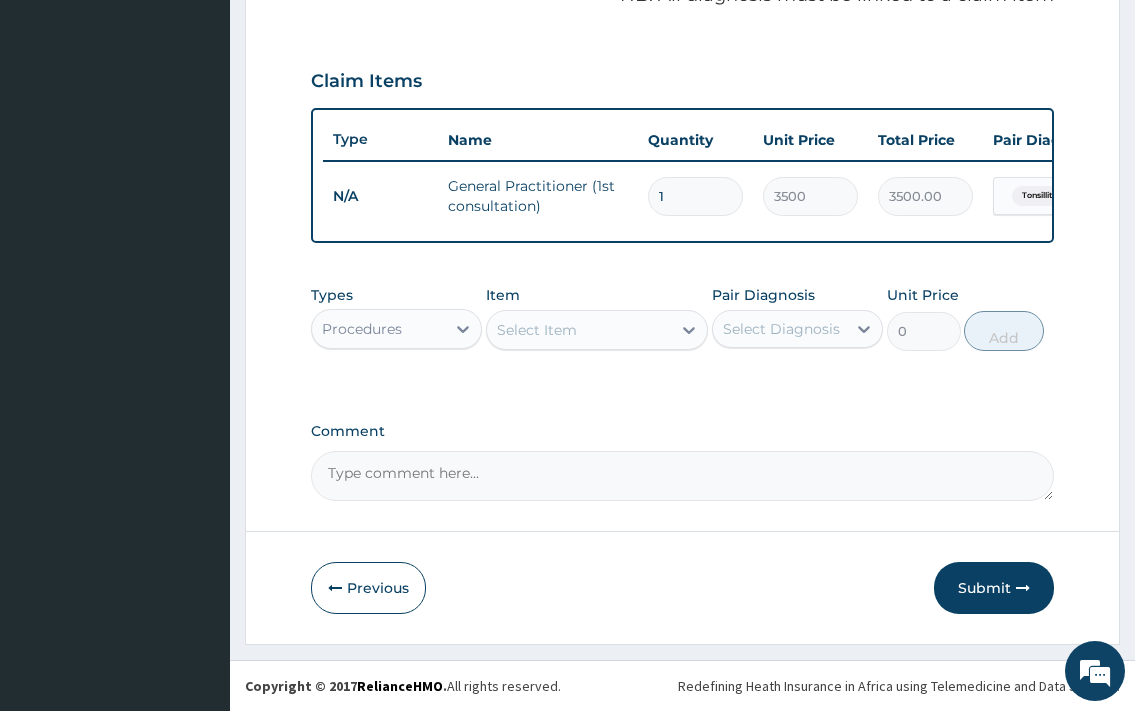 click on "Procedures" at bounding box center (378, 329) 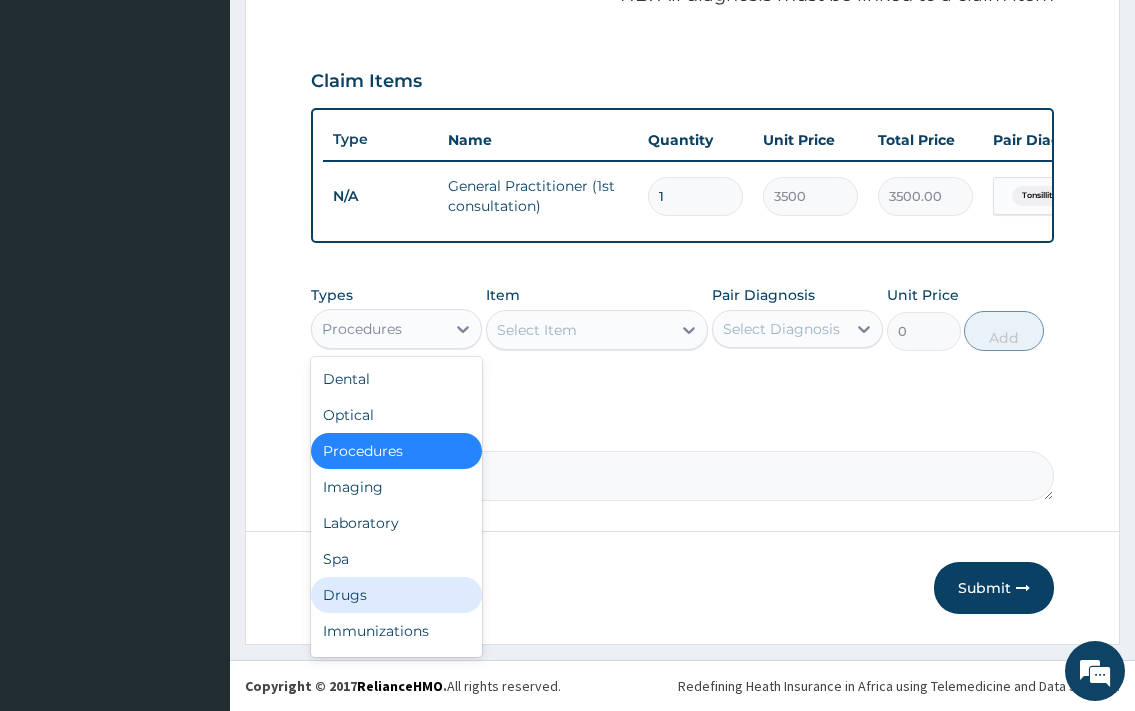 click on "Drugs" at bounding box center (396, 595) 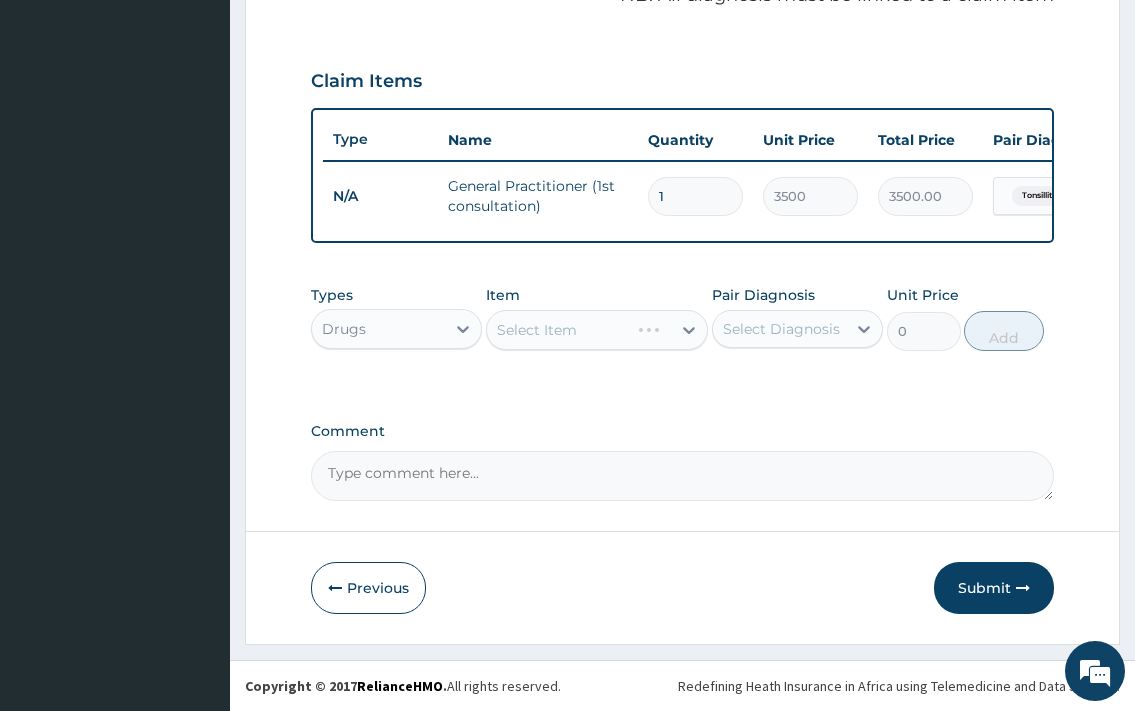 click on "Select Item" at bounding box center (597, 330) 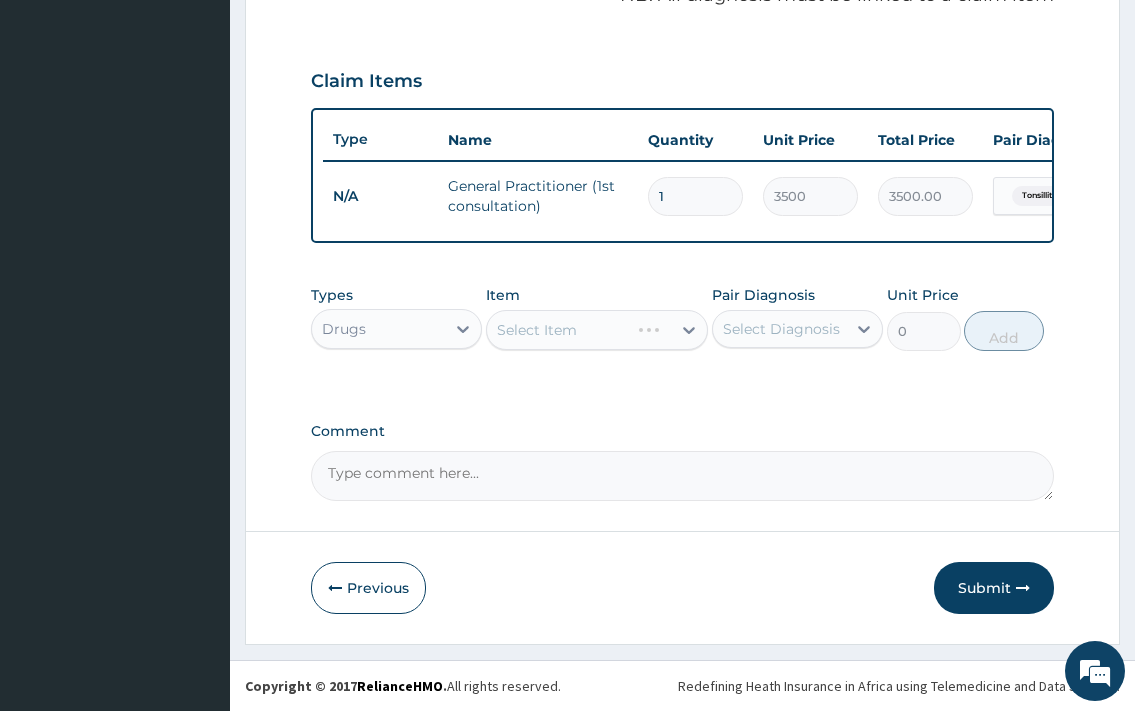 click on "Select Item" at bounding box center [597, 330] 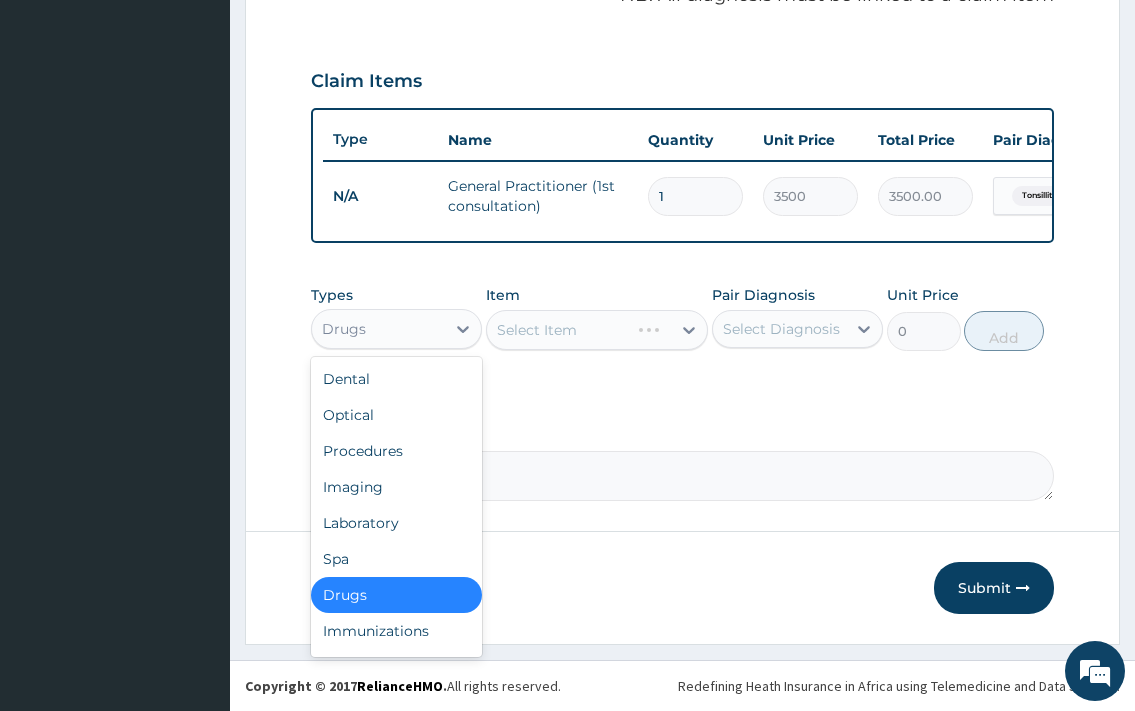 click on "Drugs" at bounding box center (378, 329) 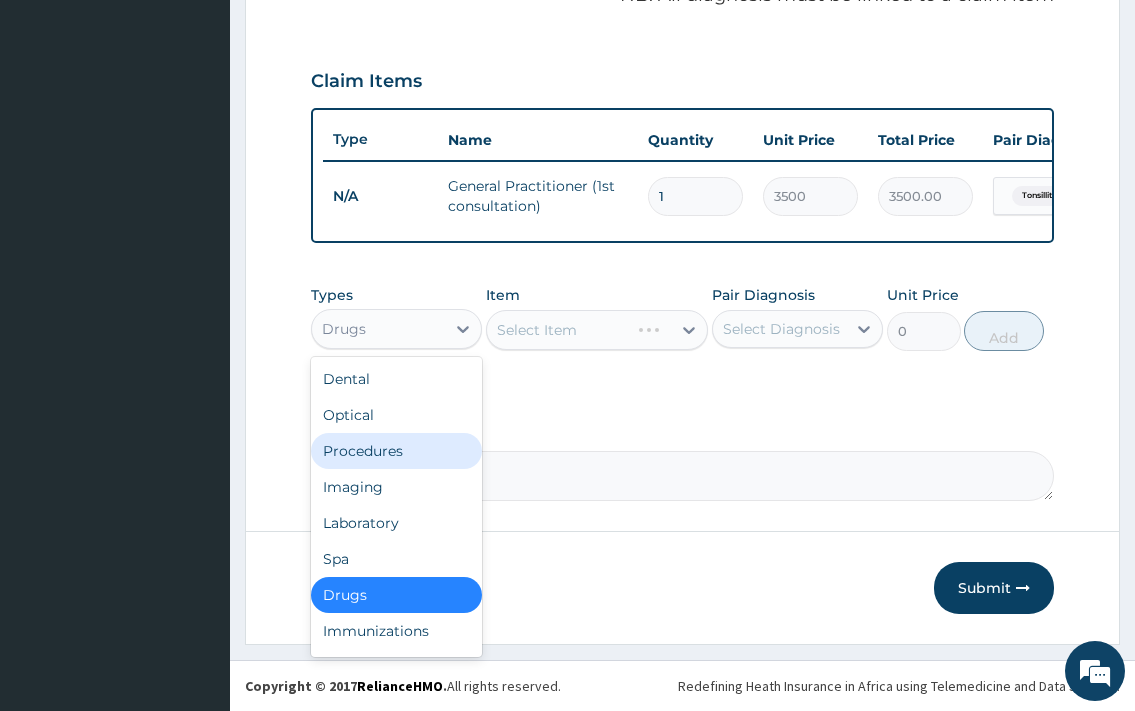 click on "Procedures" at bounding box center (396, 451) 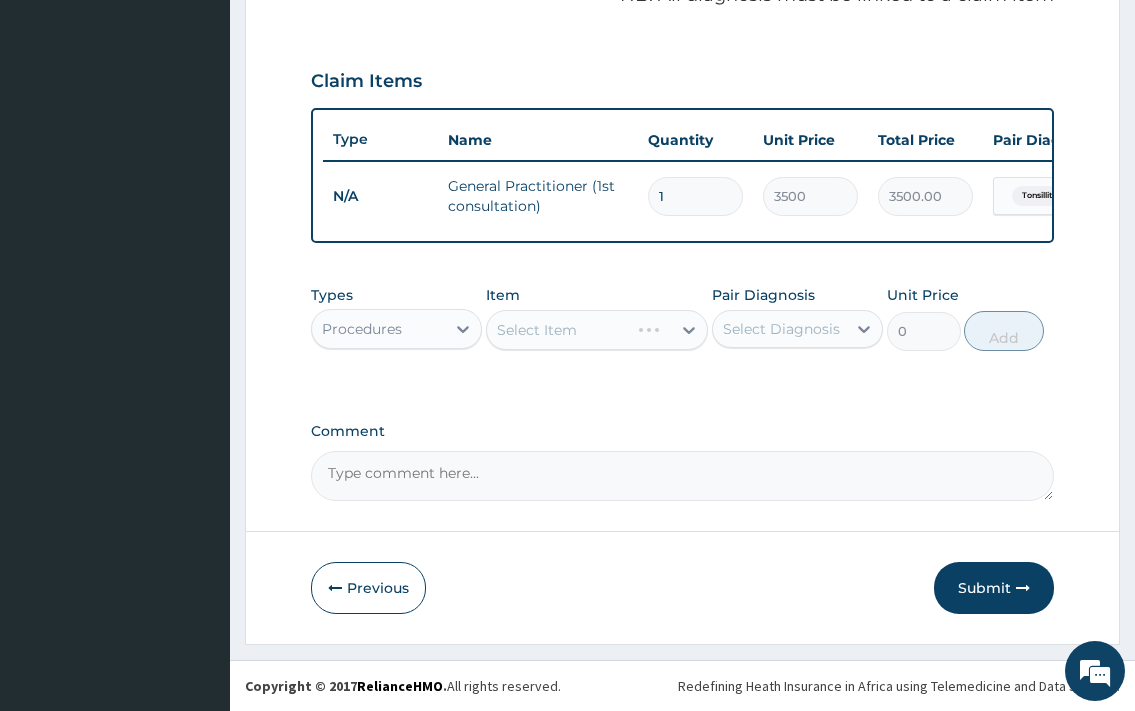 click on "Select Item" at bounding box center [597, 330] 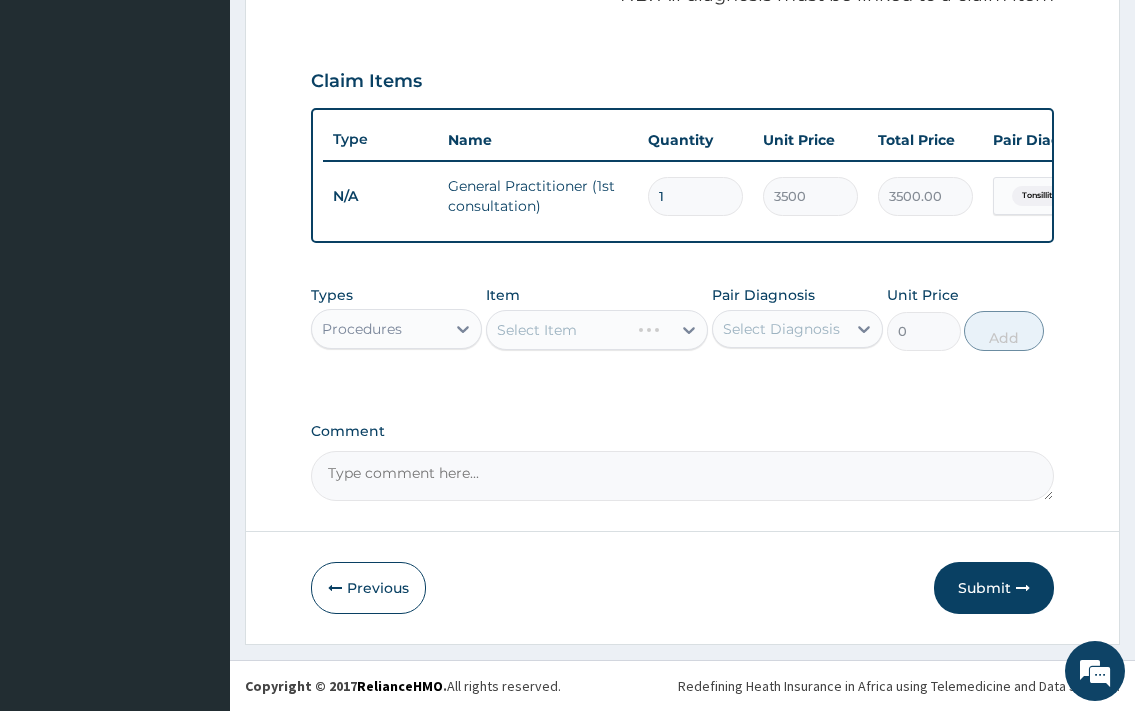 click on "Select Item" at bounding box center [597, 330] 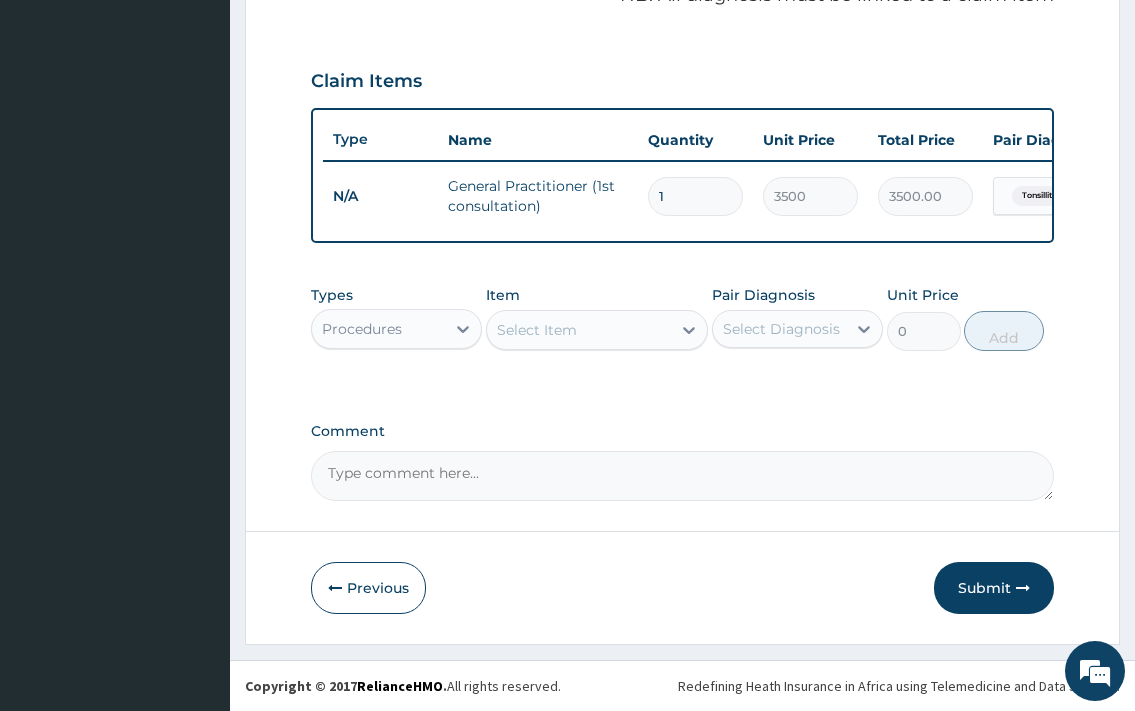 click on "Select Item" at bounding box center [579, 330] 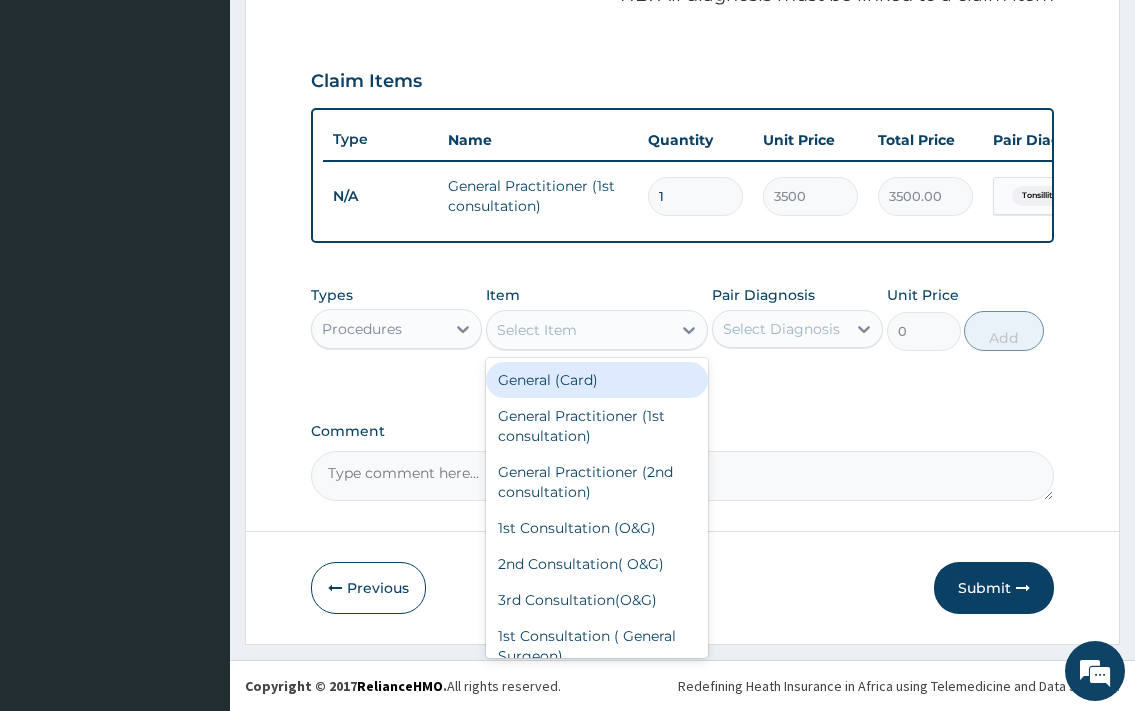 click on "Procedures" at bounding box center [362, 329] 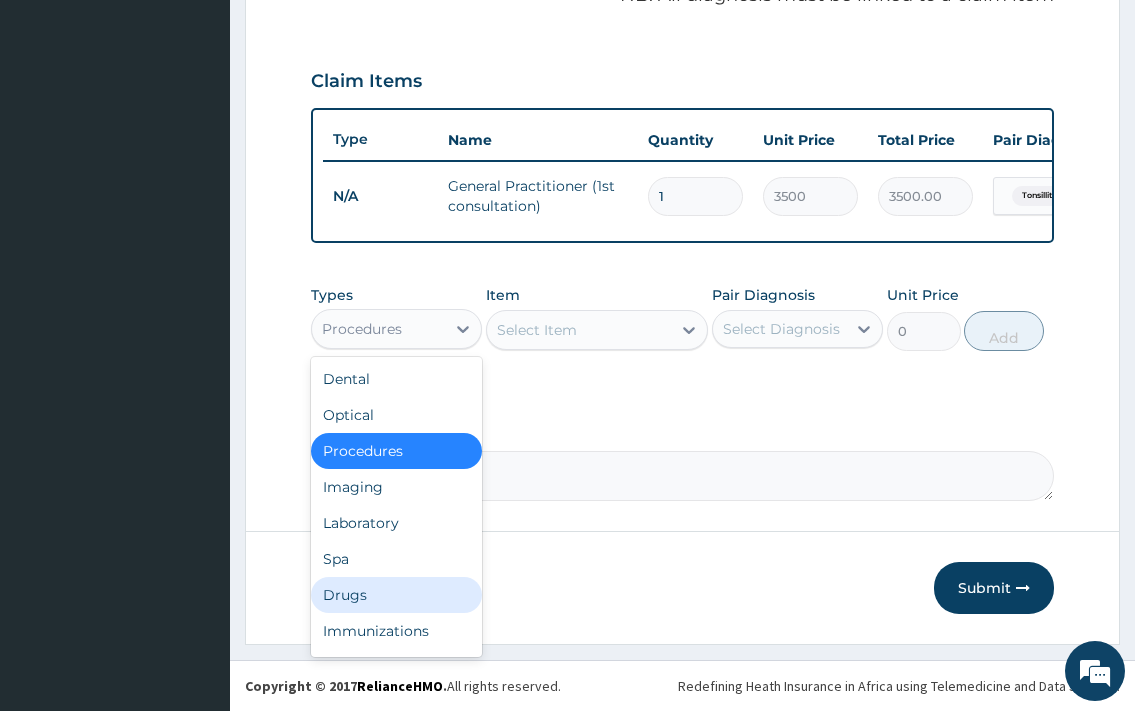 drag, startPoint x: 357, startPoint y: 581, endPoint x: 386, endPoint y: 515, distance: 72.09022 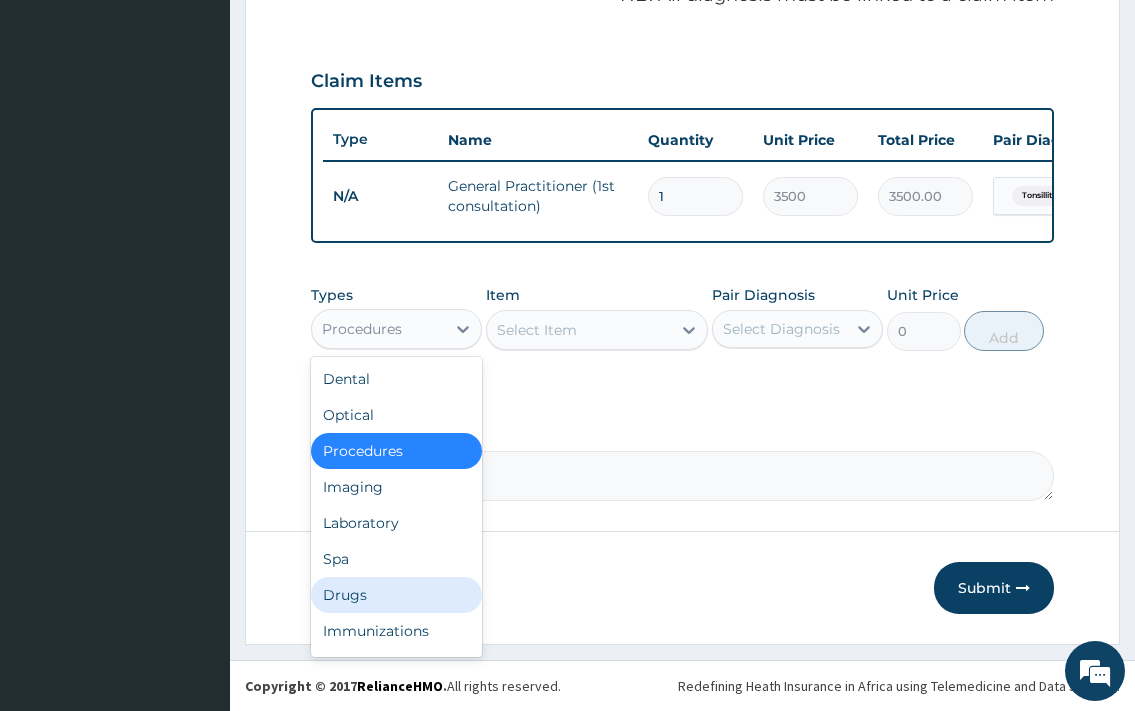 click on "Dental Optical Procedures Imaging Laboratory Spa Drugs Immunizations Others Gym" at bounding box center (396, 507) 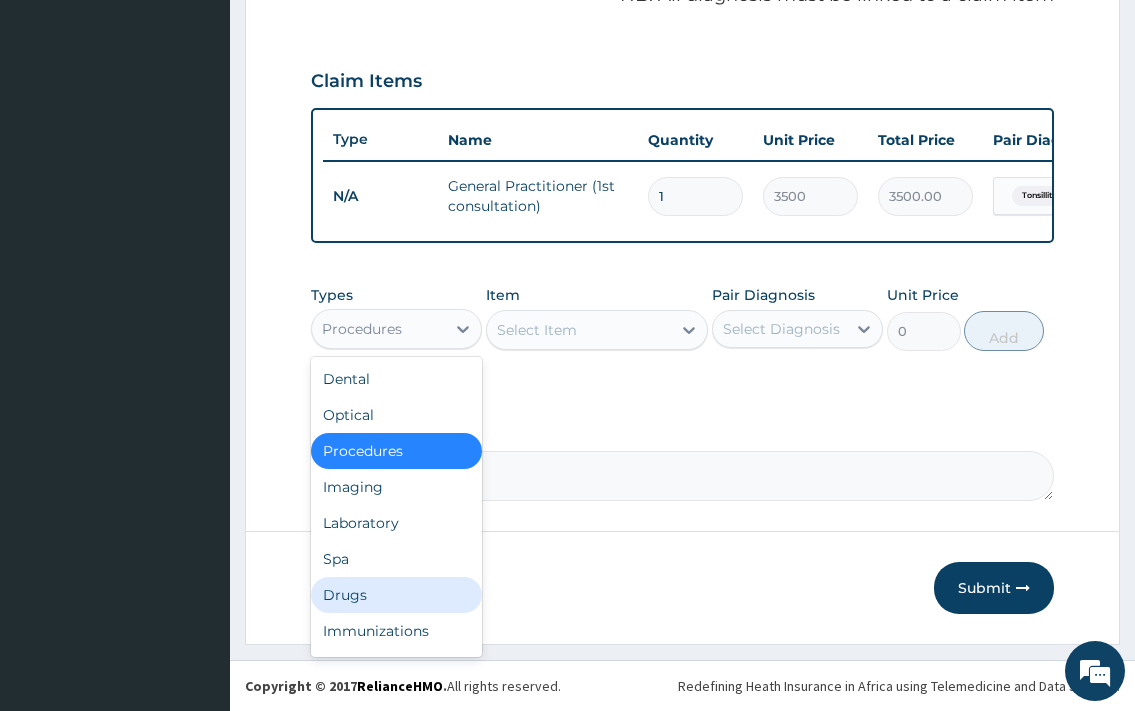 drag, startPoint x: 357, startPoint y: 603, endPoint x: 405, endPoint y: 520, distance: 95.880135 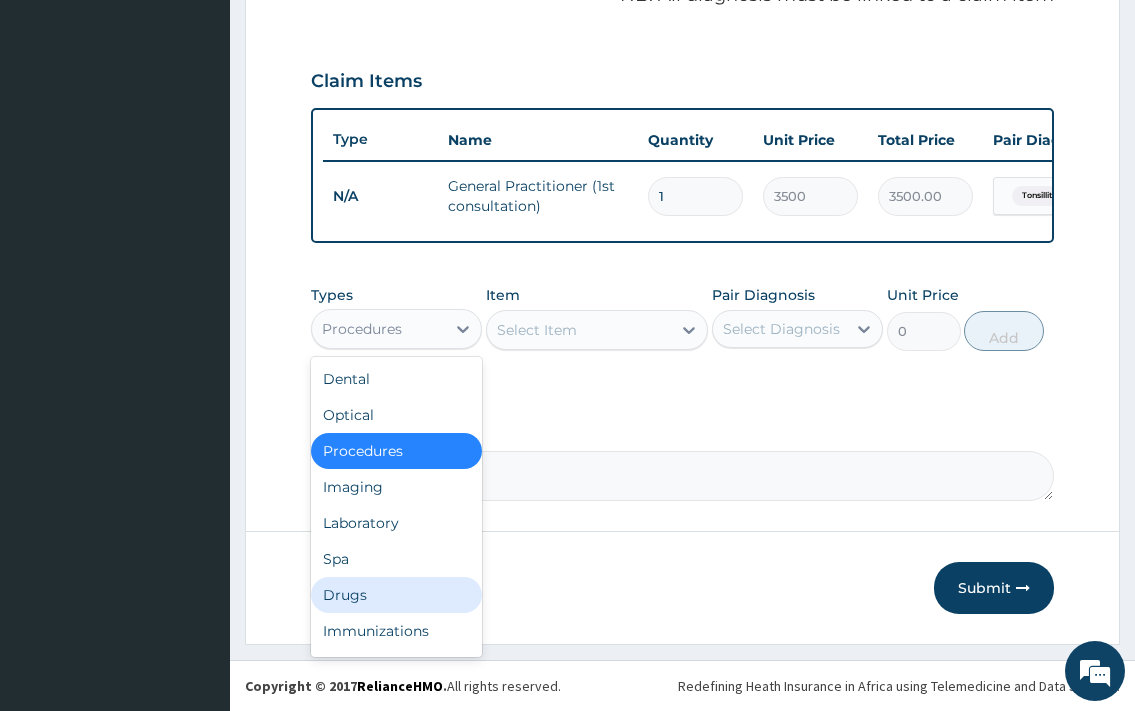 click on "Drugs" at bounding box center [396, 595] 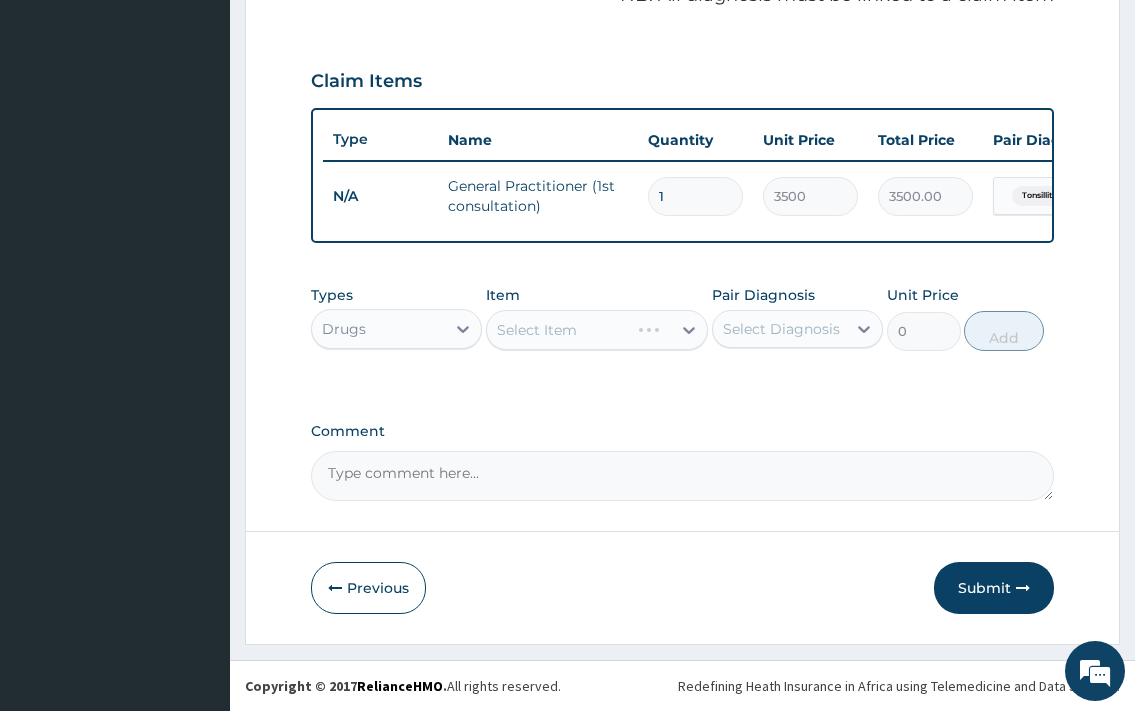 click on "Select Item" at bounding box center (597, 330) 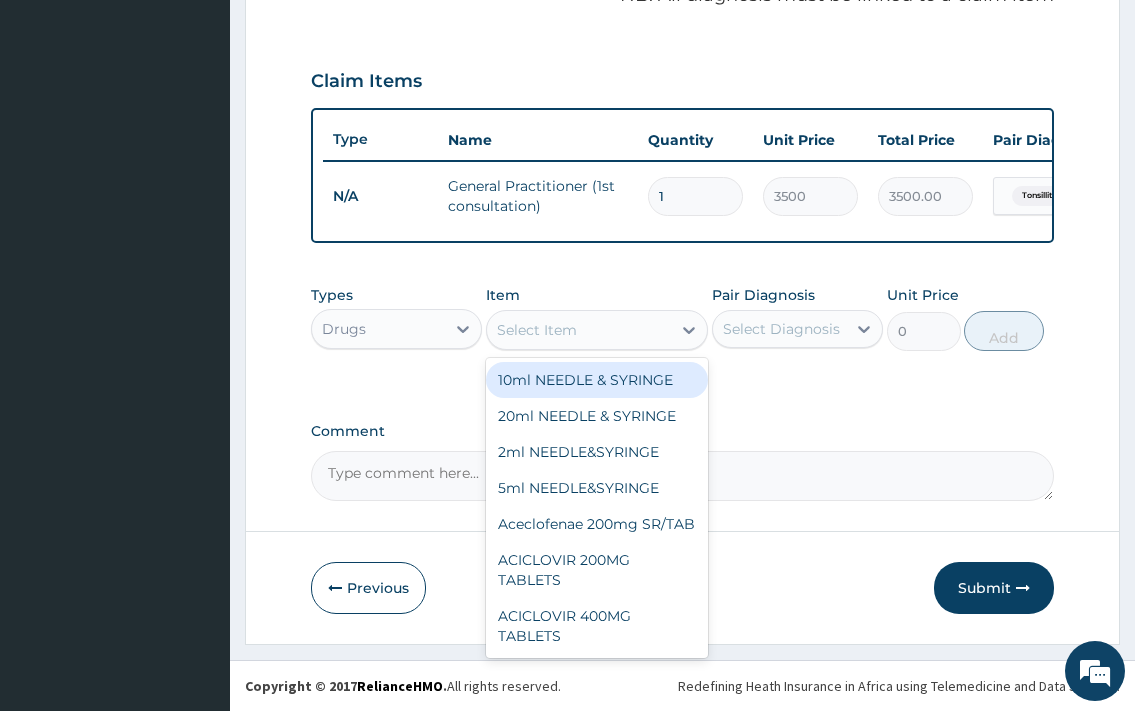 click on "Select Item" at bounding box center [537, 330] 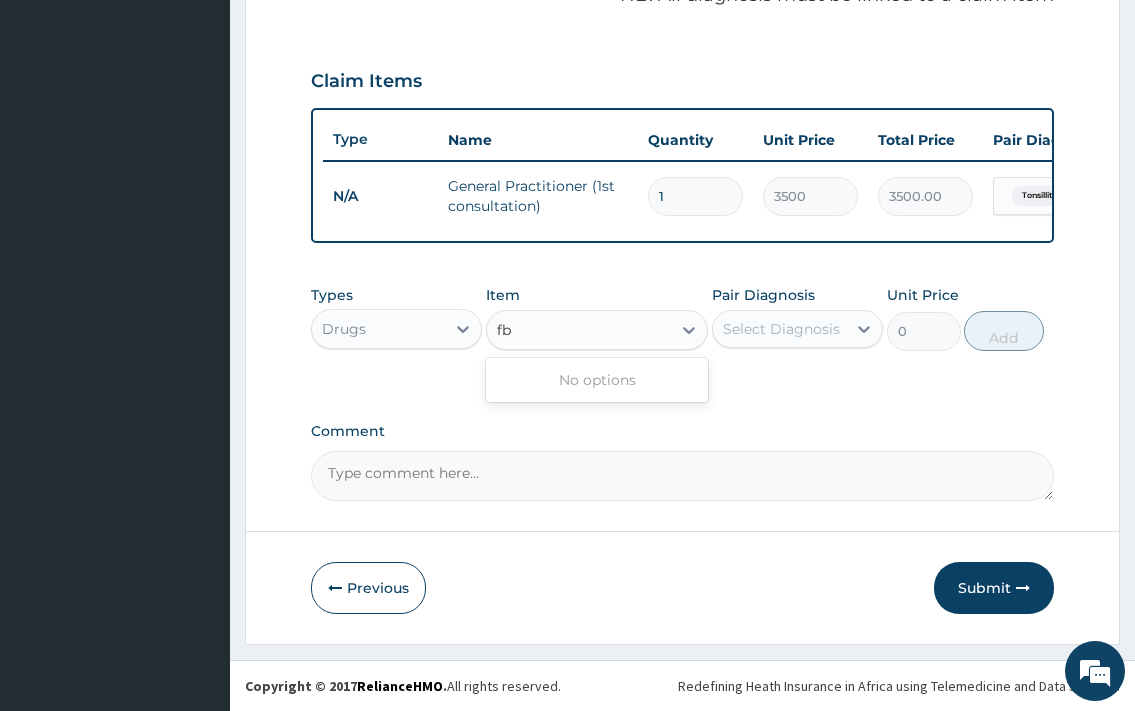 type on "f" 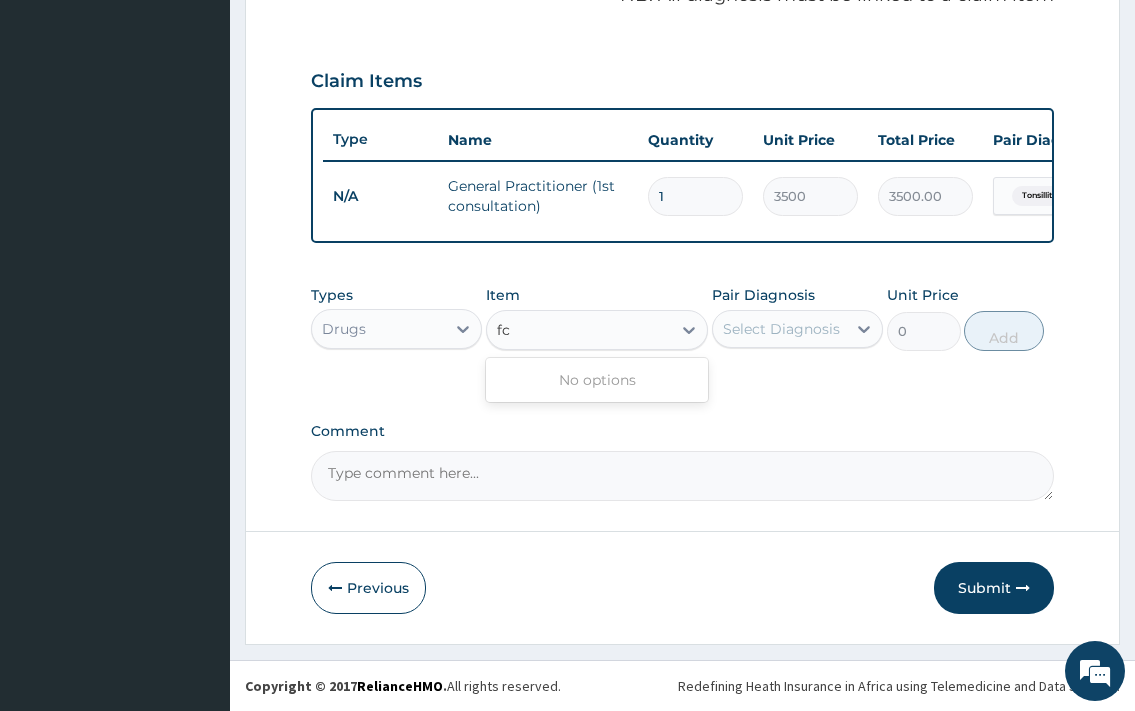 type on "f" 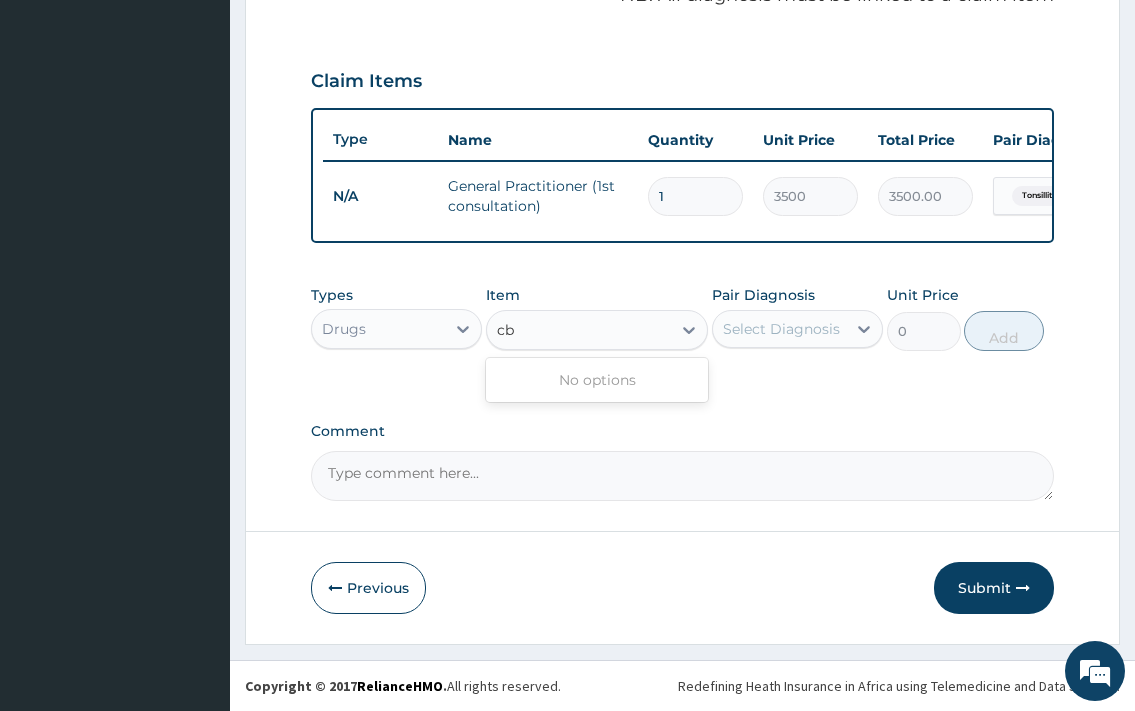 type on "c" 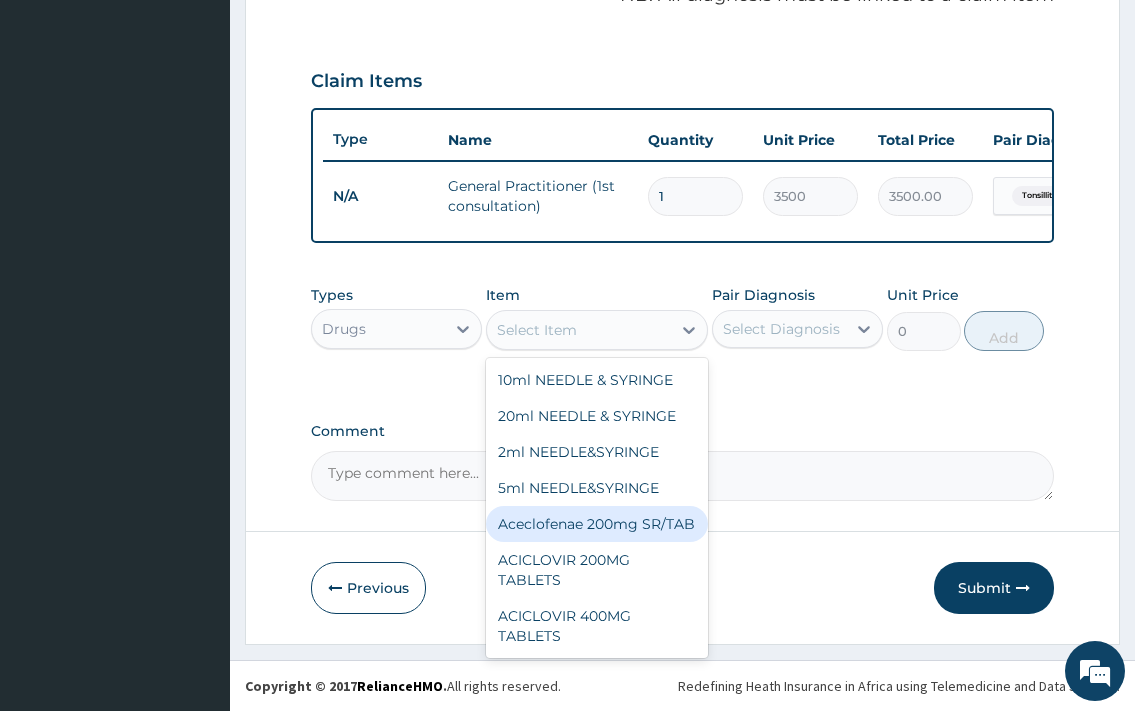 click on "Drugs" at bounding box center [378, 329] 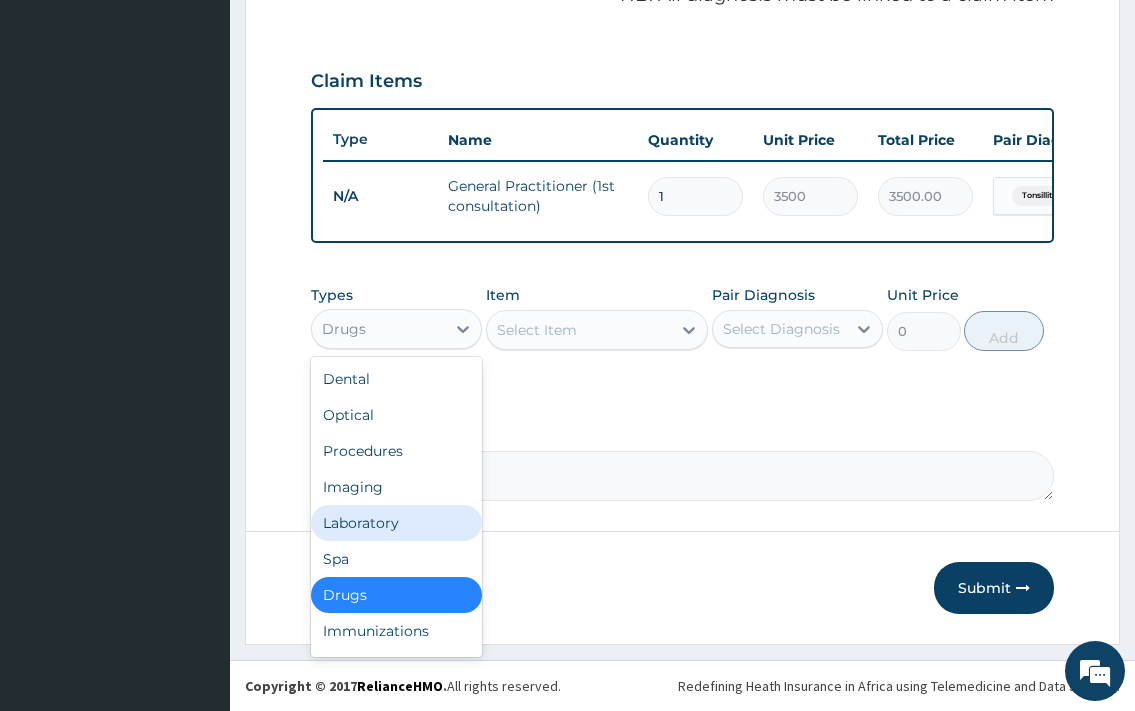click on "Laboratory" at bounding box center [396, 523] 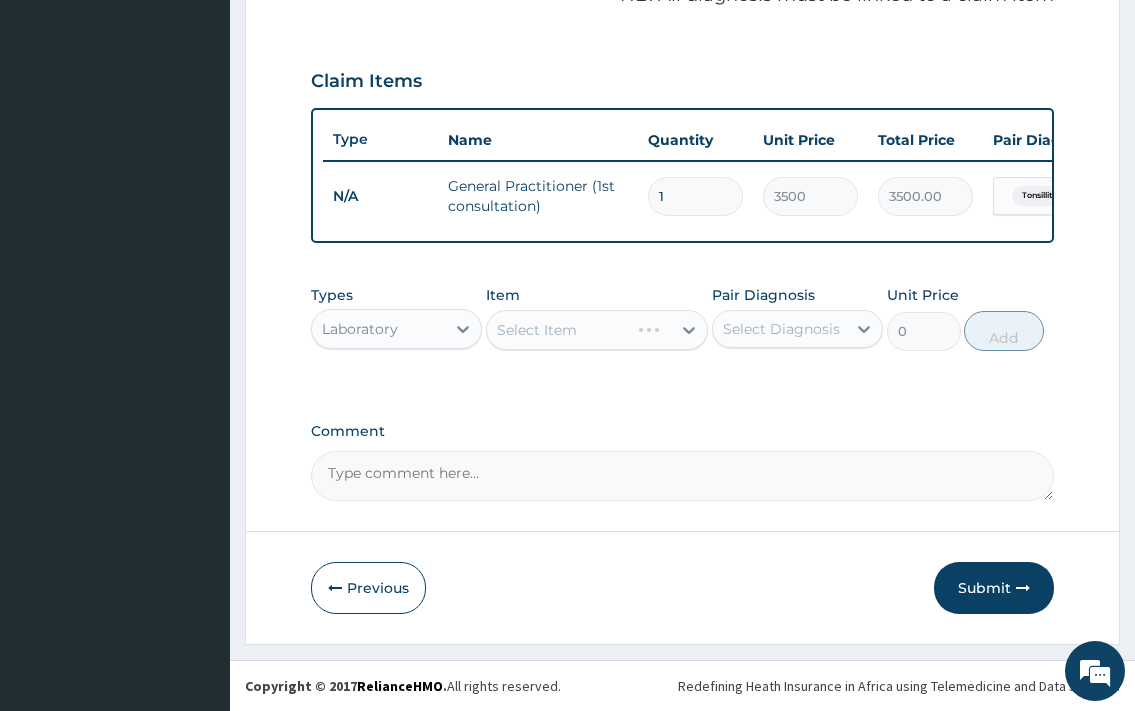click on "Select Item" at bounding box center [597, 330] 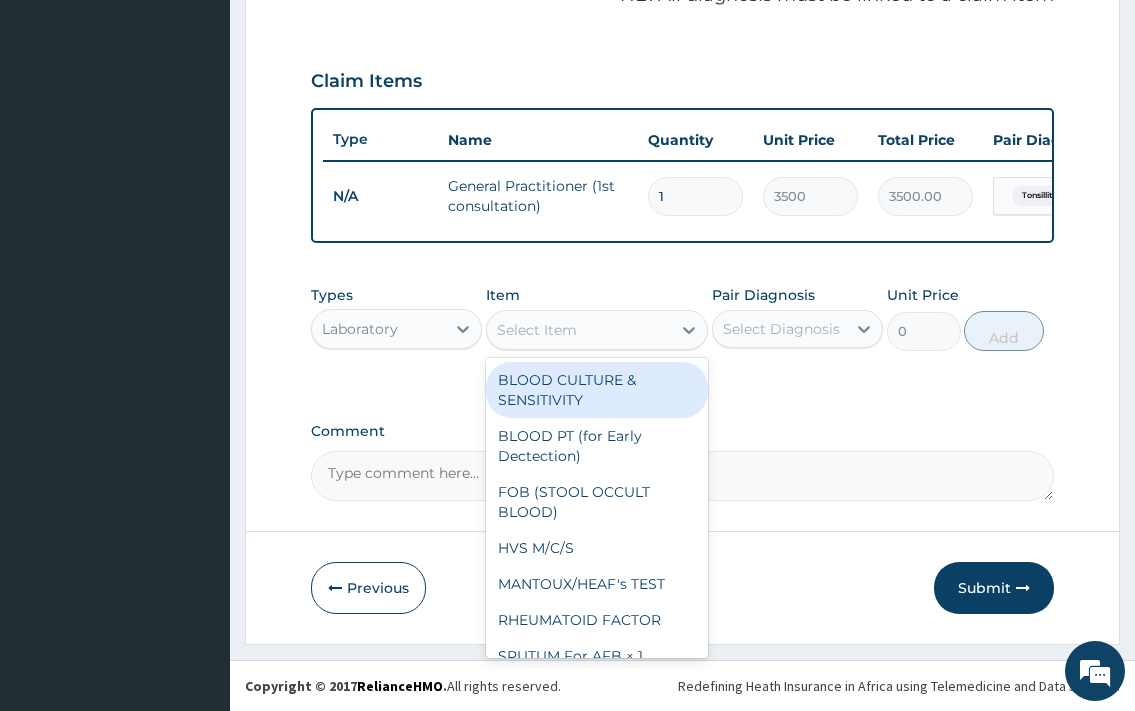 click on "Select Item" at bounding box center [579, 330] 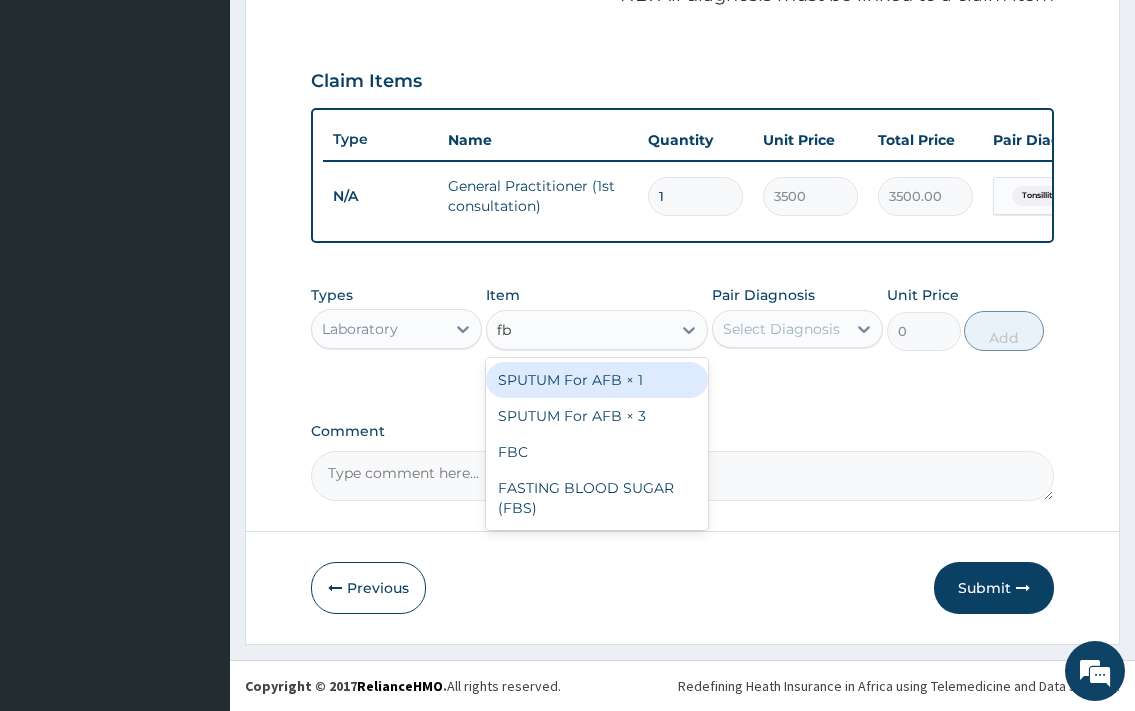 type on "fbc" 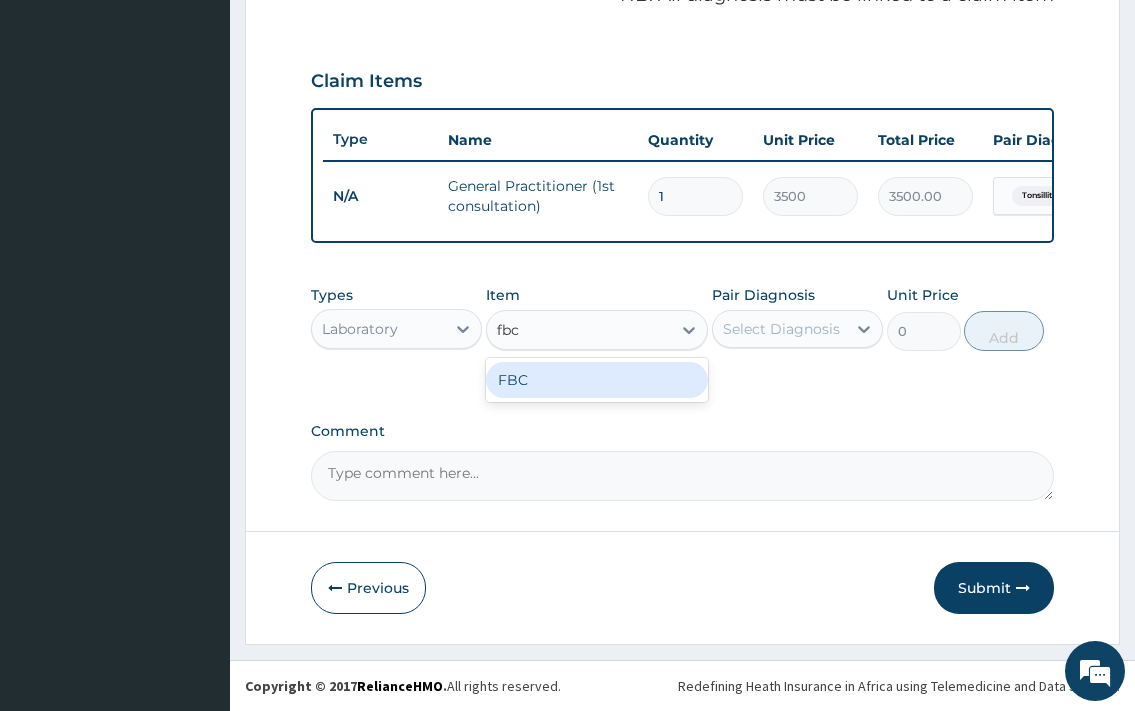 click on "FBC" at bounding box center [597, 380] 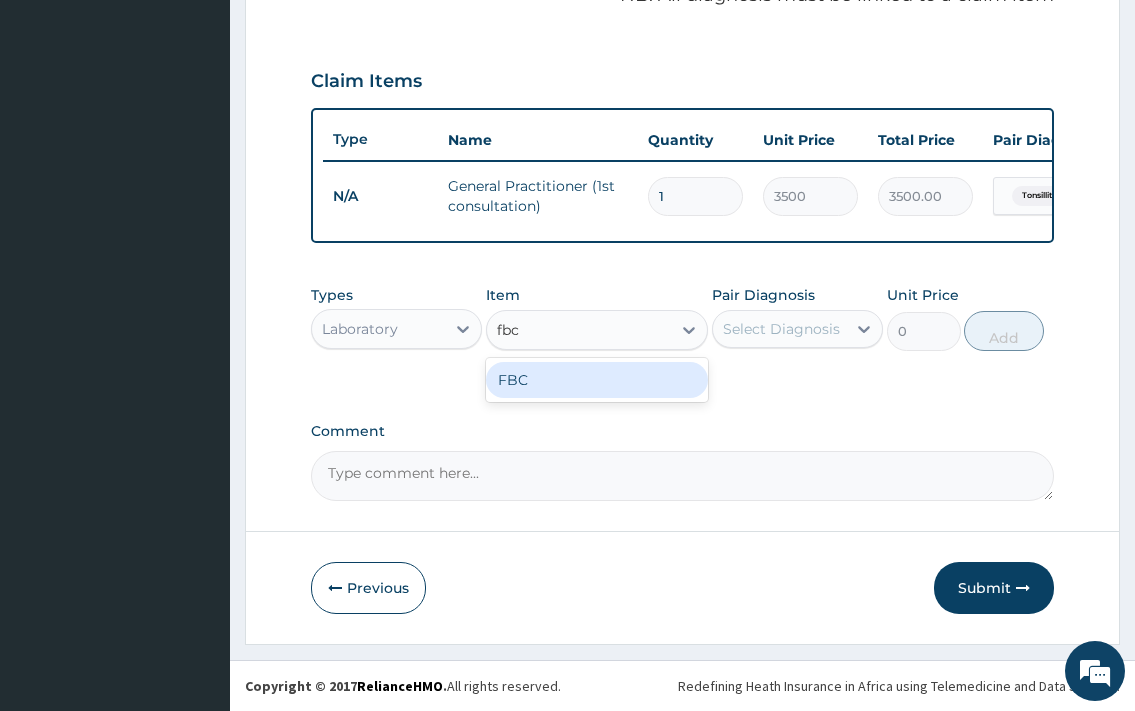 type 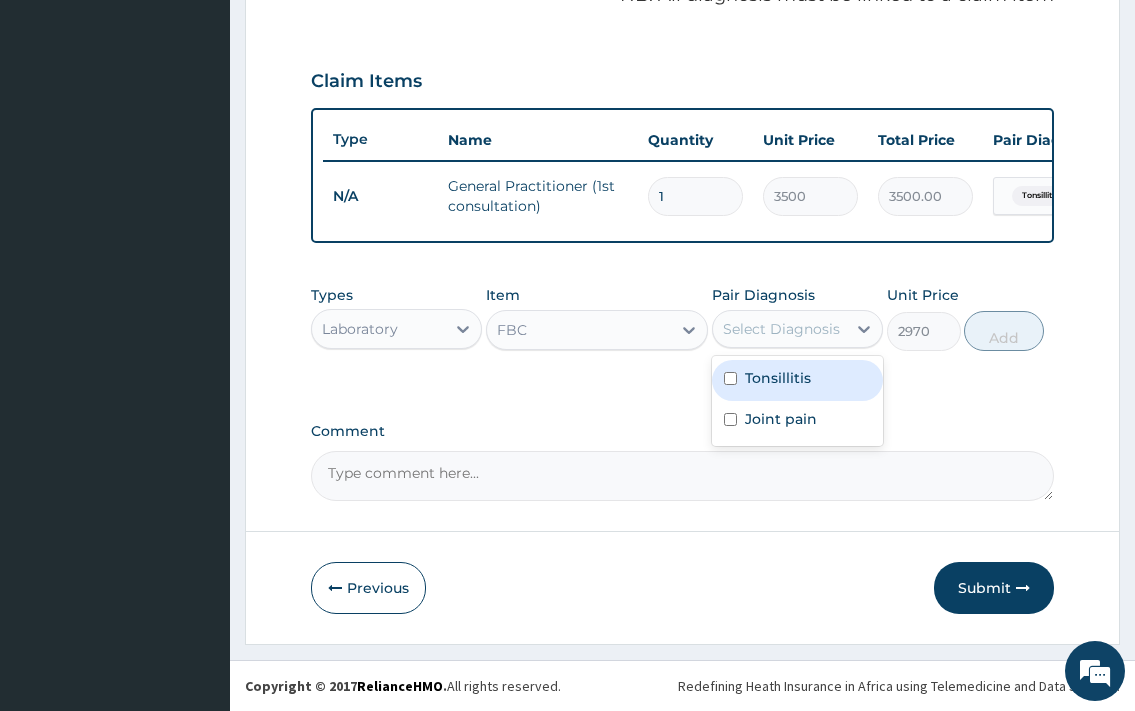 drag, startPoint x: 752, startPoint y: 326, endPoint x: 752, endPoint y: 351, distance: 25 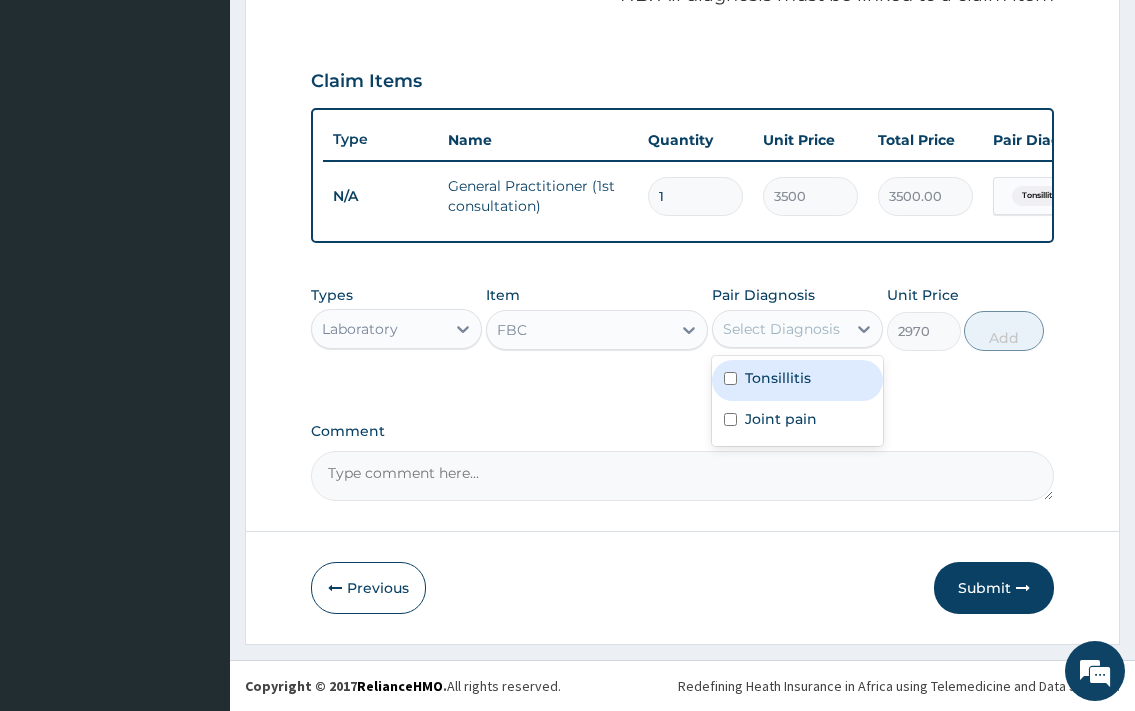 click on "Select Diagnosis" at bounding box center [781, 329] 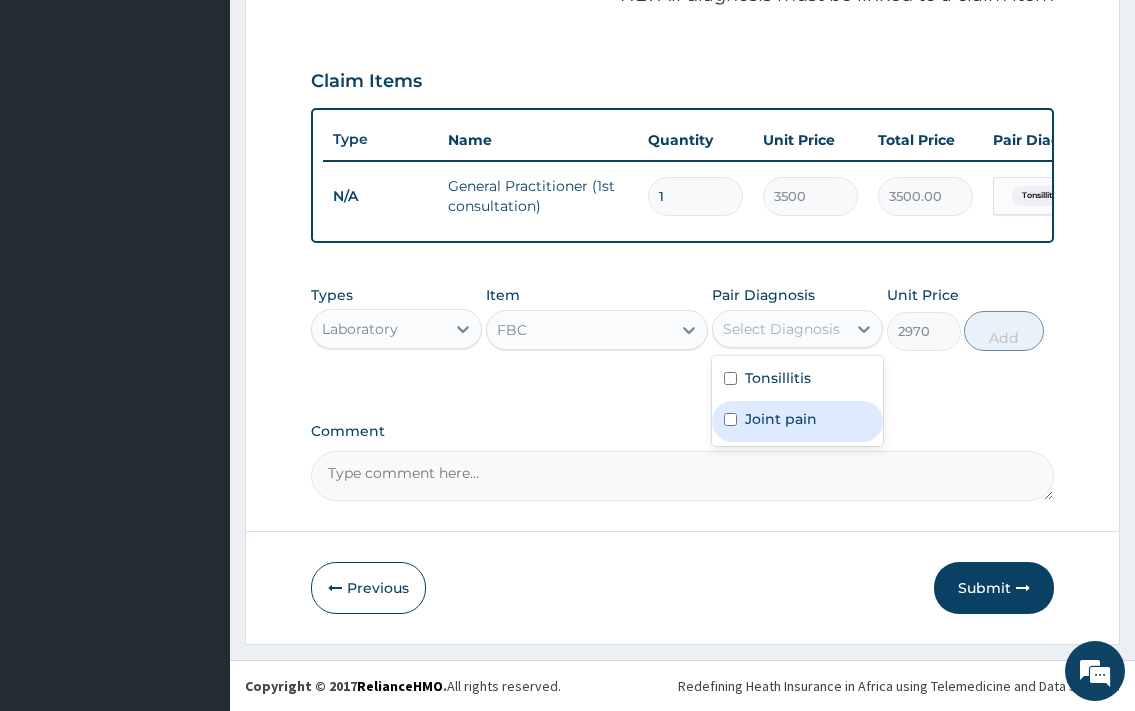 click on "Joint pain" at bounding box center (781, 419) 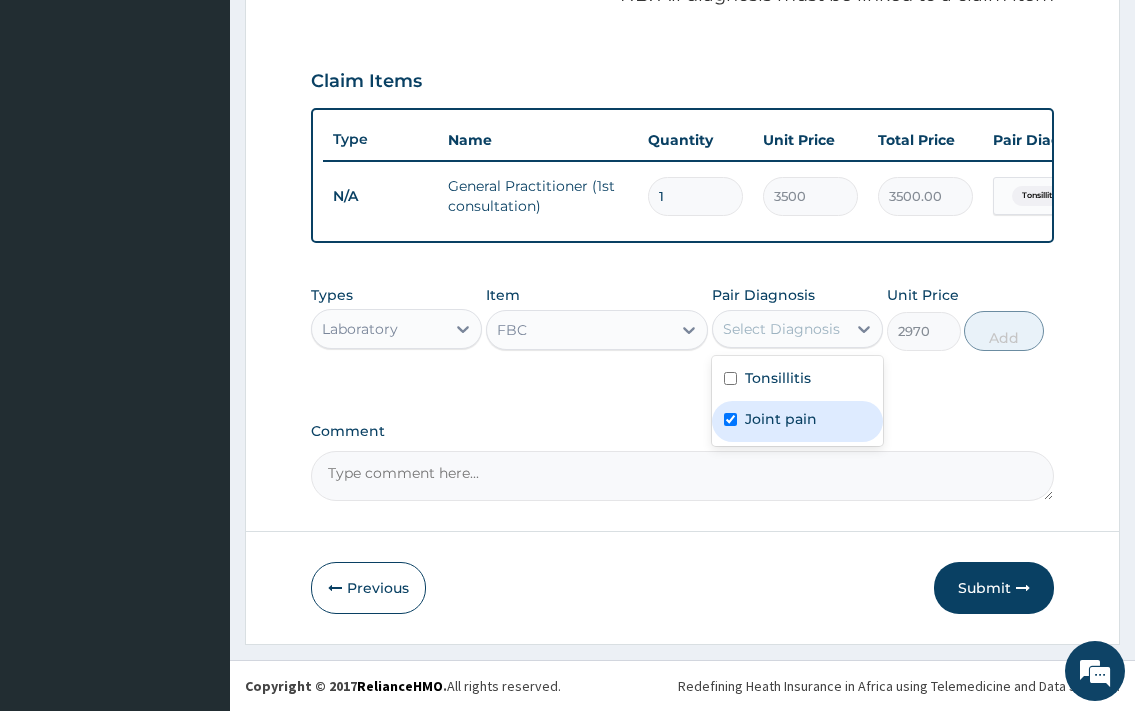 checkbox on "true" 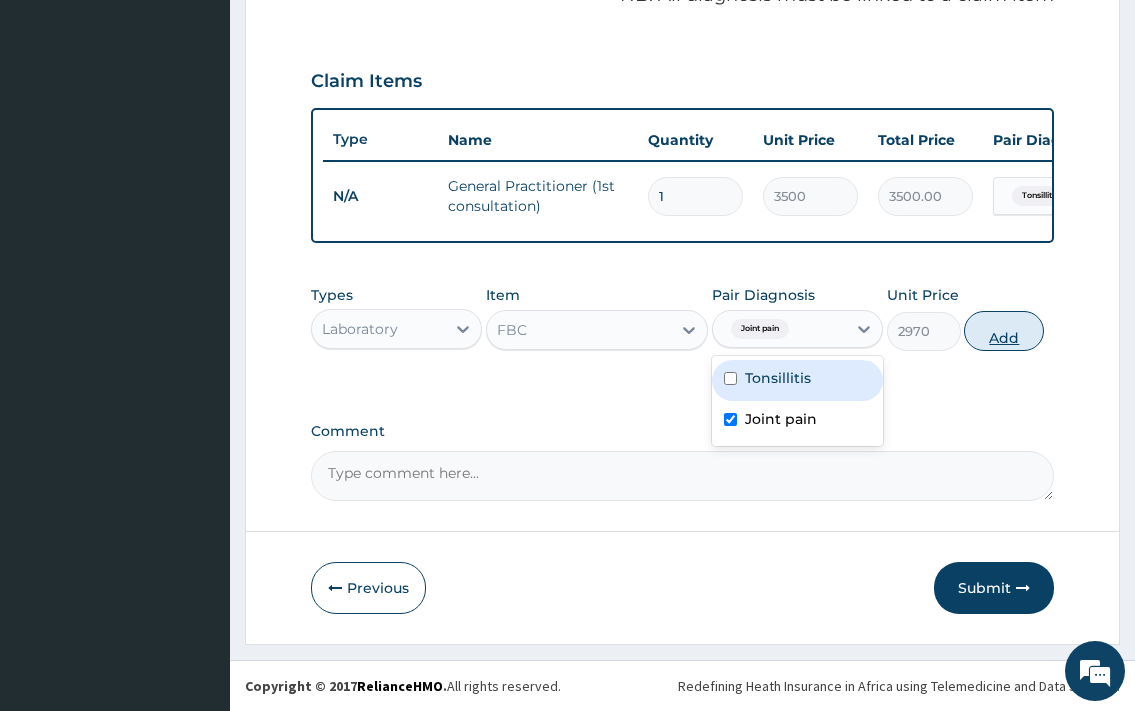click on "Add" at bounding box center (1004, 331) 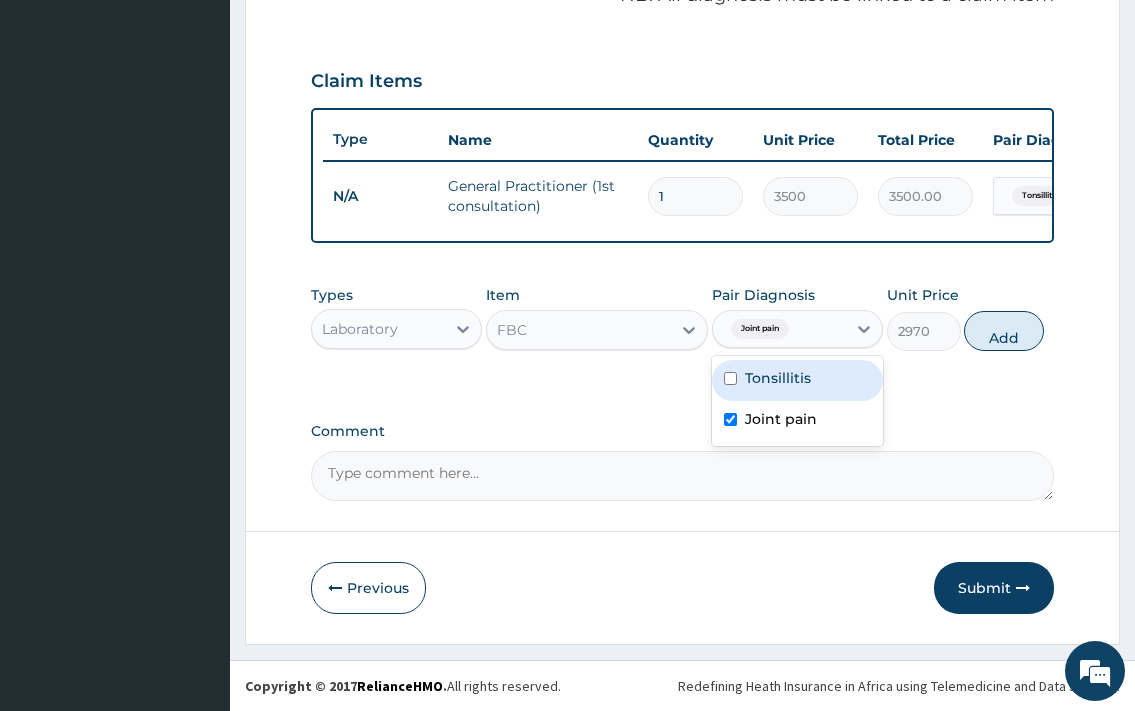 type on "0" 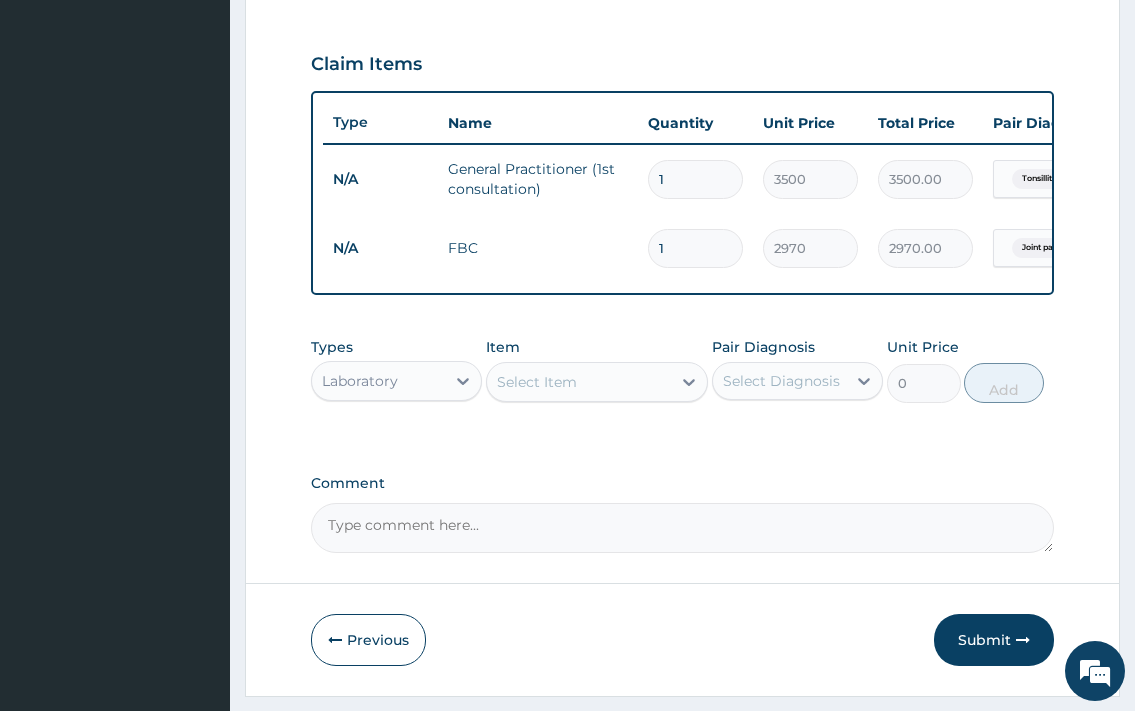 click on "Laboratory" at bounding box center [378, 381] 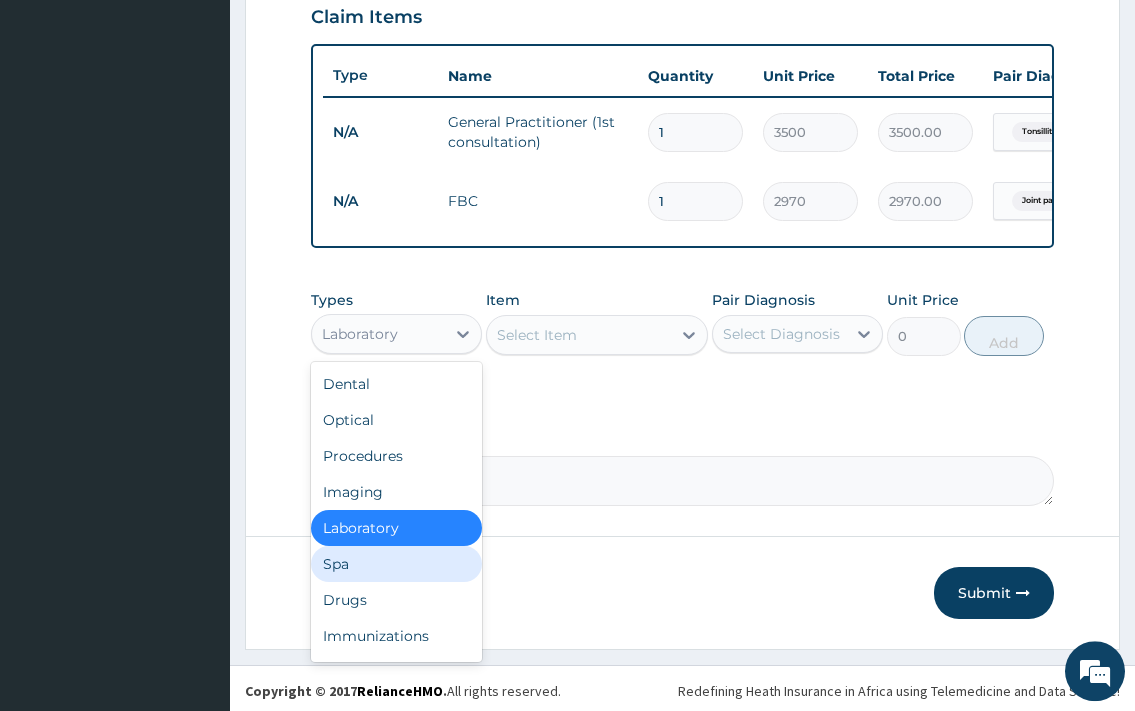 scroll, scrollTop: 722, scrollLeft: 0, axis: vertical 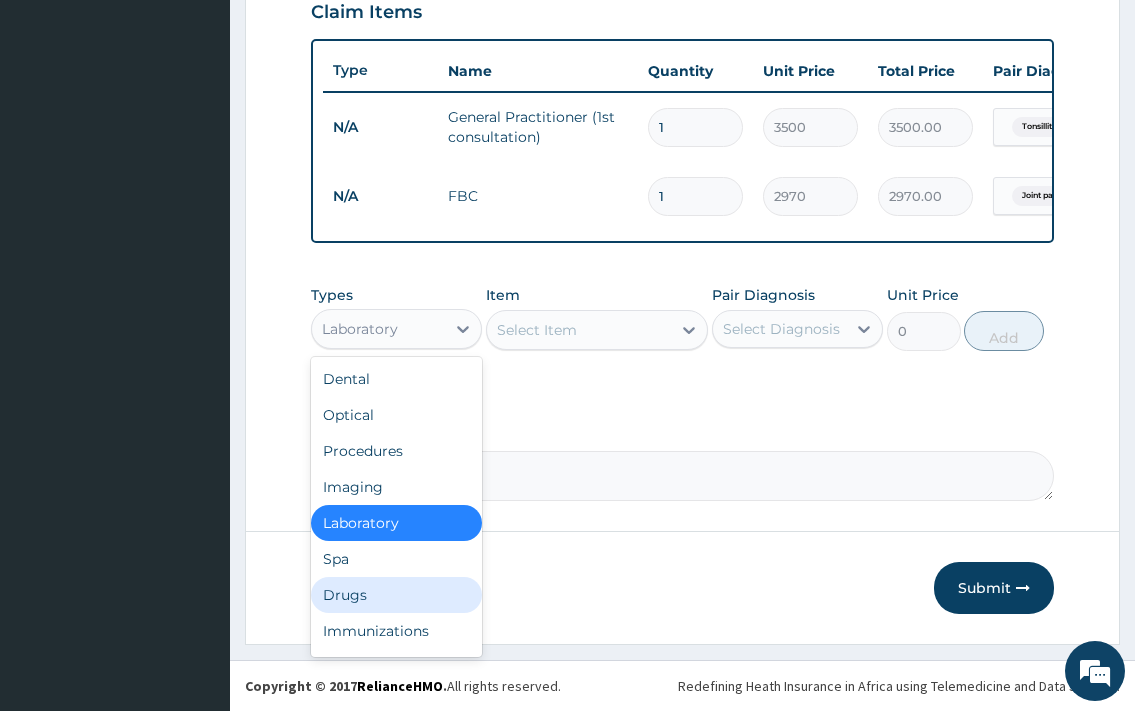 click on "Drugs" at bounding box center (396, 595) 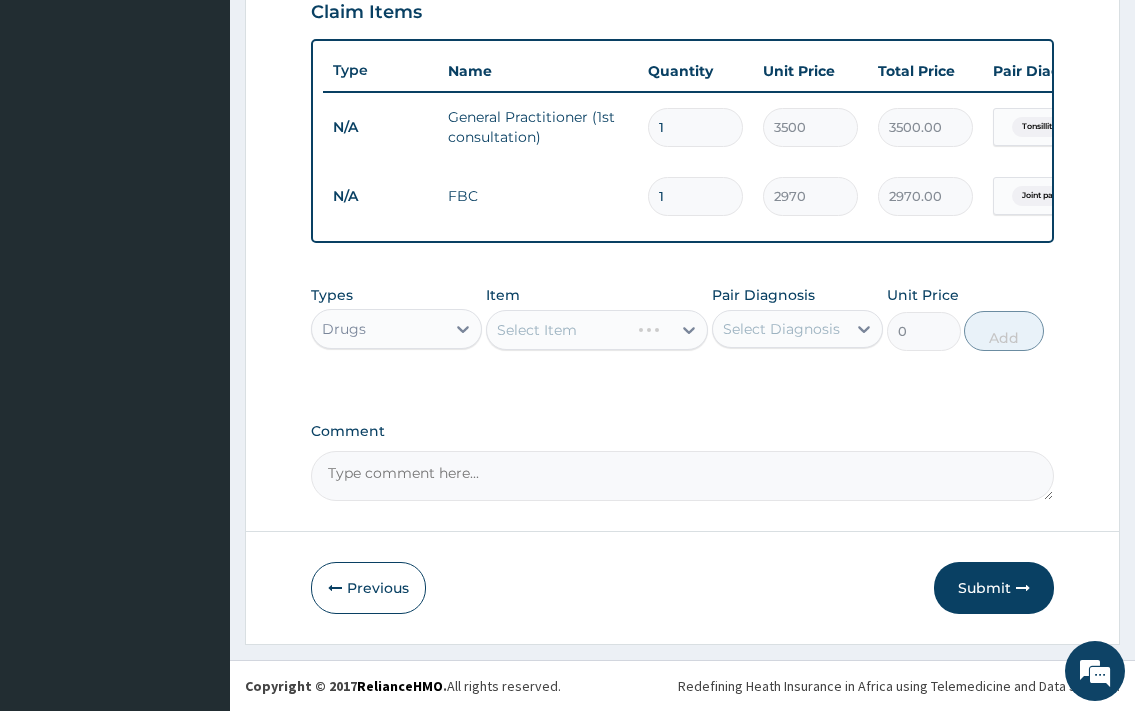 click on "Select Item" at bounding box center (597, 330) 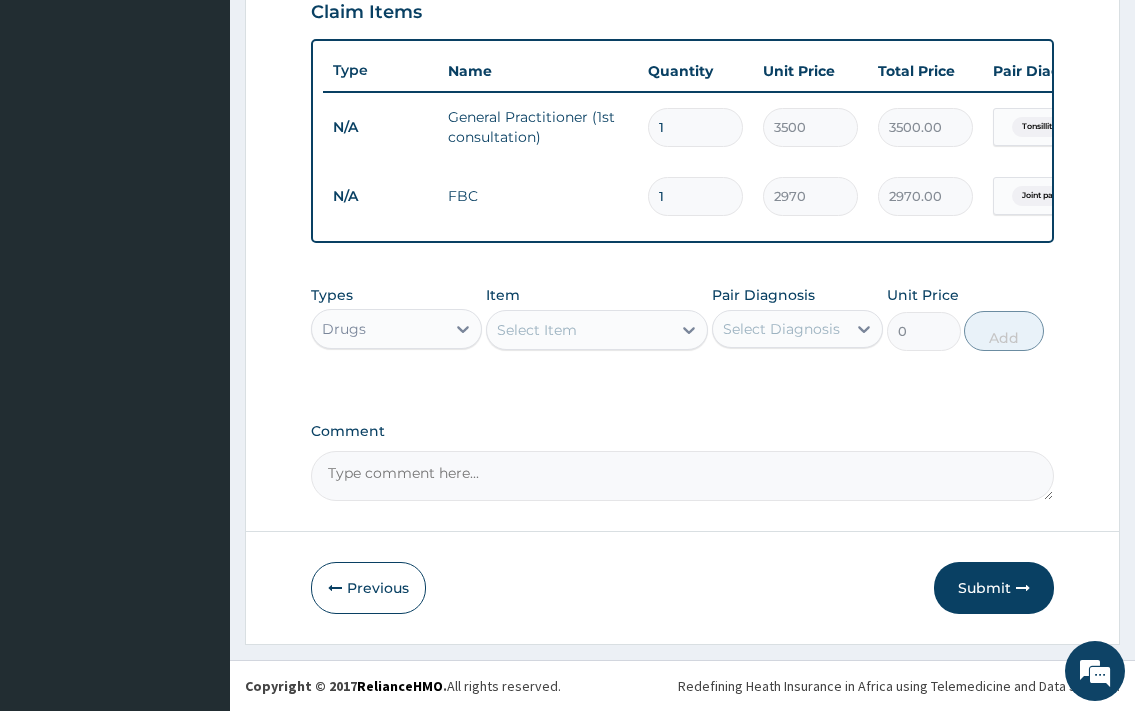 click on "Select Item" at bounding box center (579, 330) 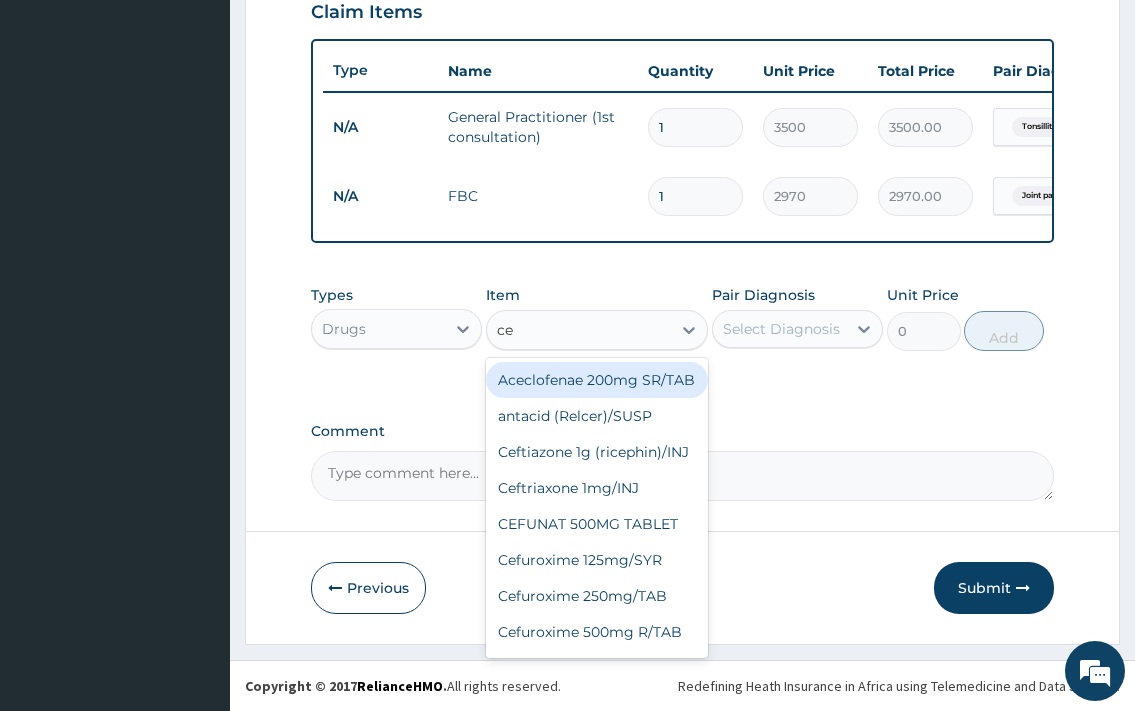 type on "cef" 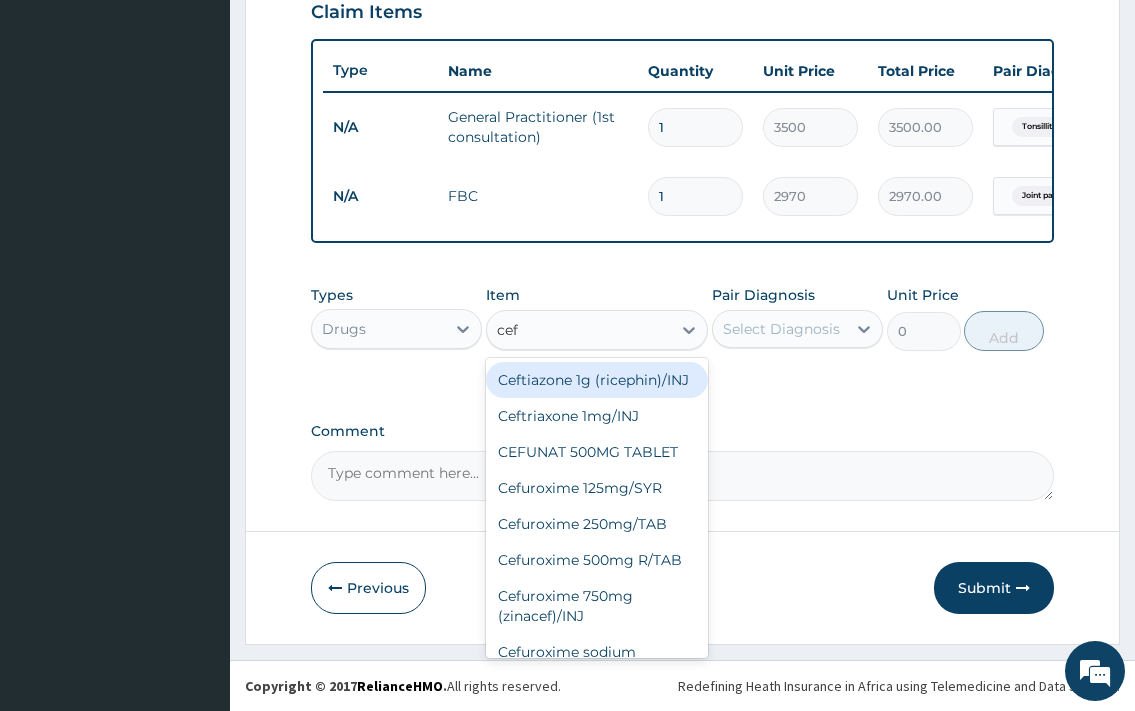 click on "Ceftiazone 1g (ricephin)/INJ" at bounding box center [597, 380] 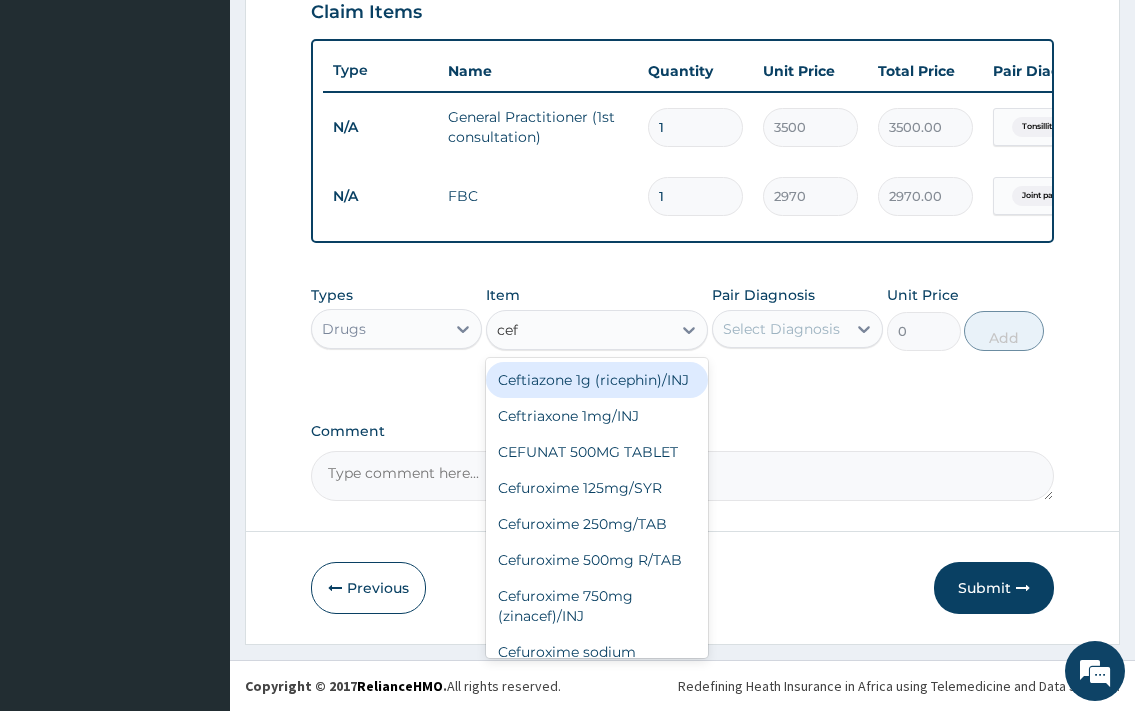 type 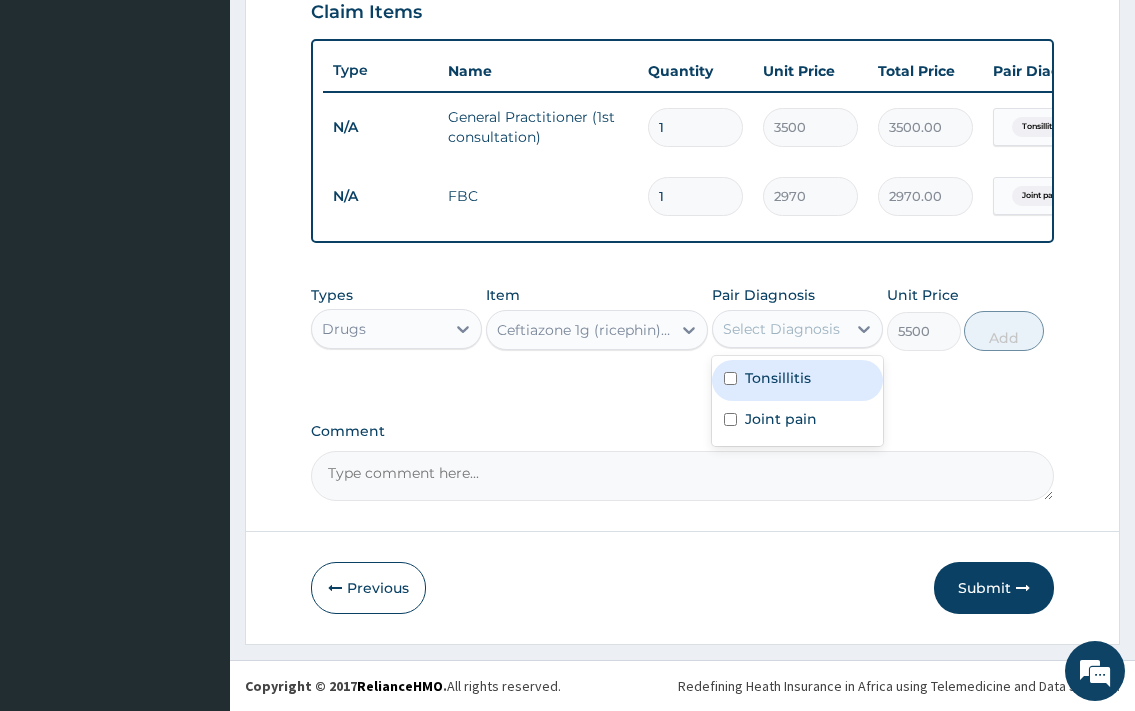 click on "Select Diagnosis" at bounding box center (797, 329) 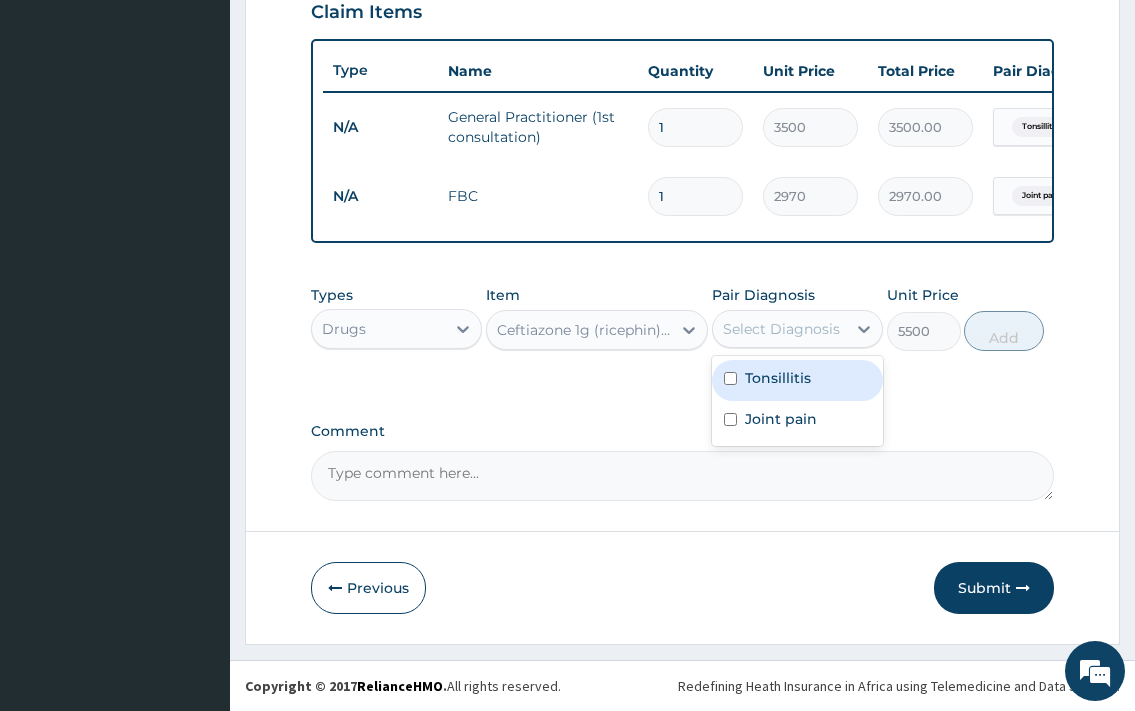 click on "Tonsillitis" at bounding box center (797, 380) 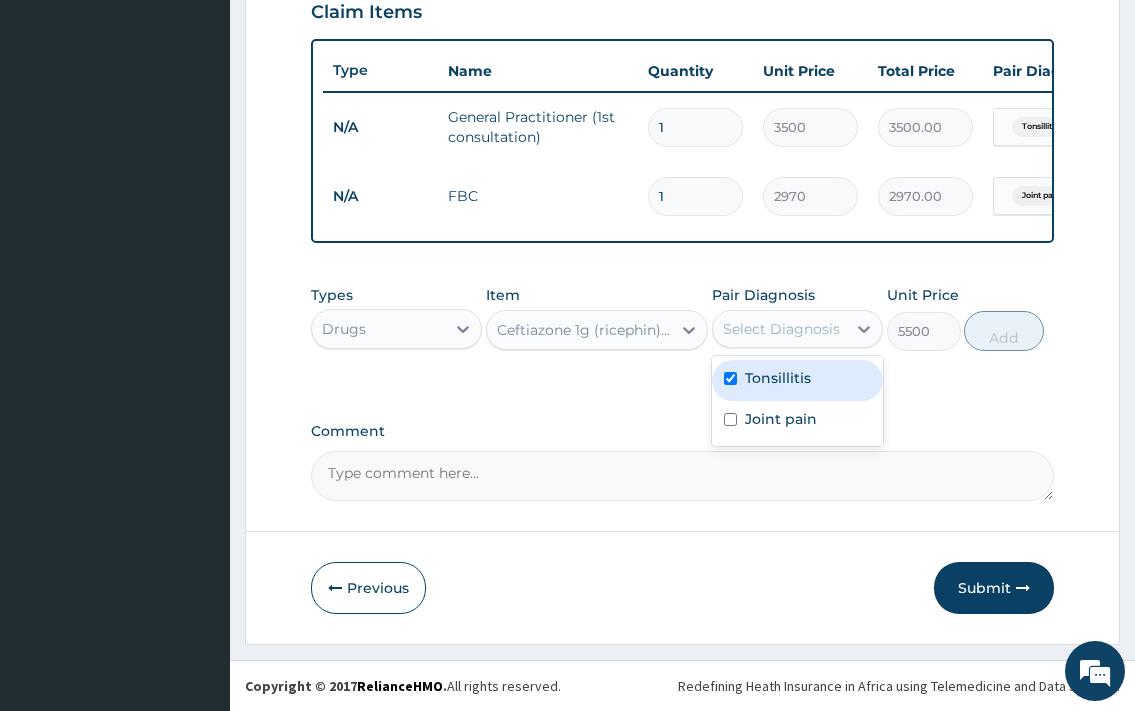 checkbox on "true" 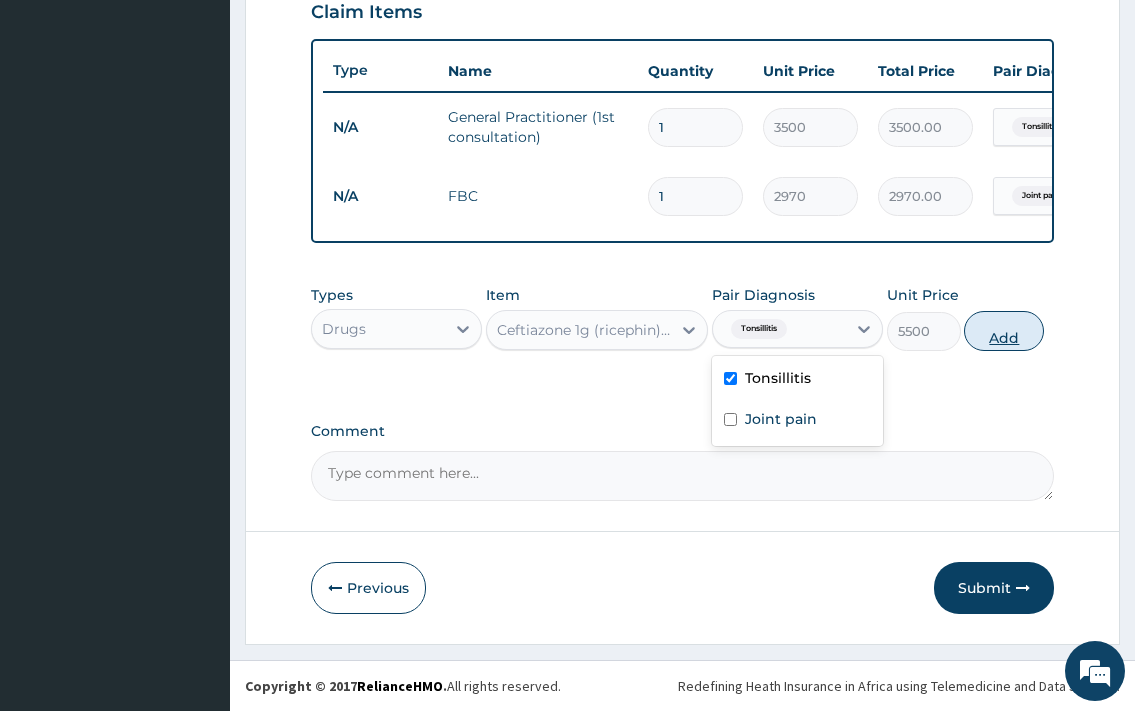 click on "Add" at bounding box center [1004, 331] 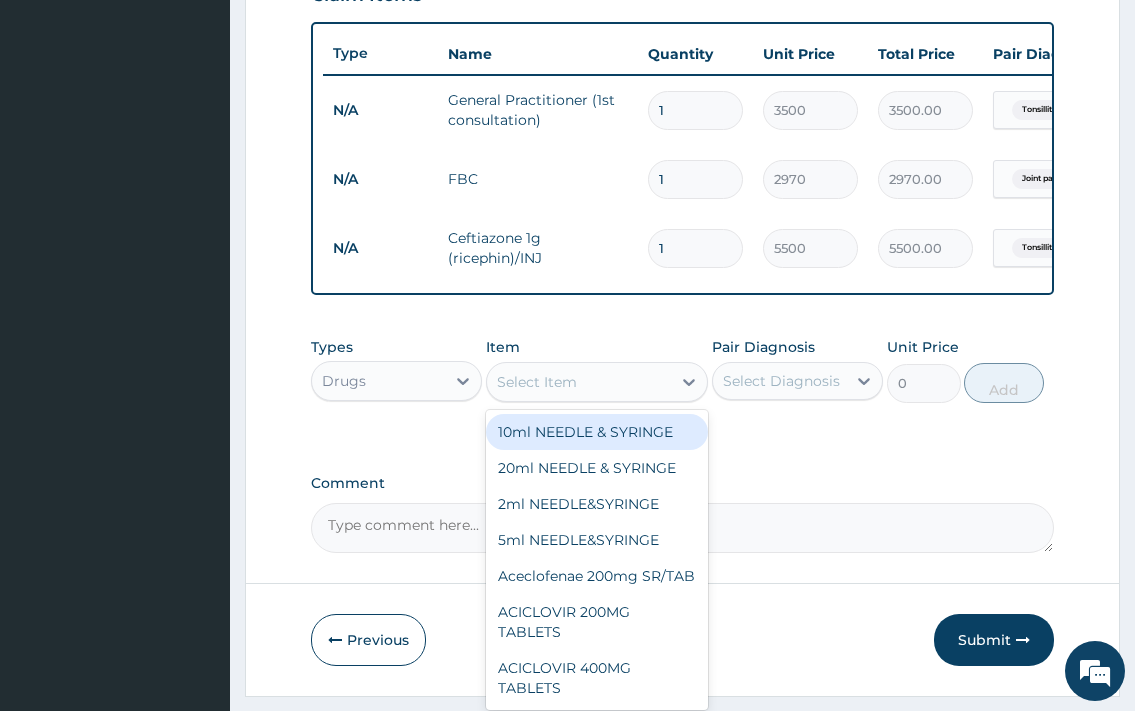 click on "Select Item" at bounding box center (537, 382) 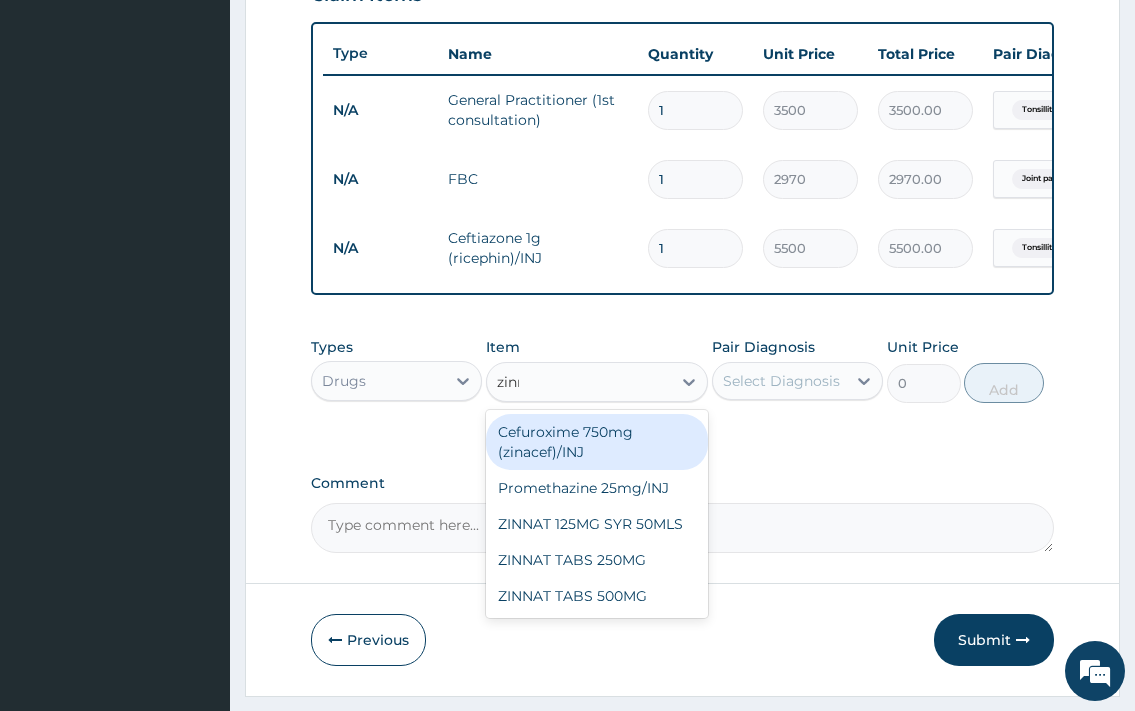 type on "zinna" 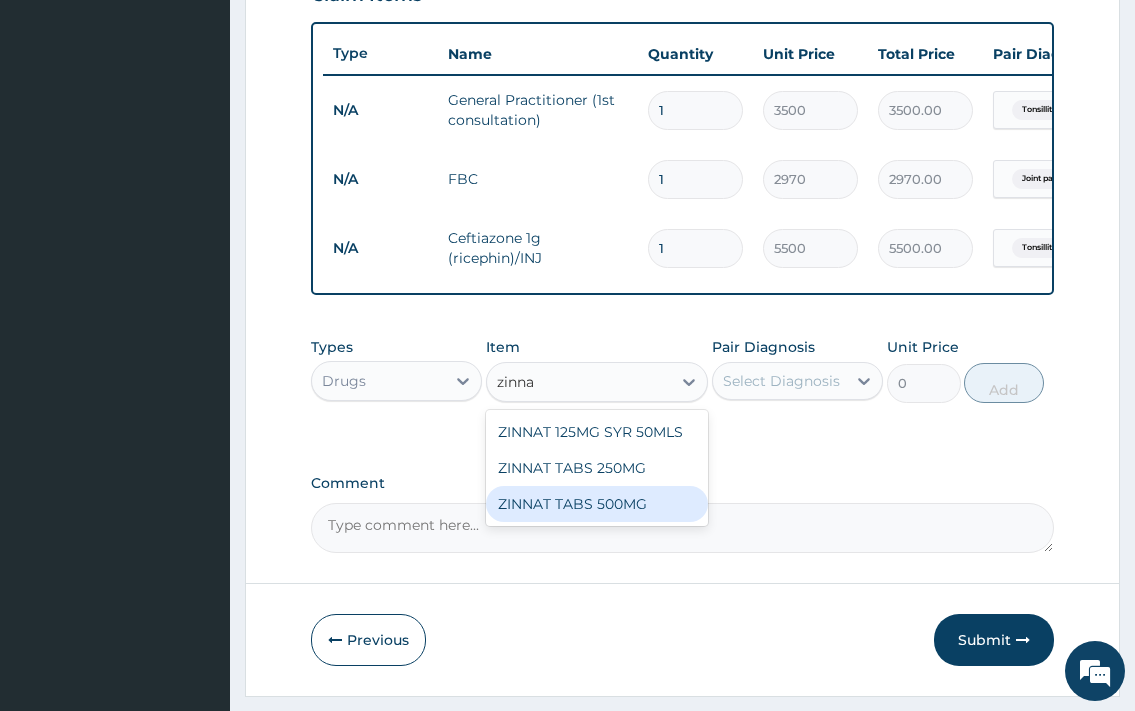 click on "ZINNAT TABS 500MG" at bounding box center [597, 504] 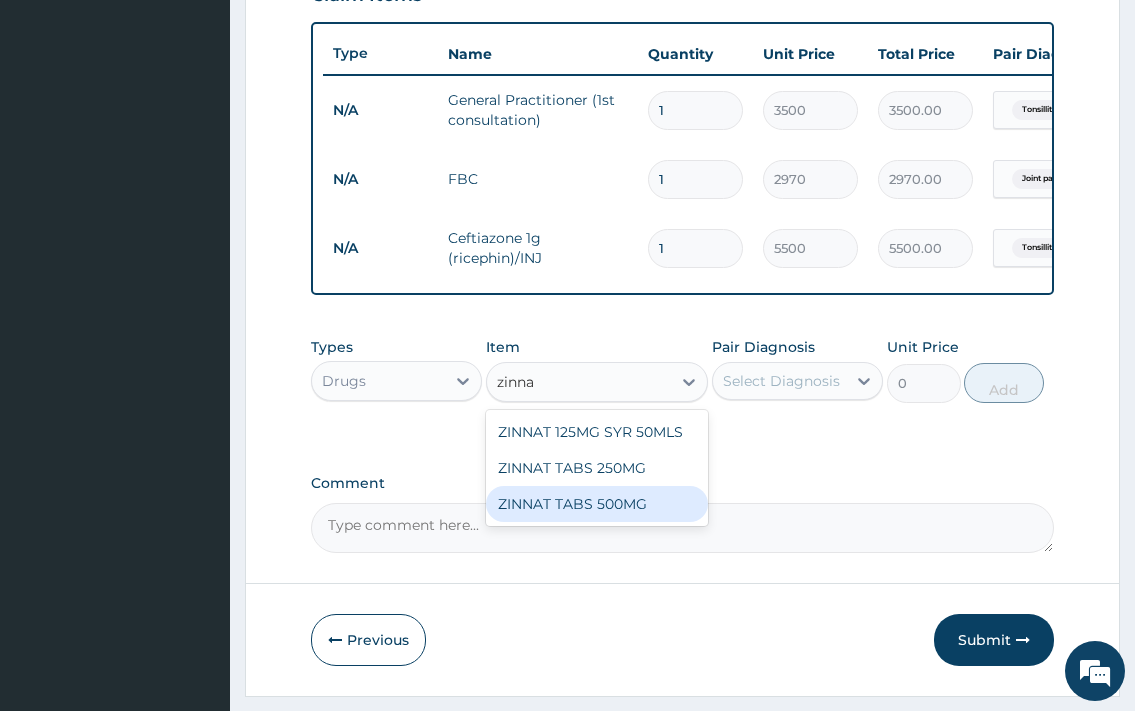 type 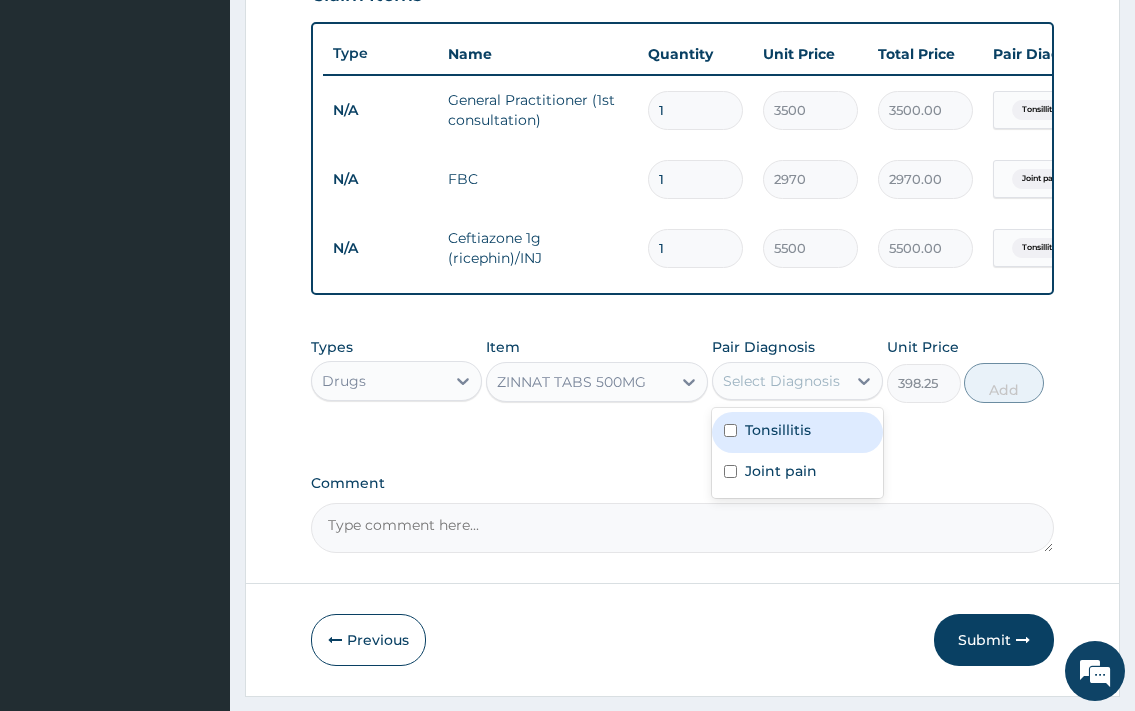 click on "Select Diagnosis" at bounding box center [781, 381] 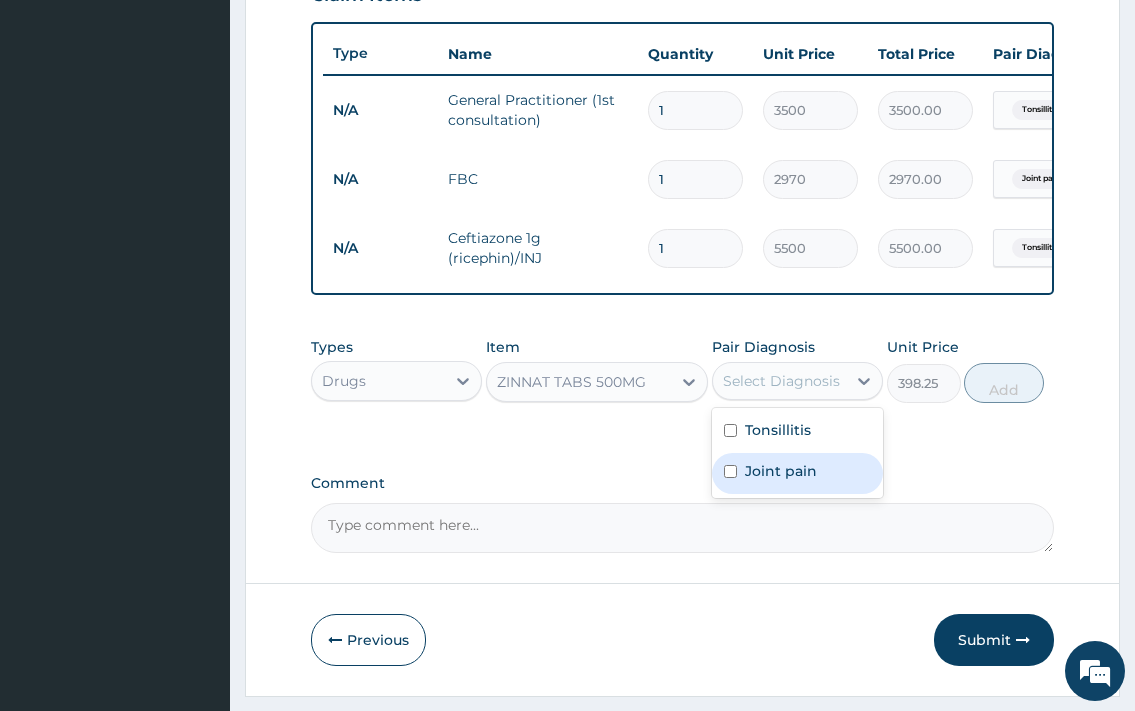 click on "Joint pain" at bounding box center [781, 471] 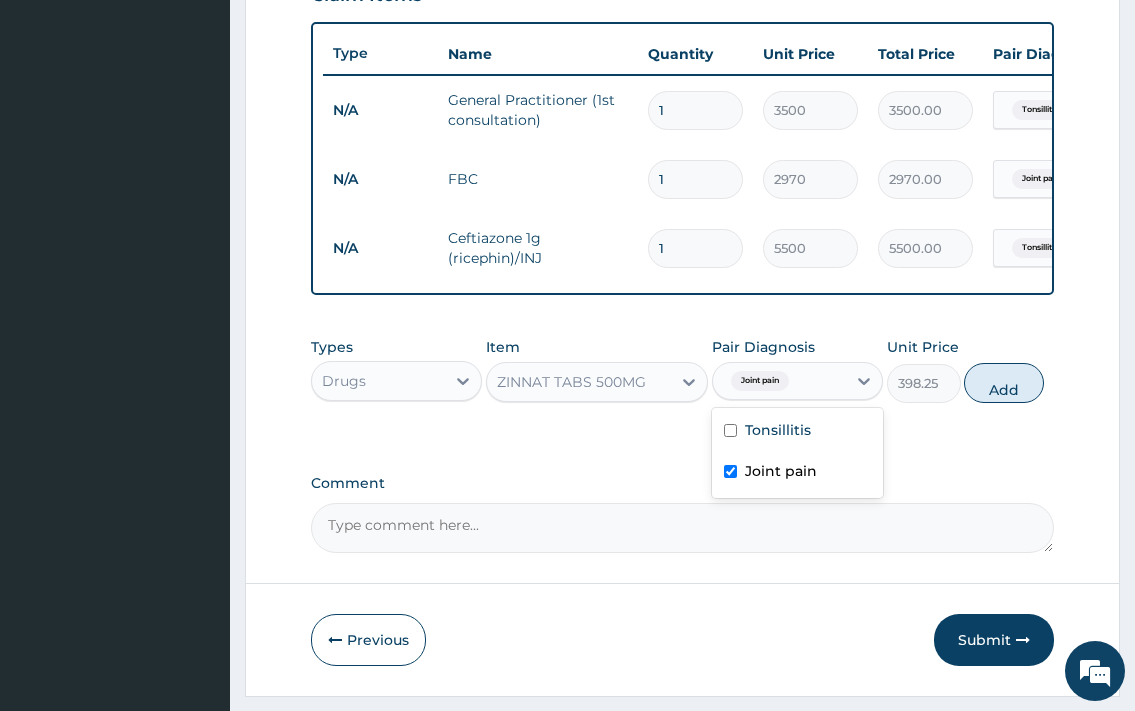 click on "Joint pain" at bounding box center (781, 471) 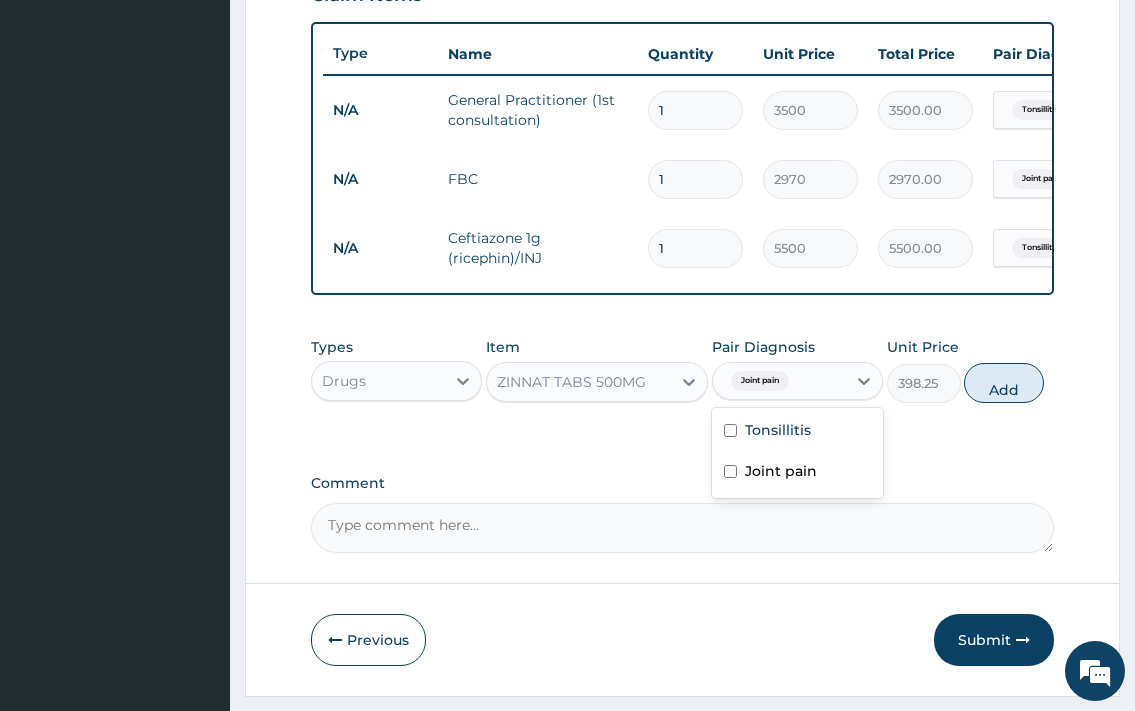checkbox on "false" 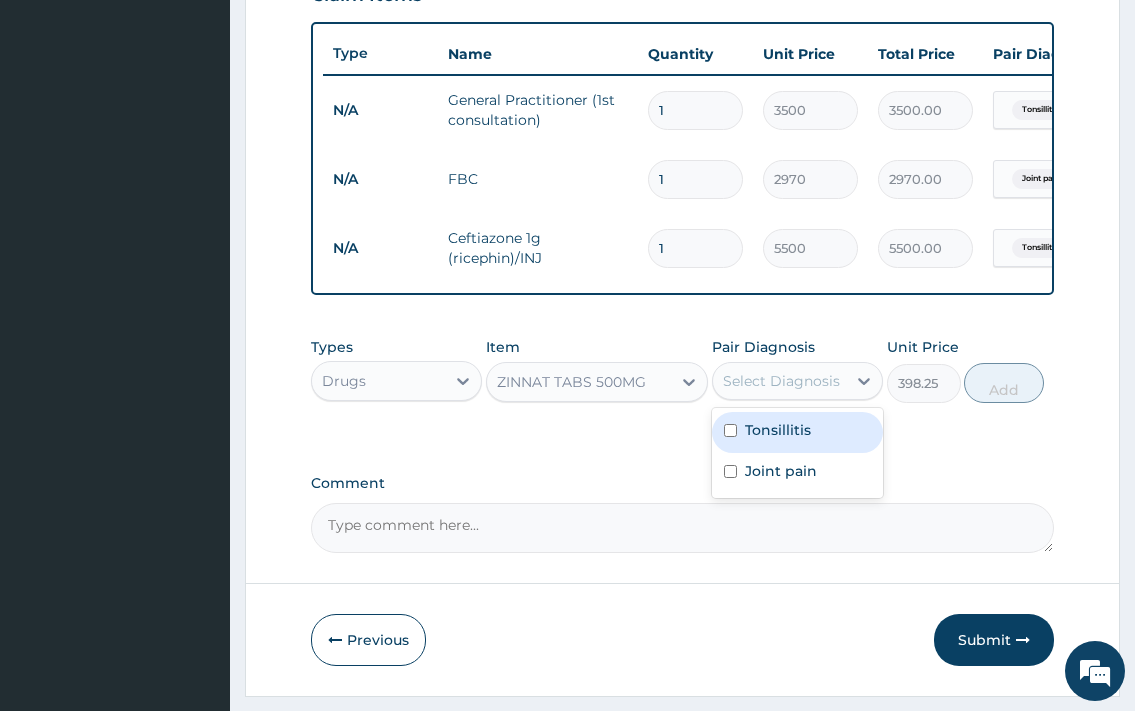 click on "Tonsillitis" at bounding box center (778, 430) 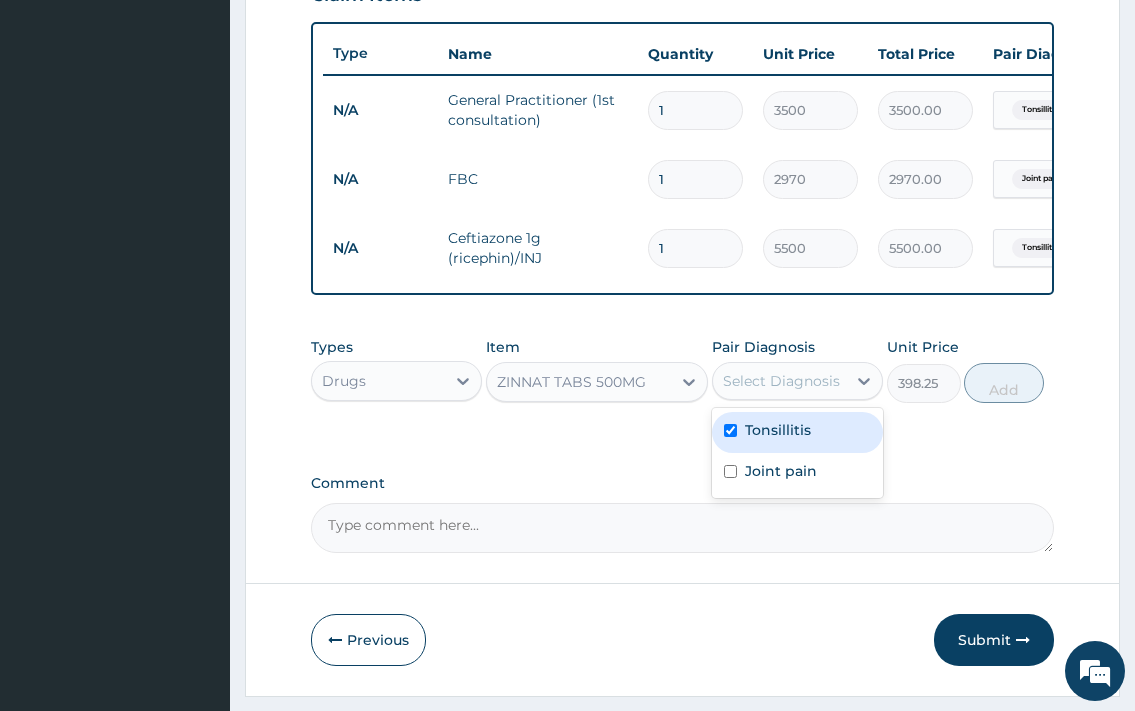 checkbox on "true" 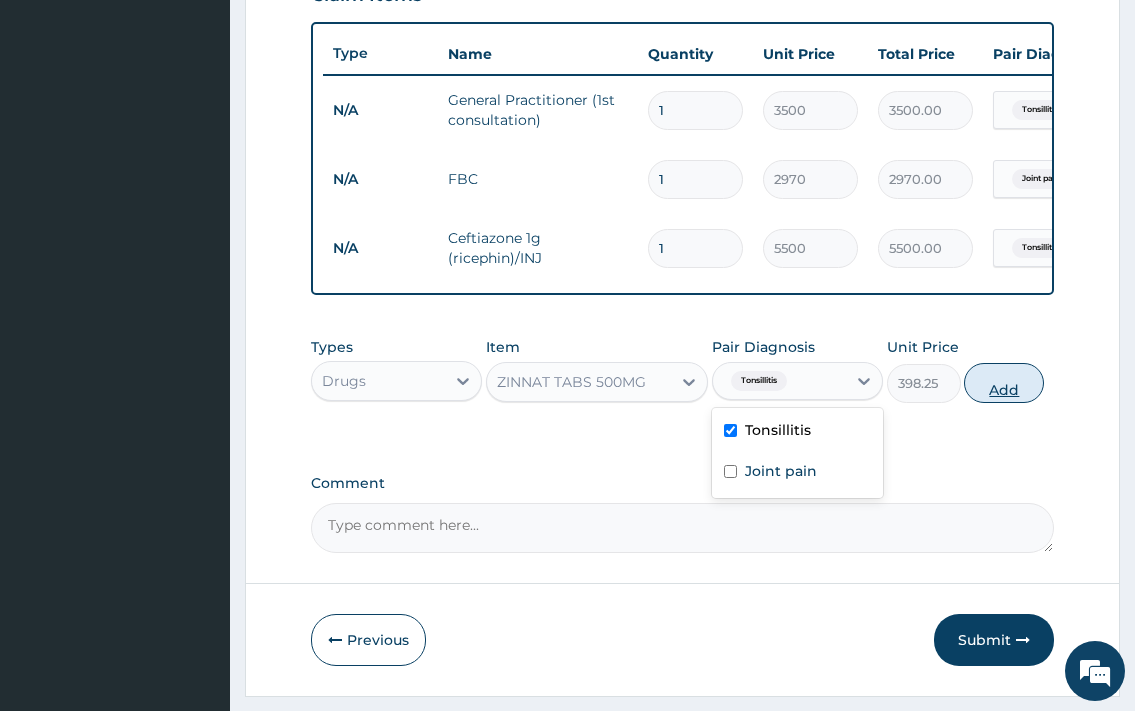 click on "Add" at bounding box center [1004, 383] 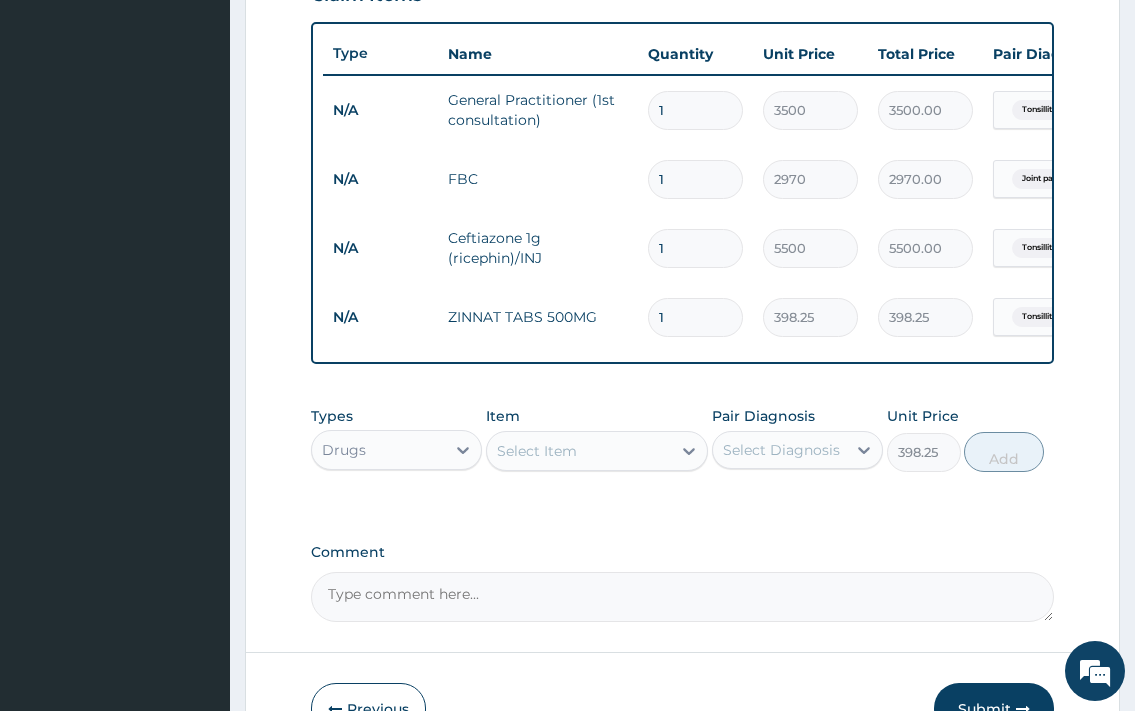 type on "0" 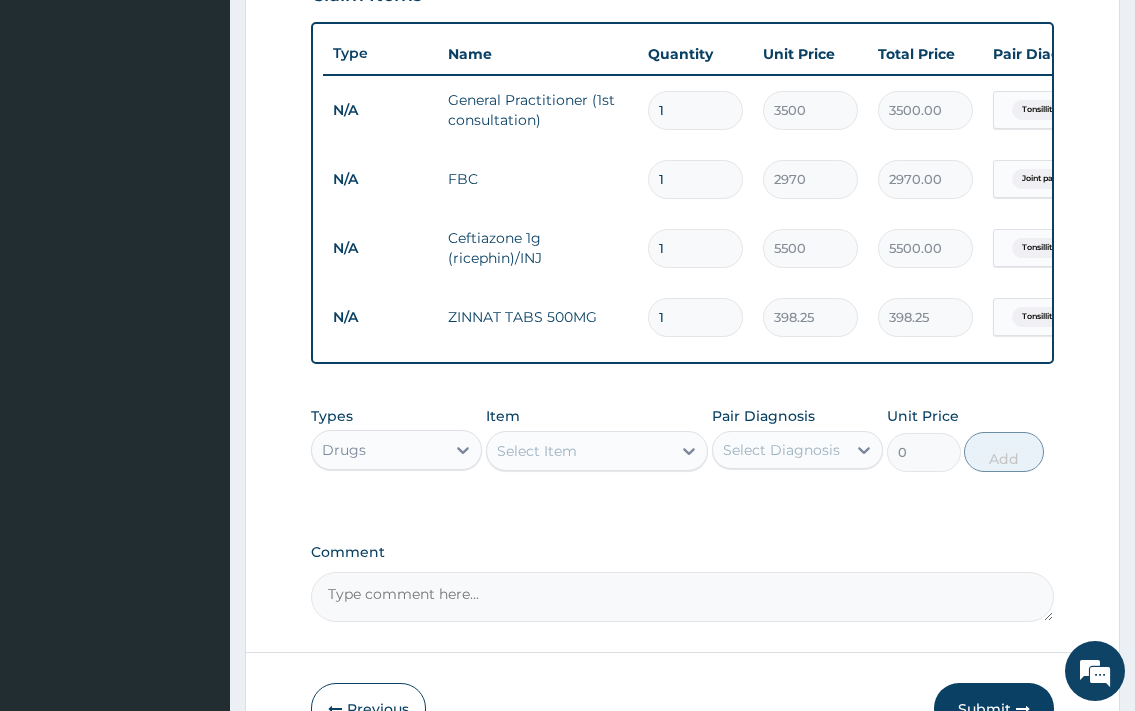 type on "10" 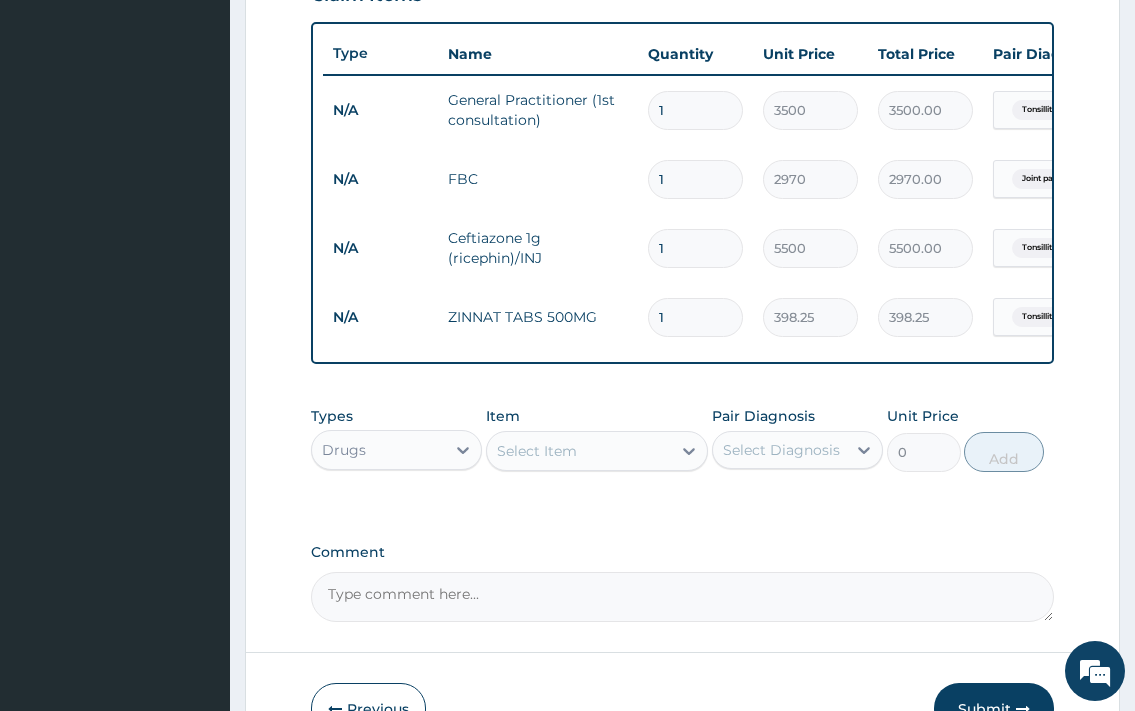 type on "3982.50" 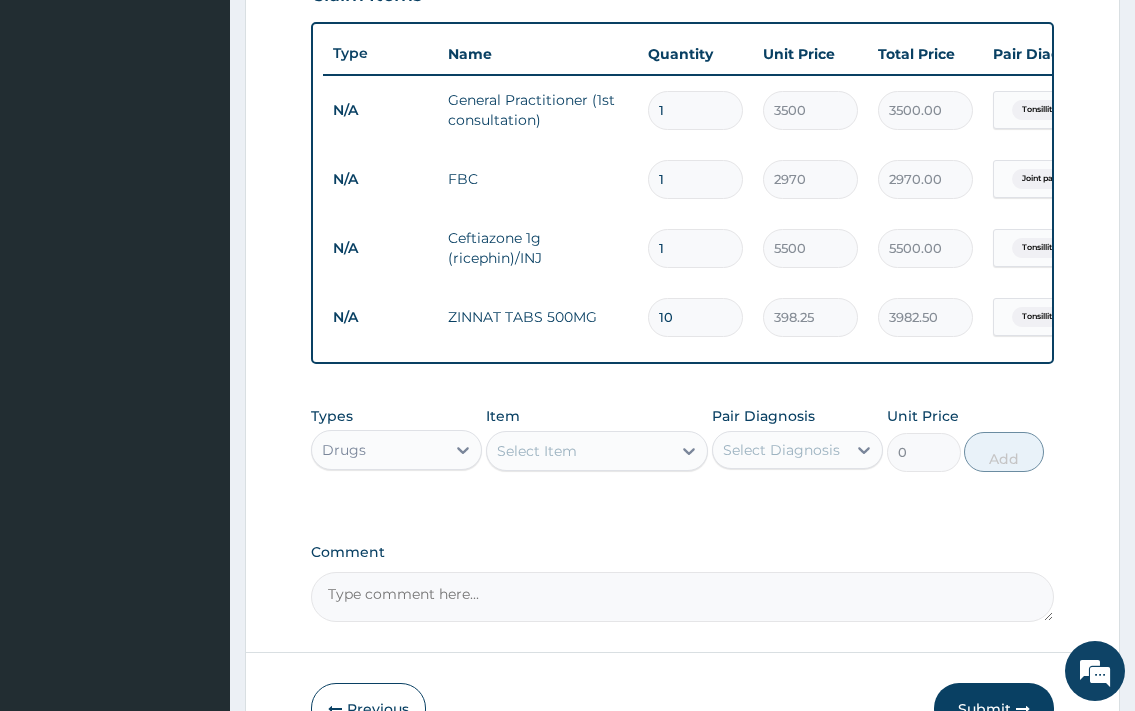 type on "10" 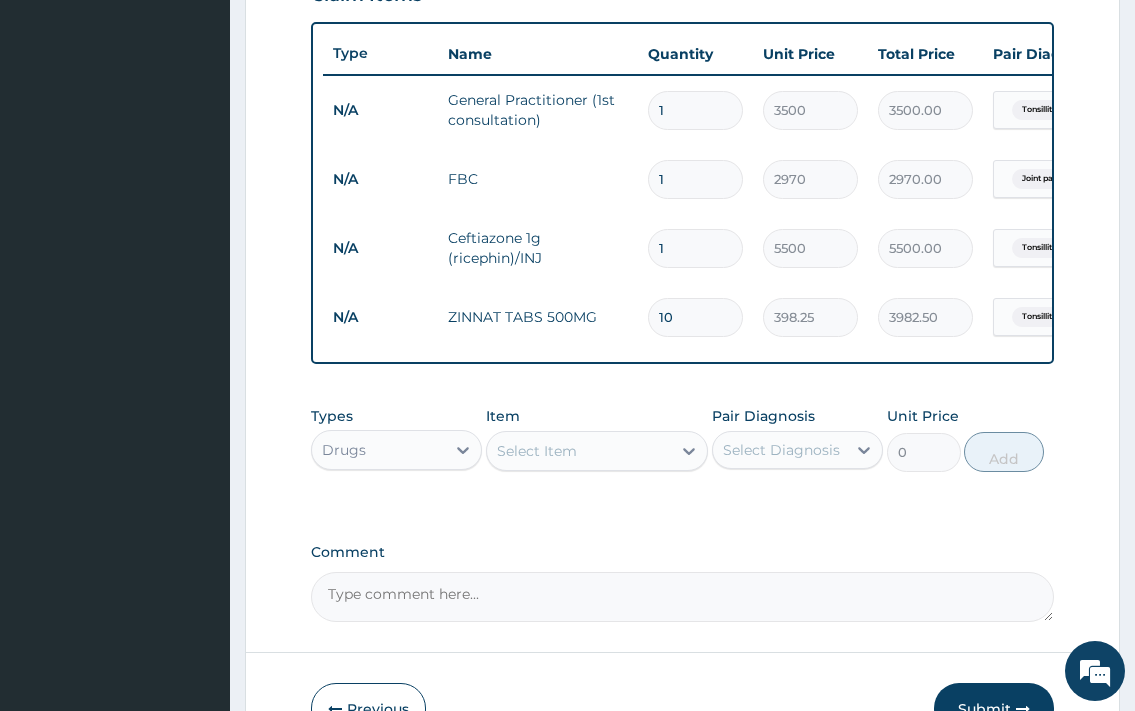 click on "Select Item" at bounding box center [537, 451] 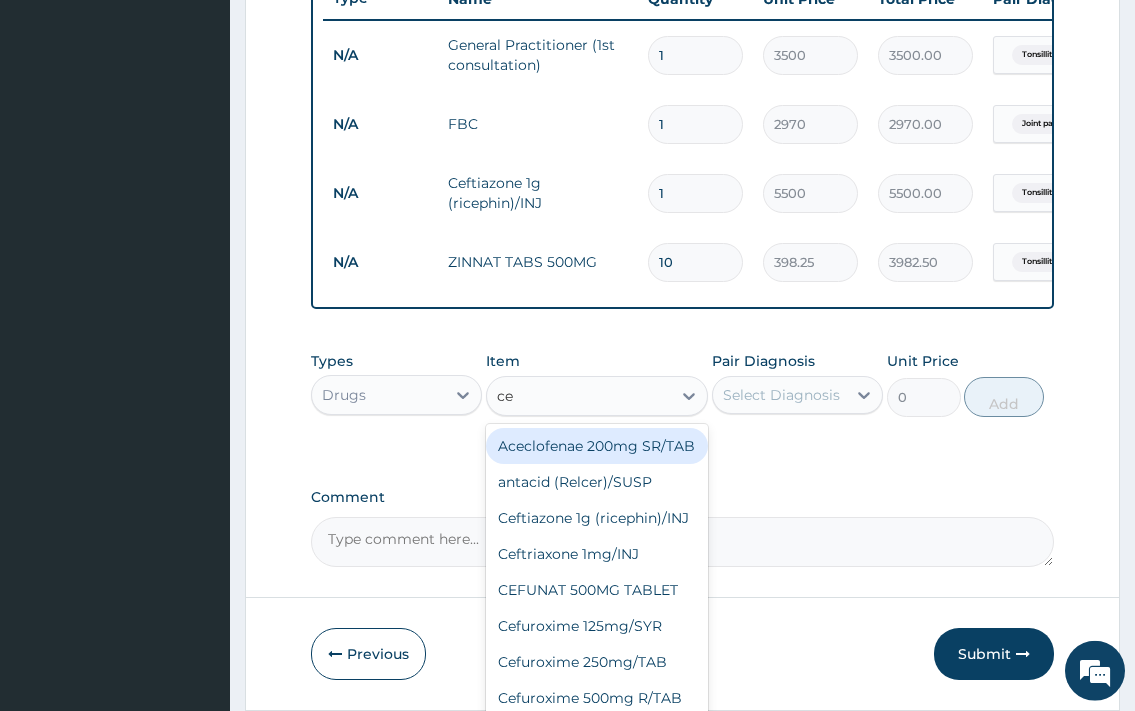 scroll, scrollTop: 824, scrollLeft: 0, axis: vertical 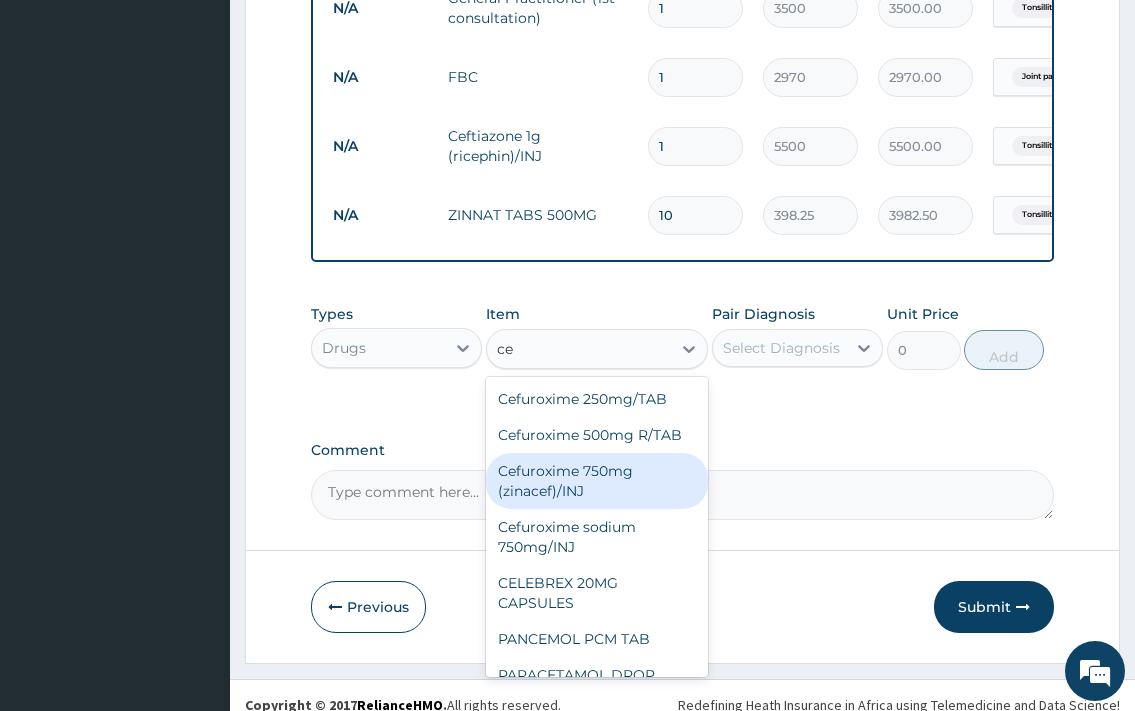 type on "cel" 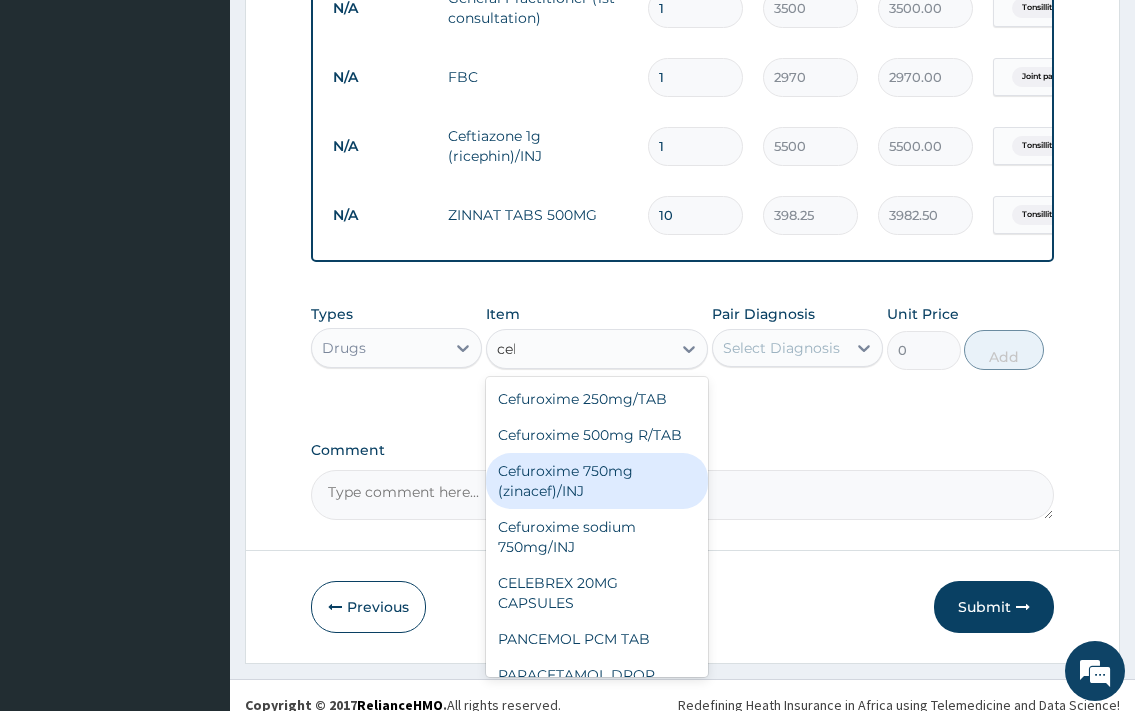 scroll, scrollTop: 0, scrollLeft: 0, axis: both 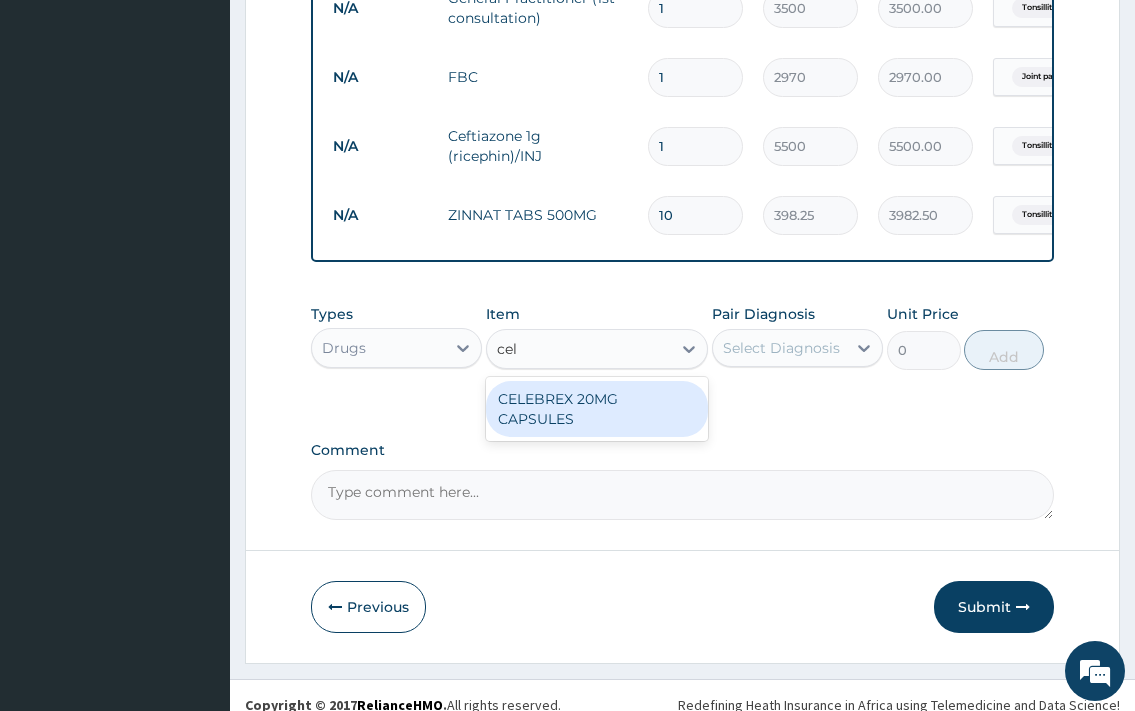 click on "CELEBREX 20MG CAPSULES" at bounding box center [597, 409] 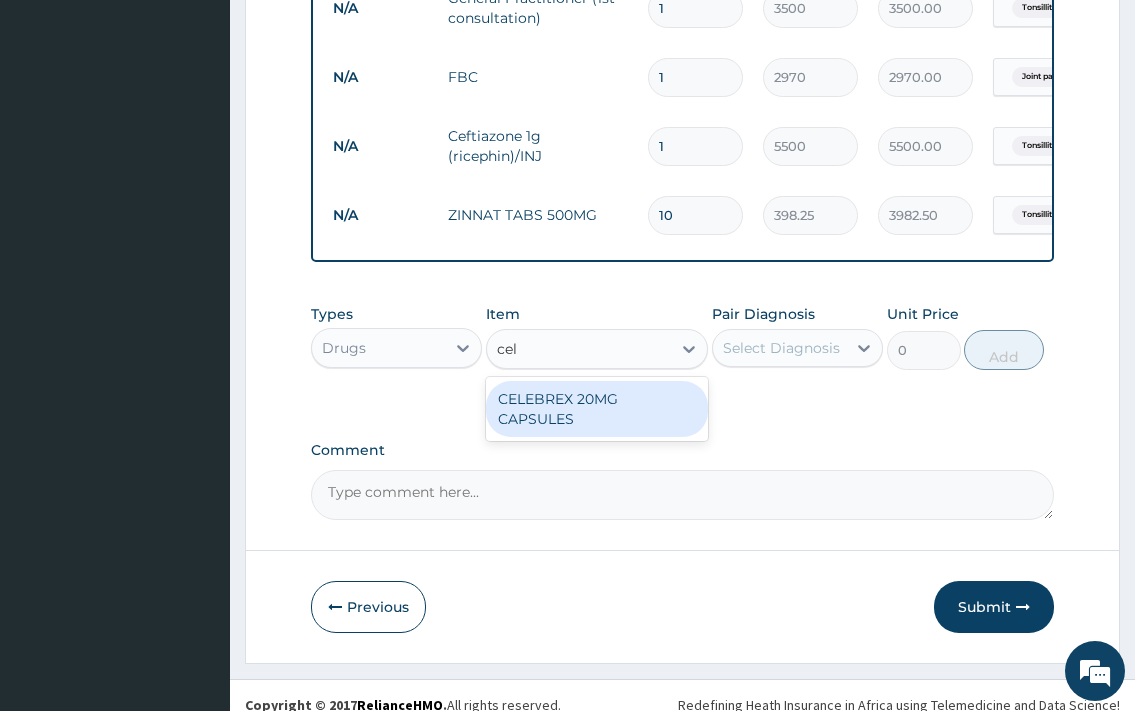 type 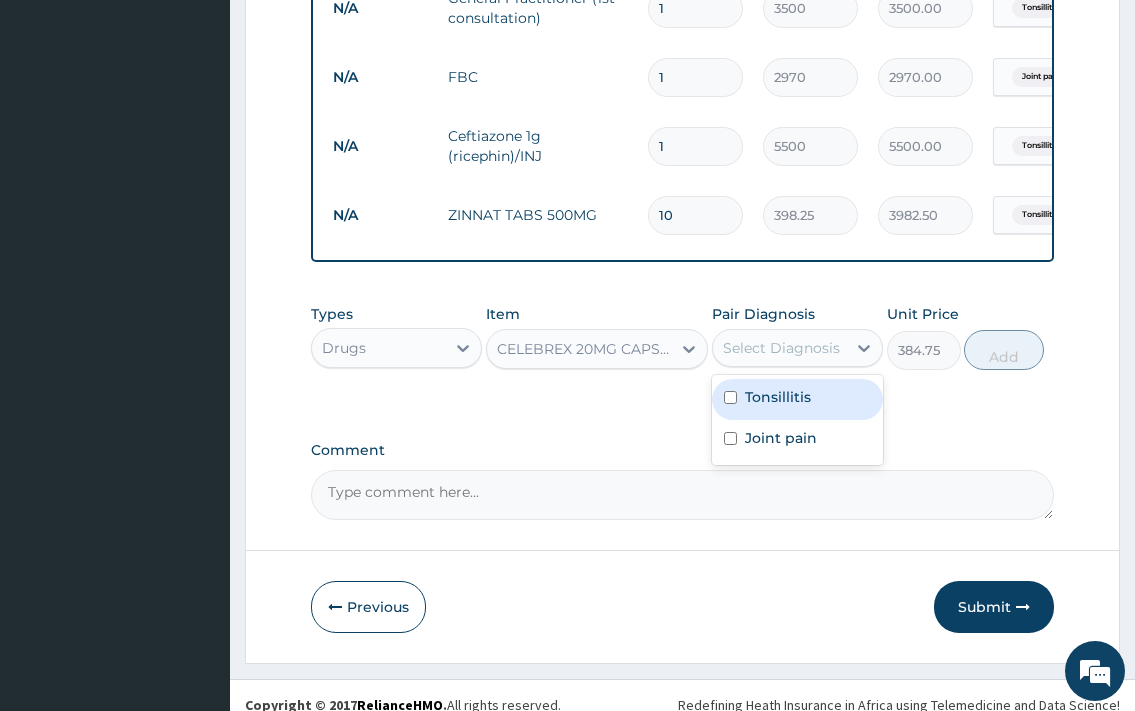 click on "Select Diagnosis" at bounding box center [779, 348] 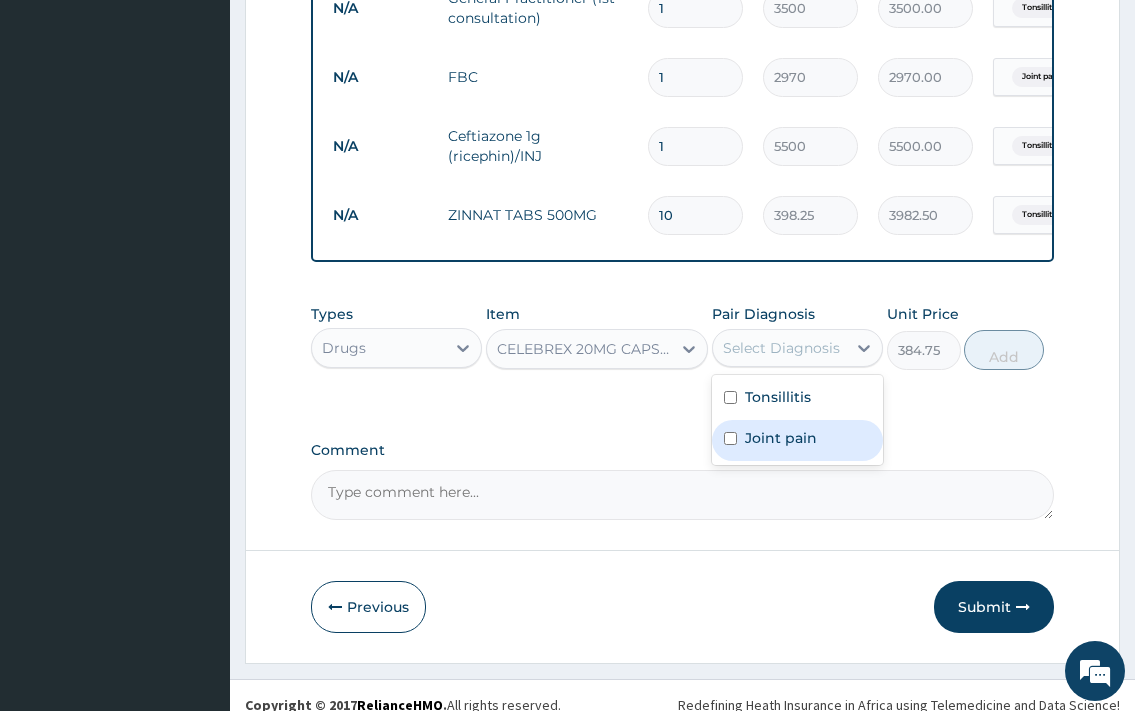 click on "Joint pain" at bounding box center (797, 440) 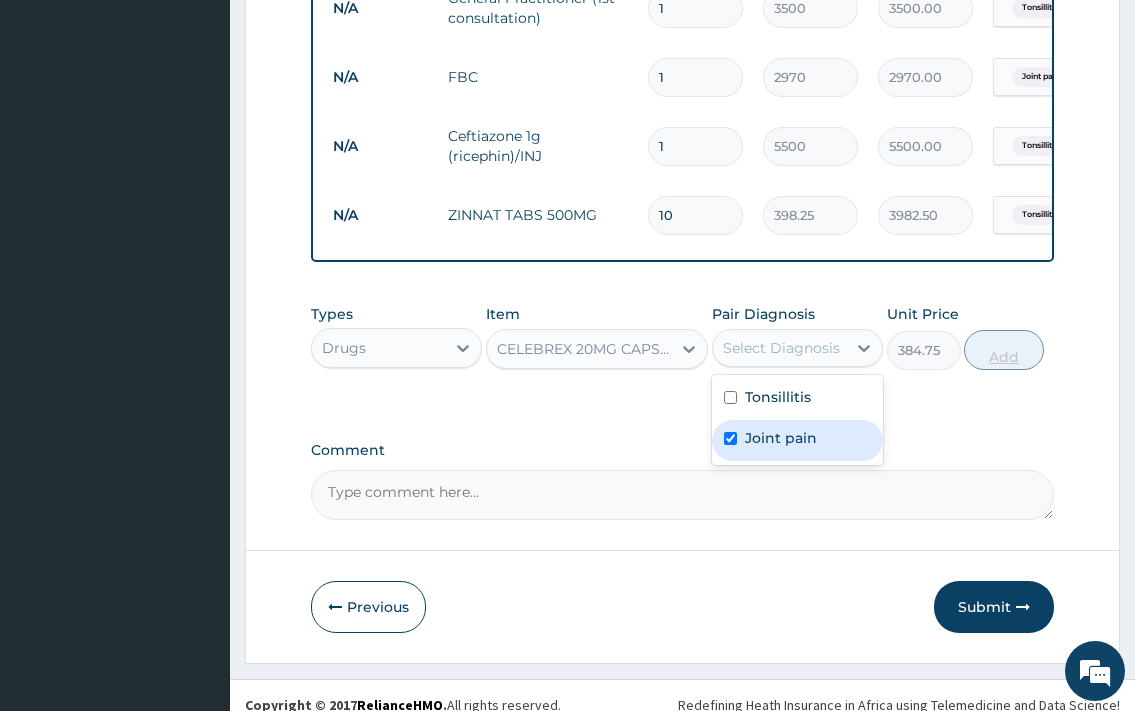 checkbox on "true" 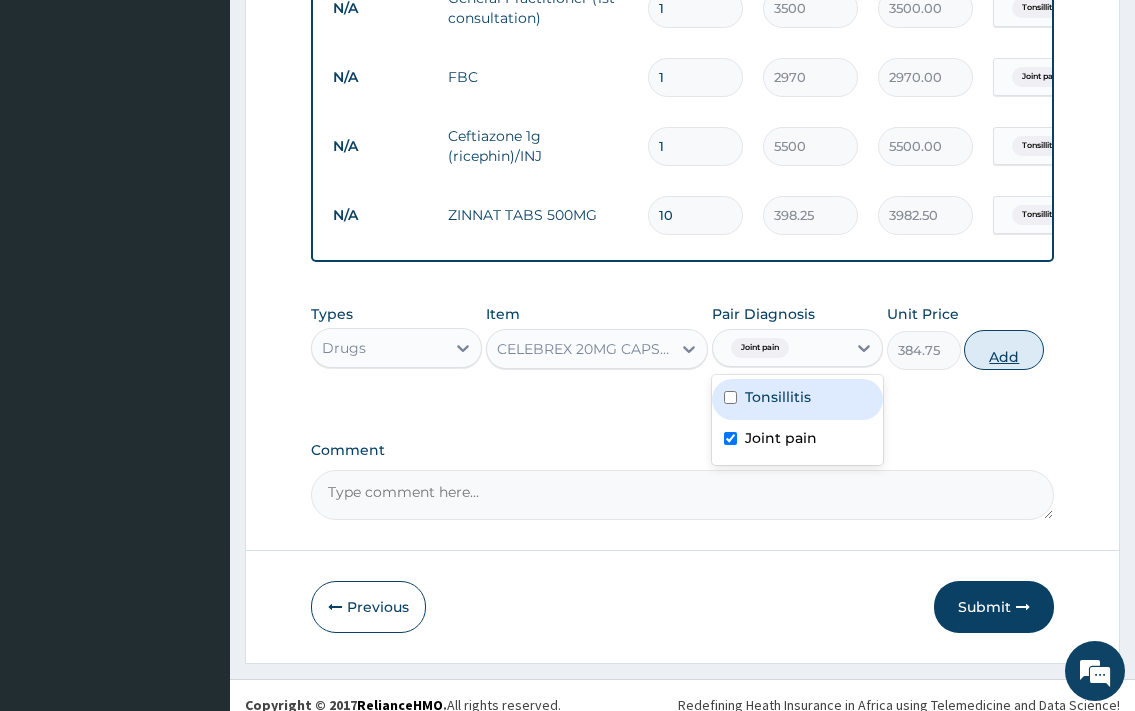 click on "Add" at bounding box center (1004, 350) 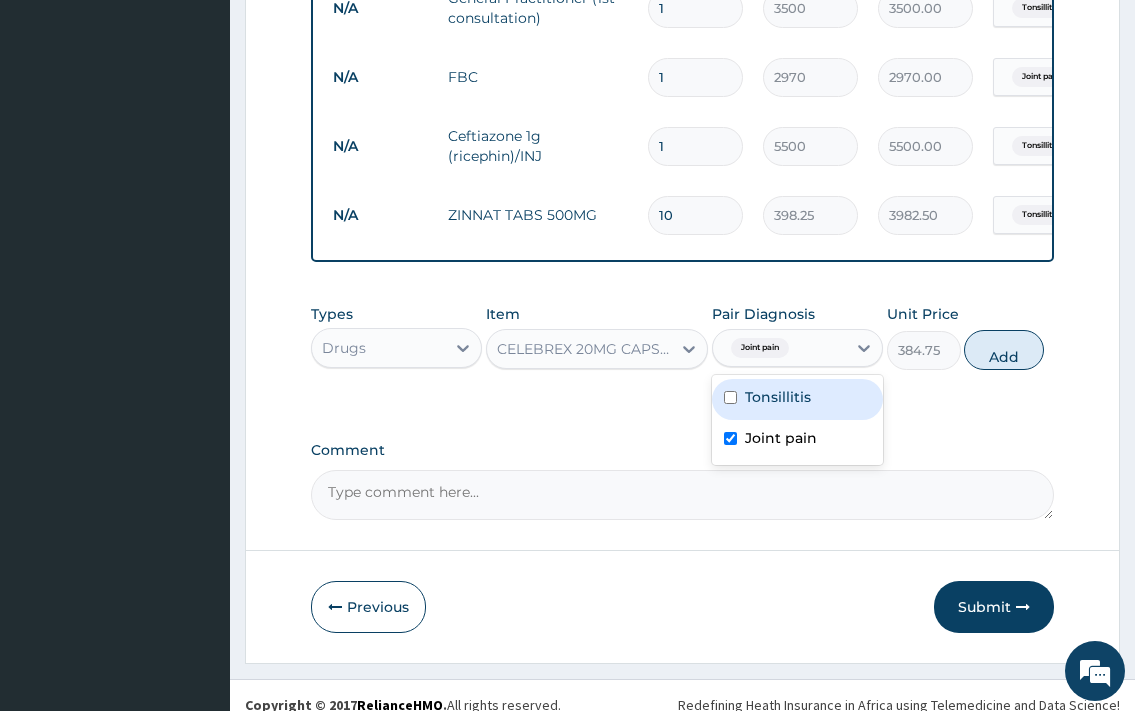 type on "0" 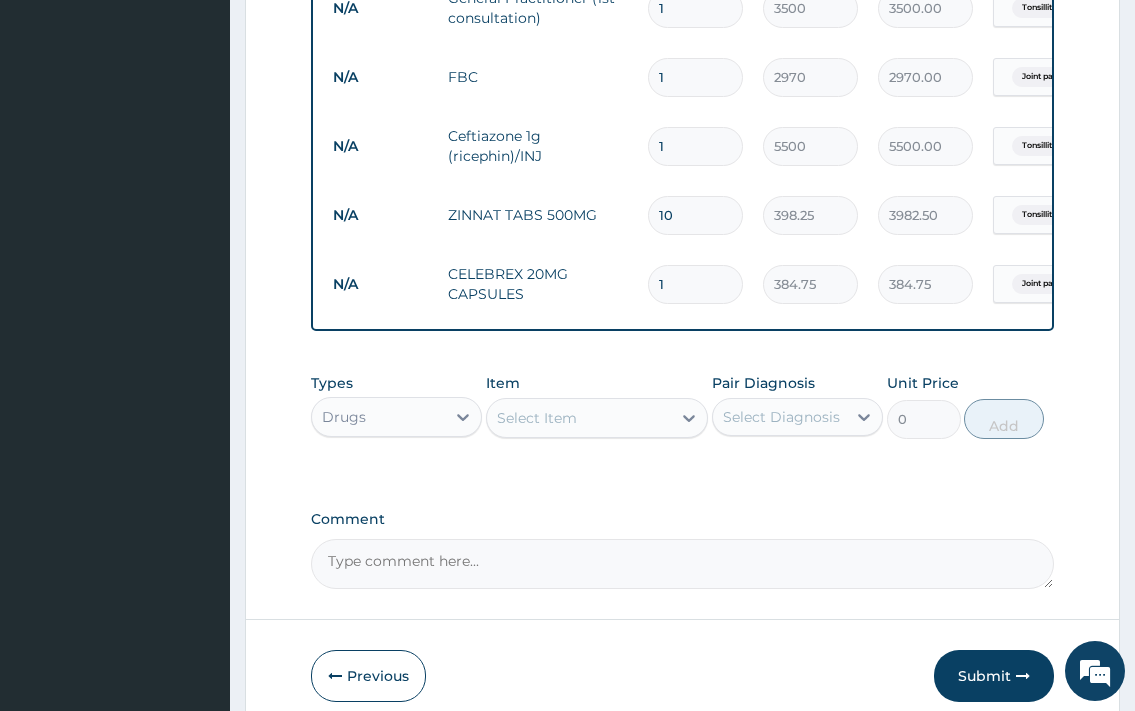 type on "10" 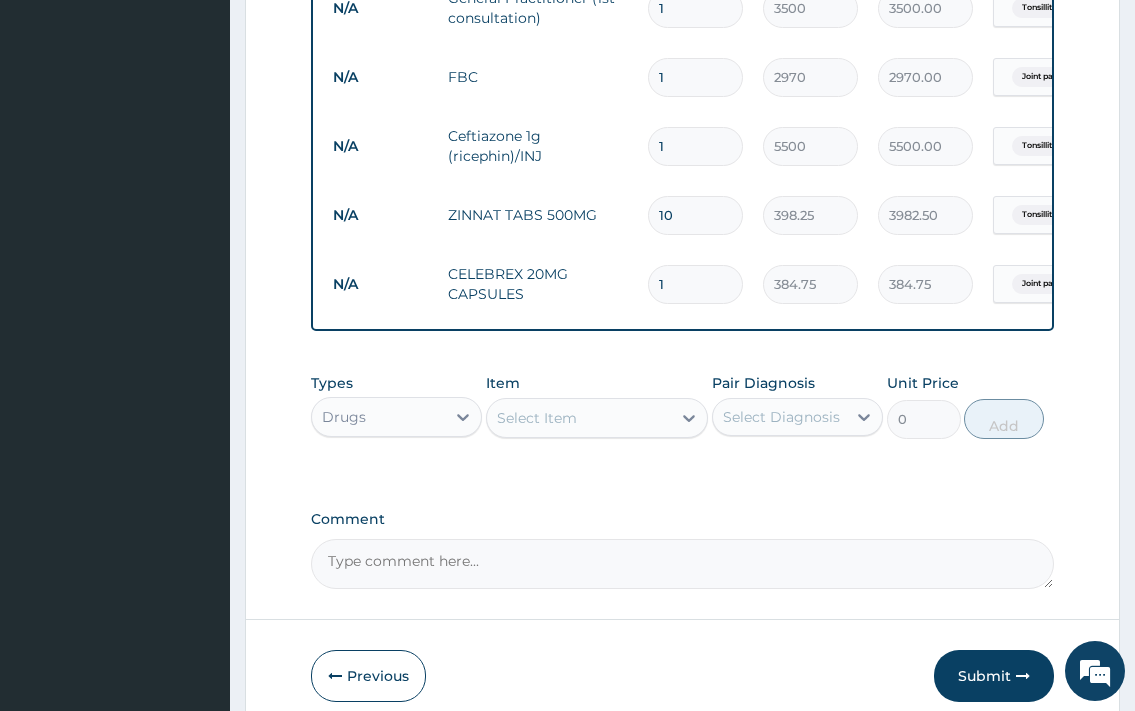 type on "3847.50" 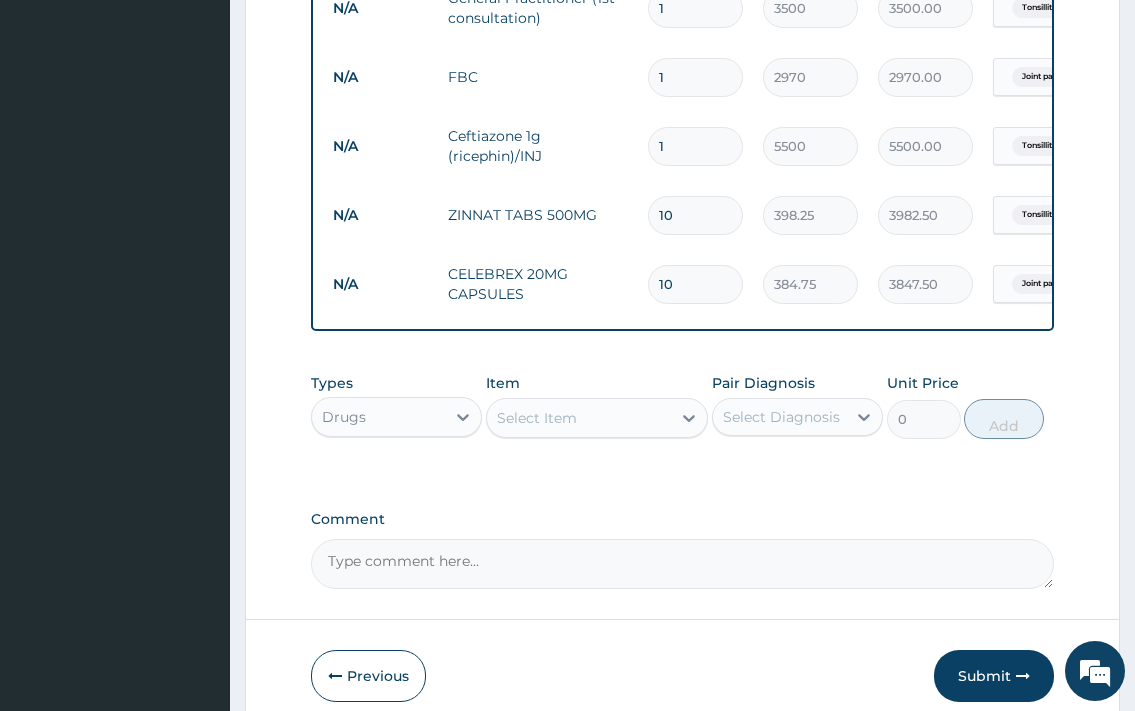 type on "10" 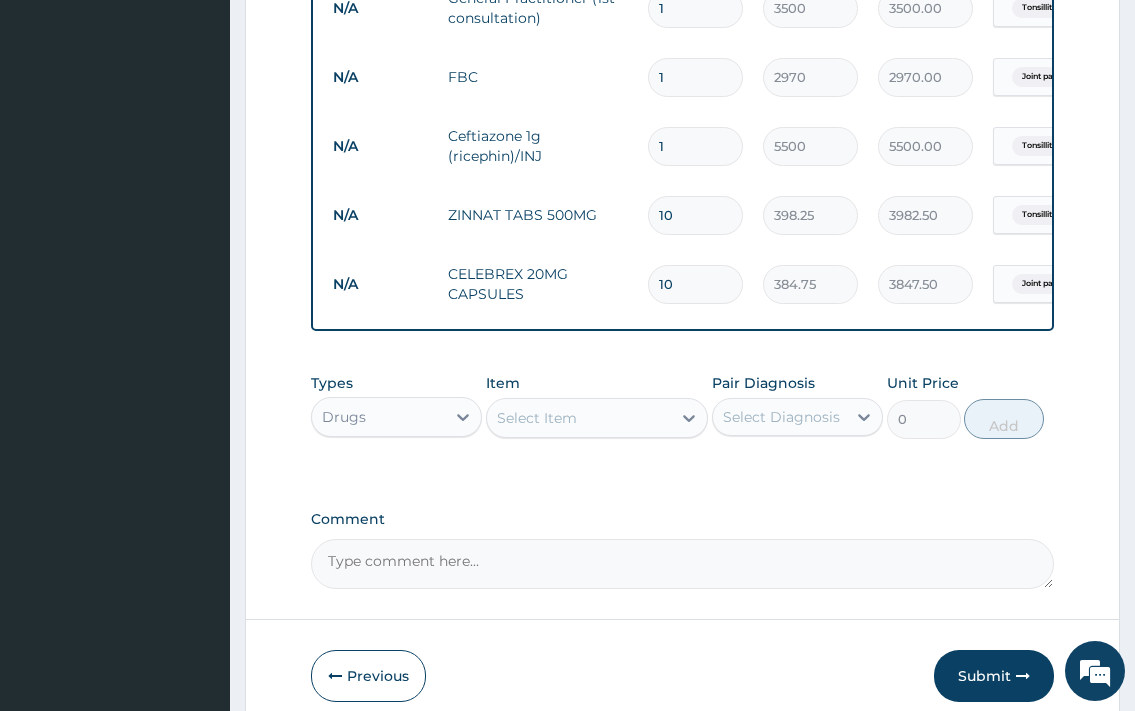 click on "Select Item" at bounding box center (579, 418) 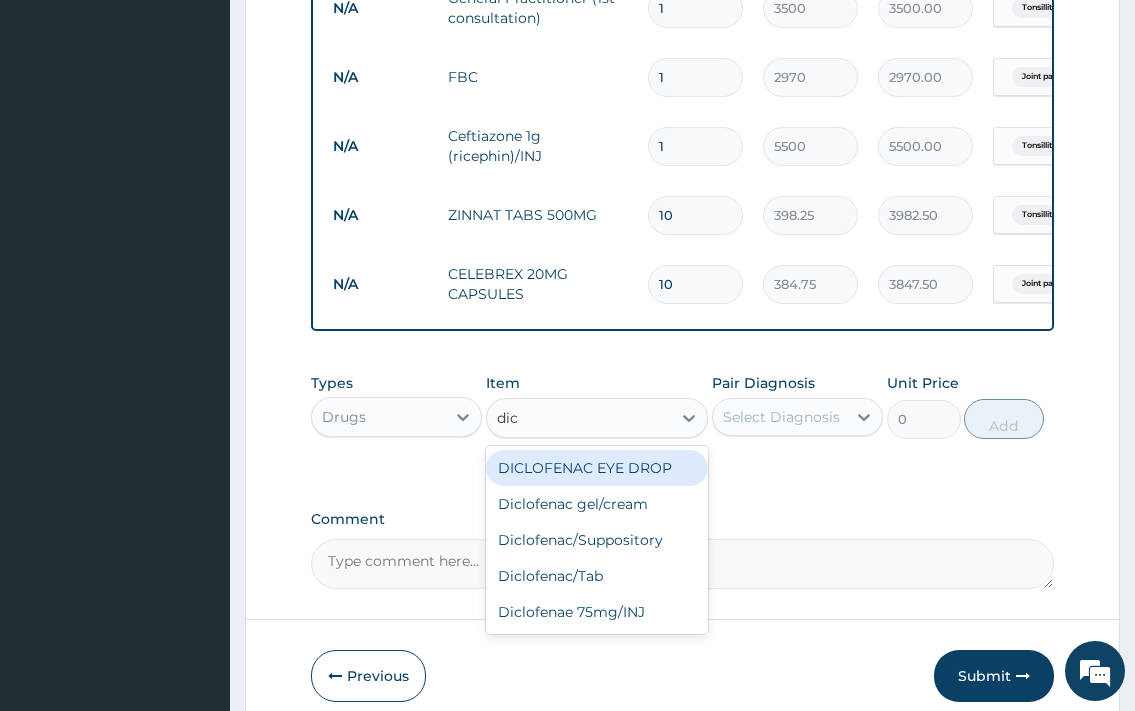 type on "dicl" 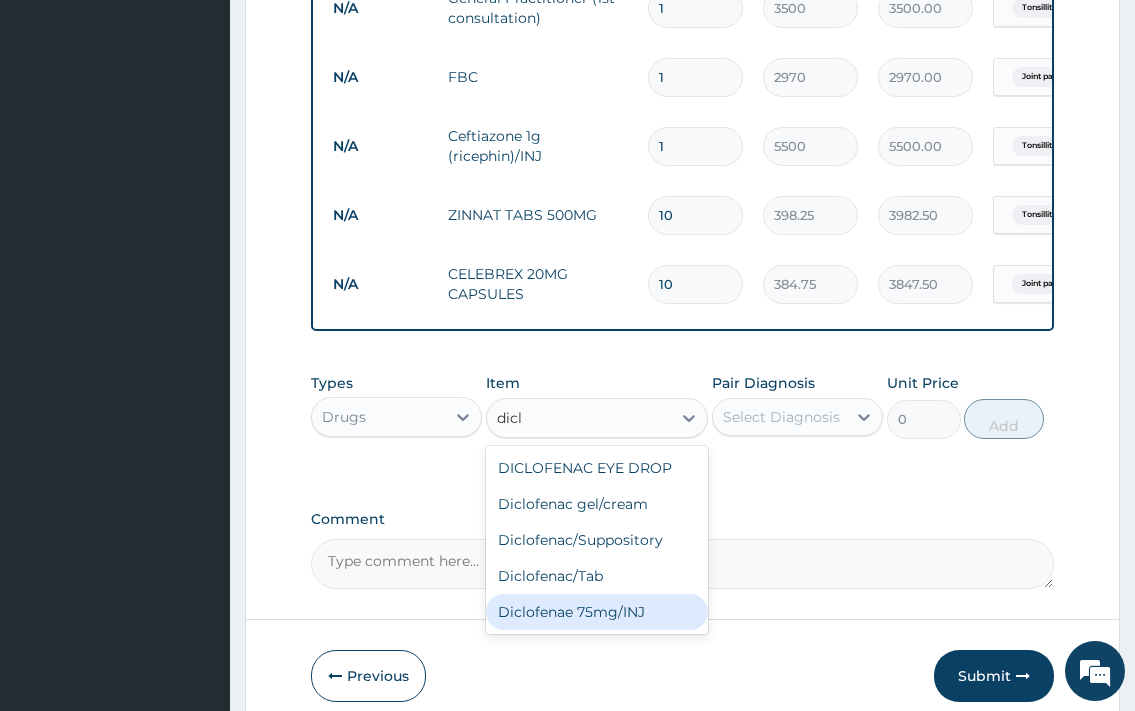 click on "Diclofenae 75mg/INJ" at bounding box center [597, 612] 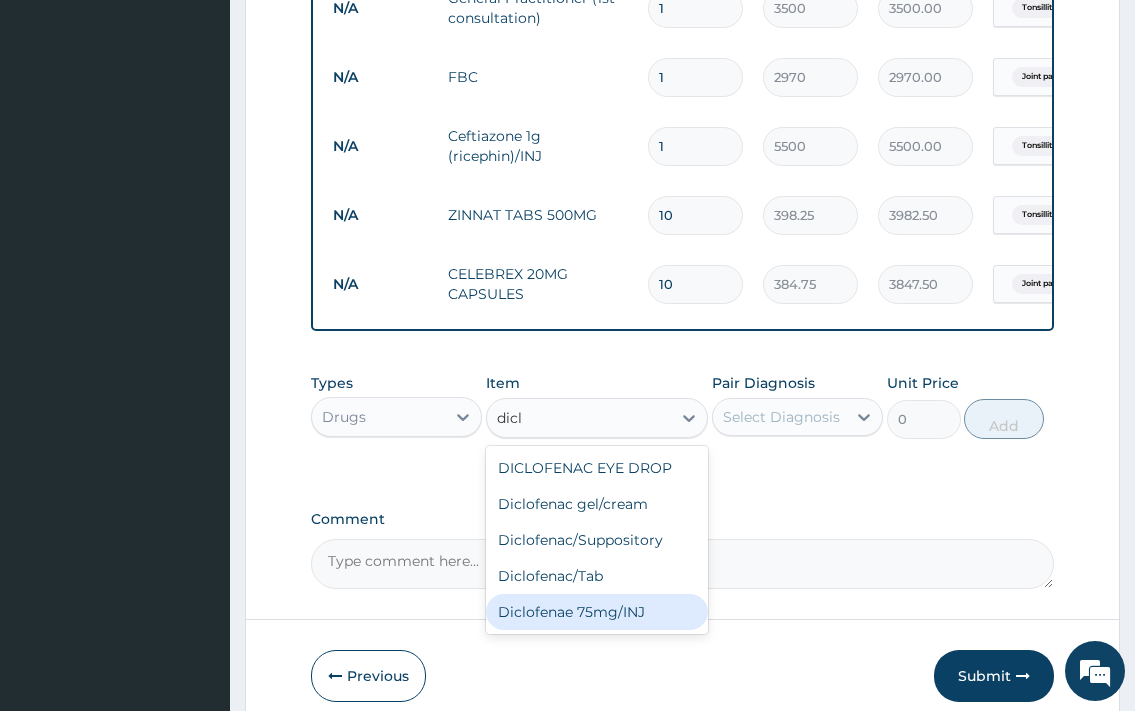 type 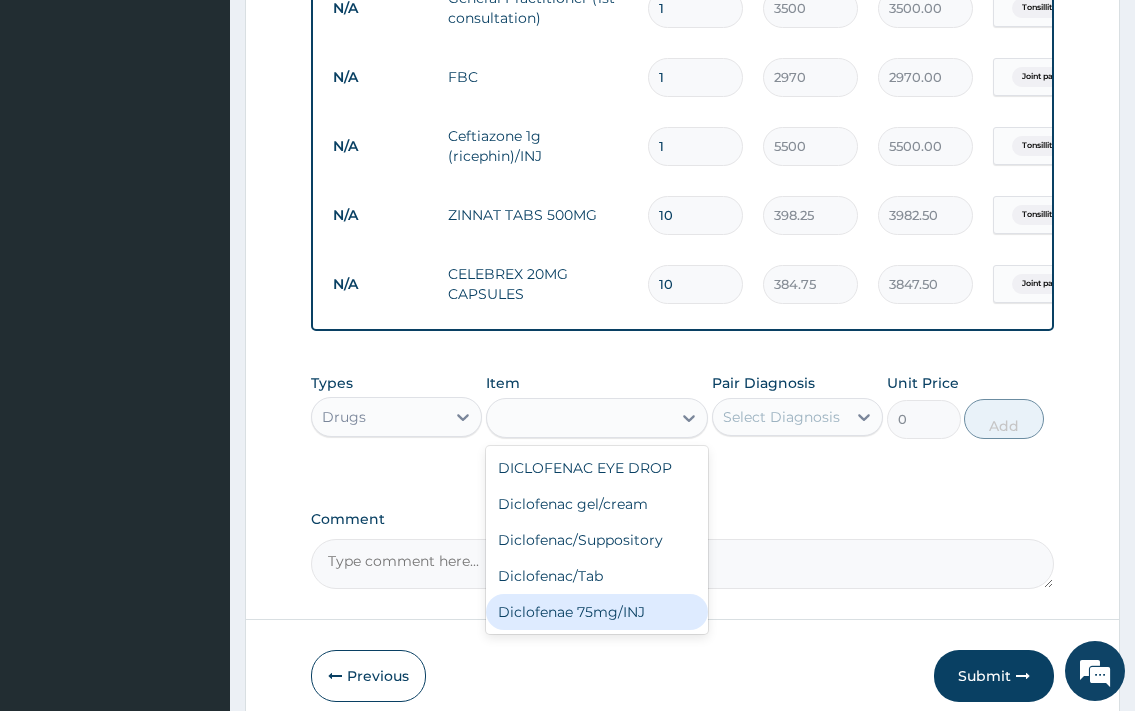 type on "315" 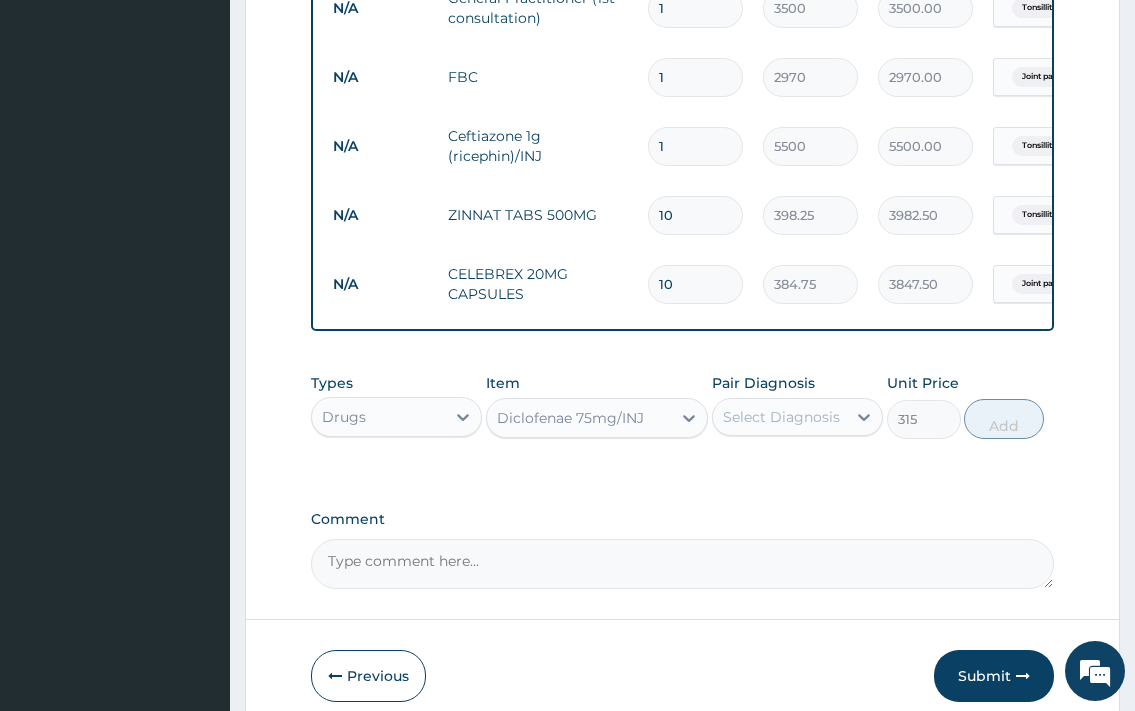 click on "Select Diagnosis" at bounding box center (781, 417) 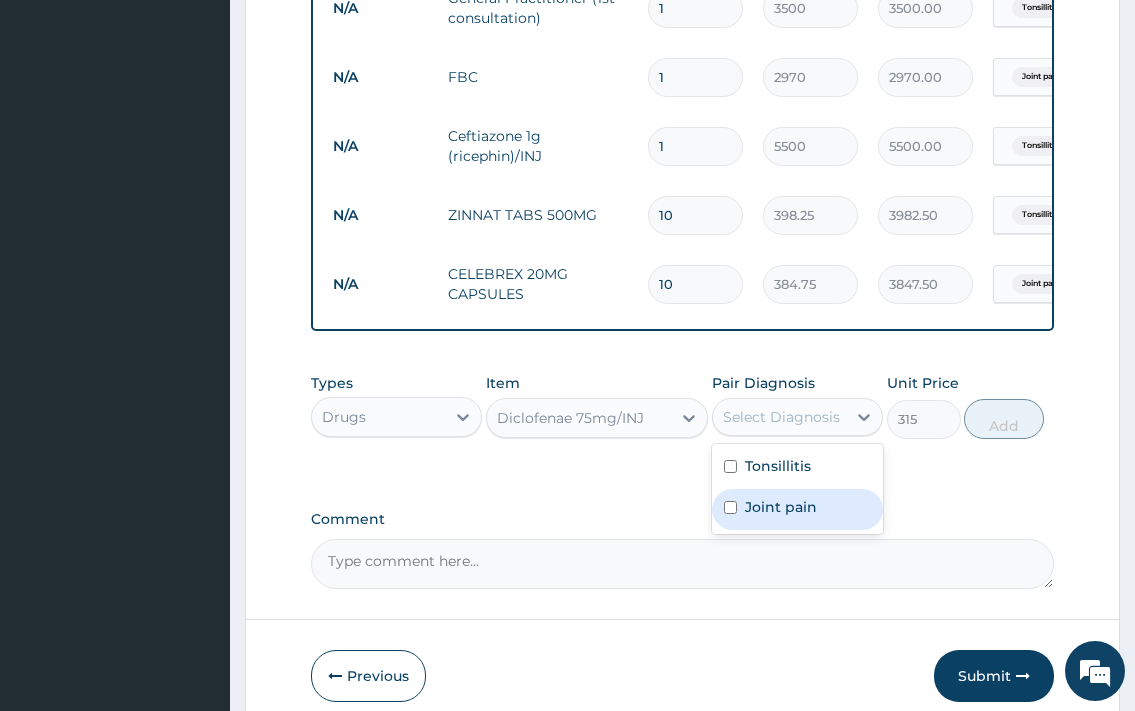 drag, startPoint x: 768, startPoint y: 537, endPoint x: 937, endPoint y: 473, distance: 180.71248 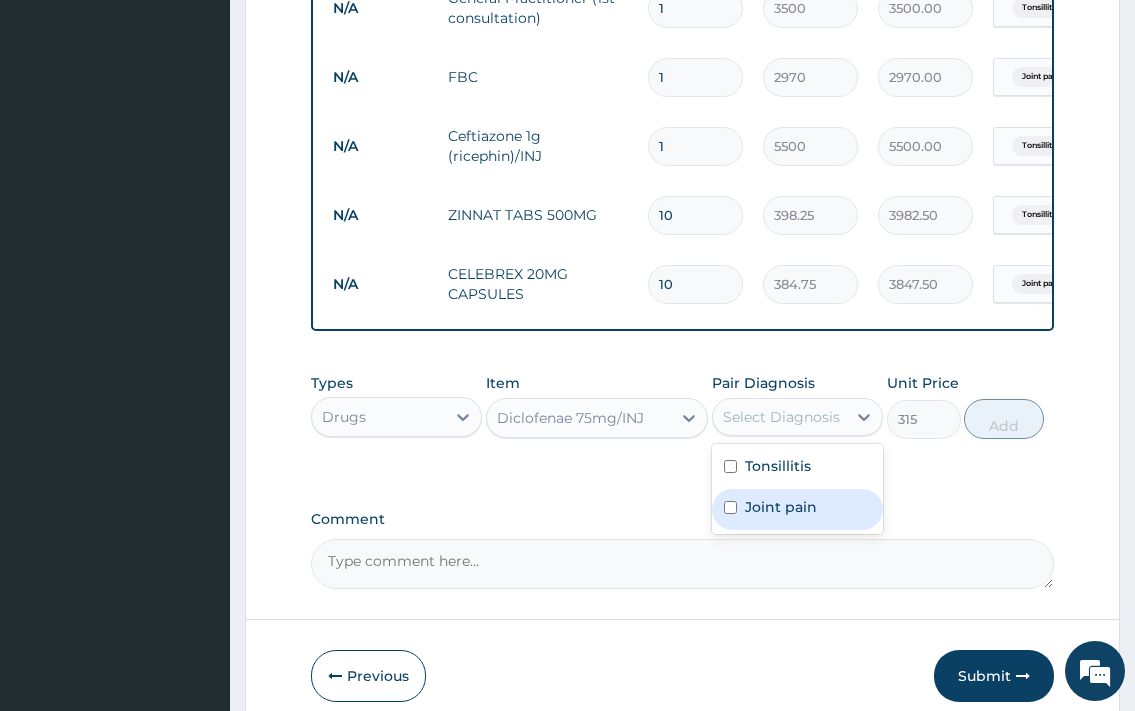 click on "Joint pain" at bounding box center [797, 509] 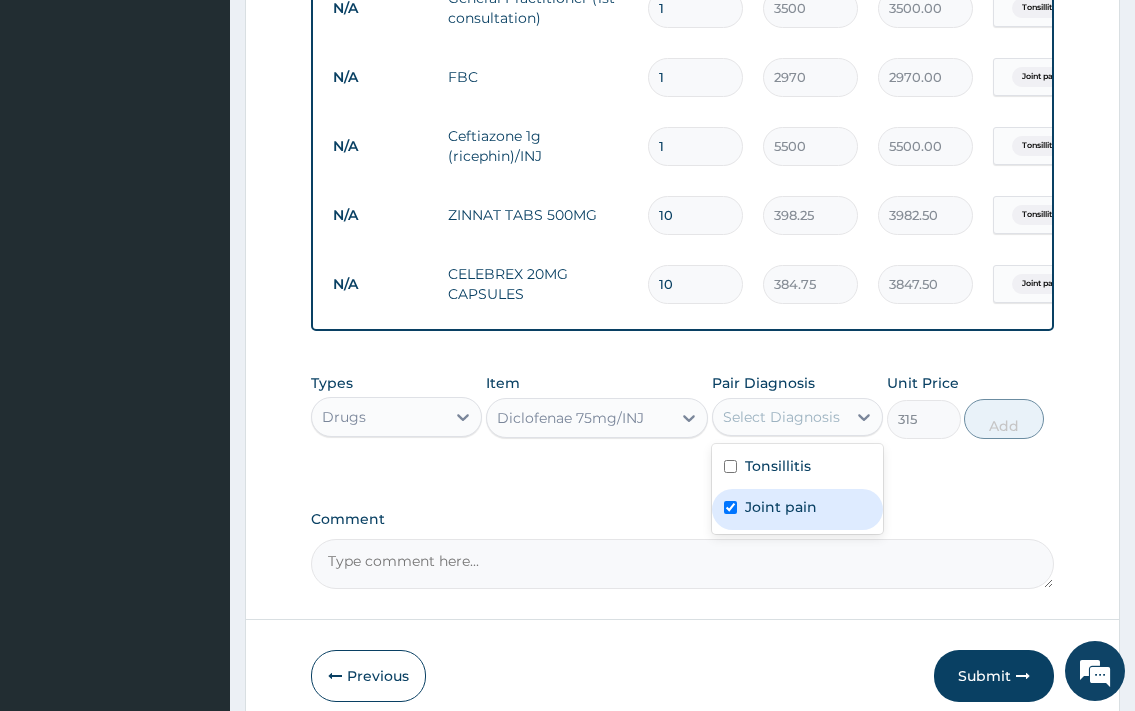 checkbox on "true" 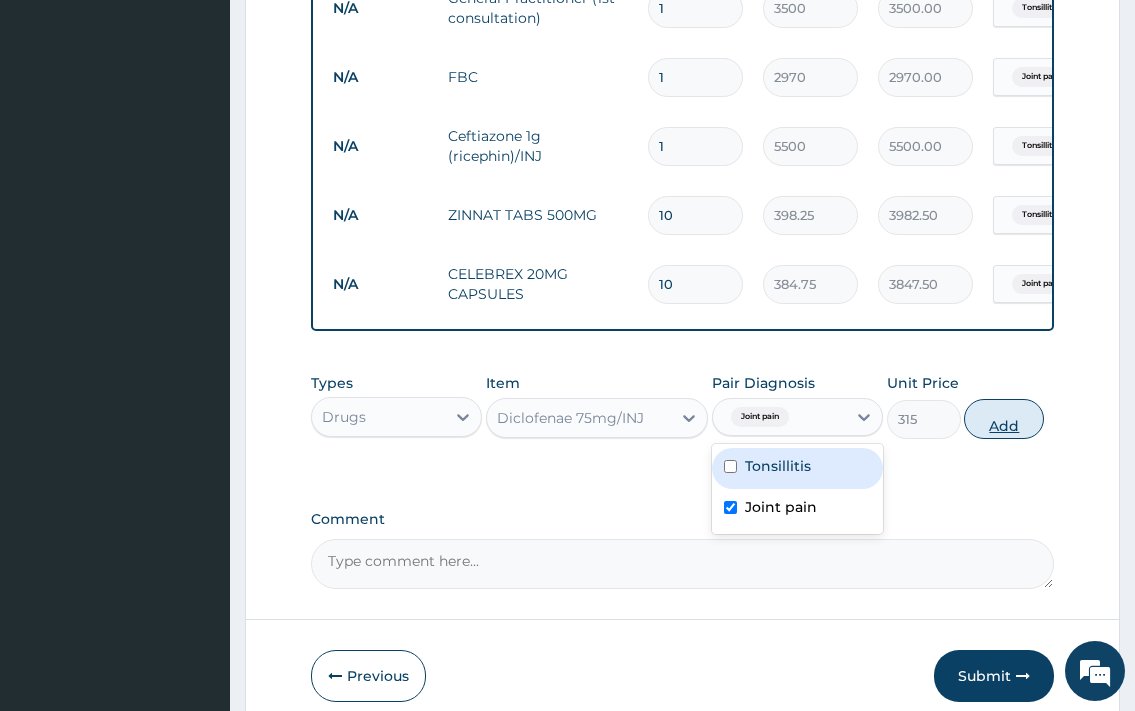 click on "Add" at bounding box center (1004, 419) 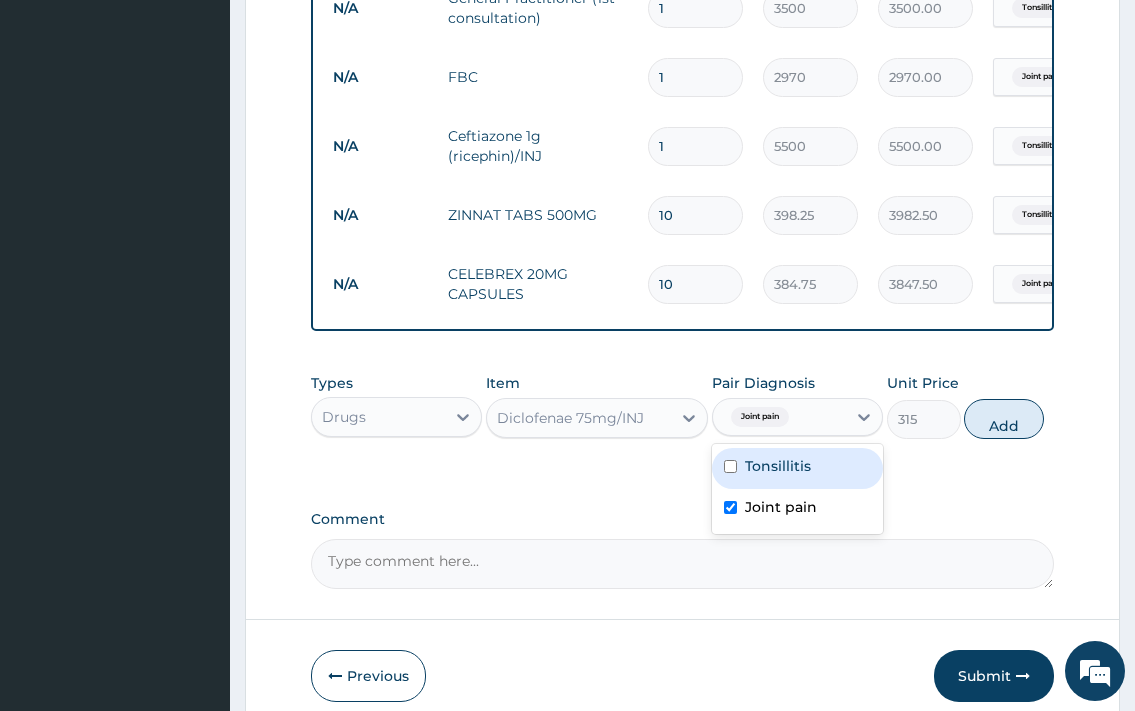 type on "0" 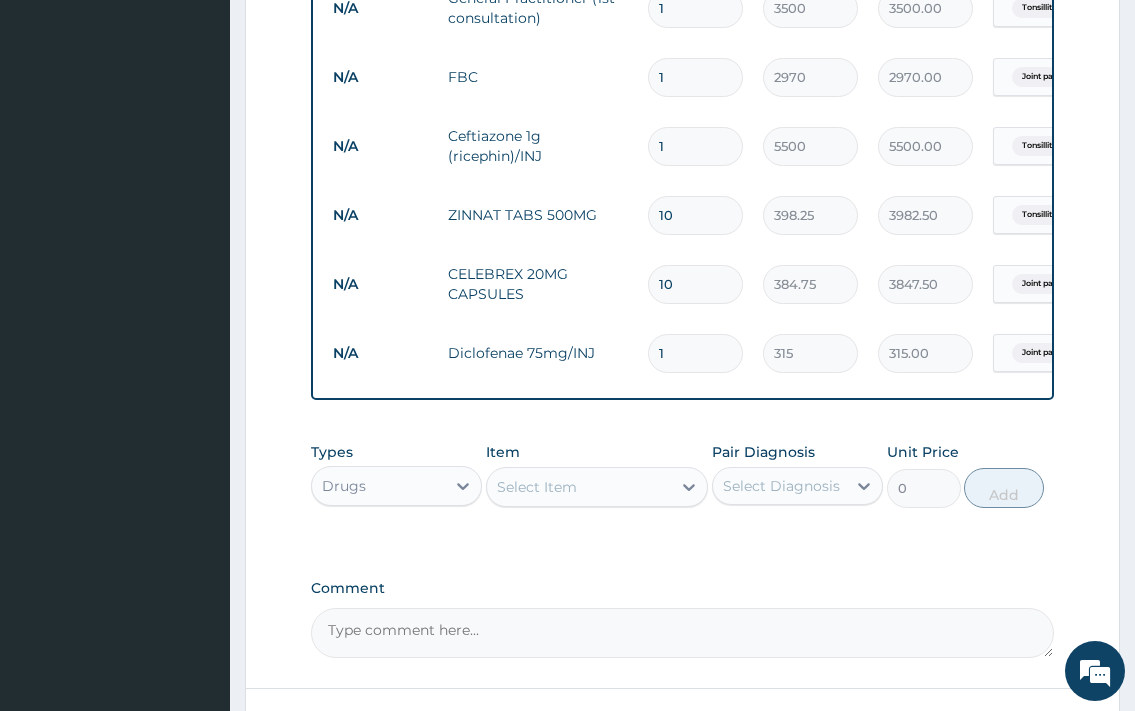 click on "Types Drugs Item Select Item Pair Diagnosis Select Diagnosis Unit Price 0 Add" at bounding box center (682, 475) 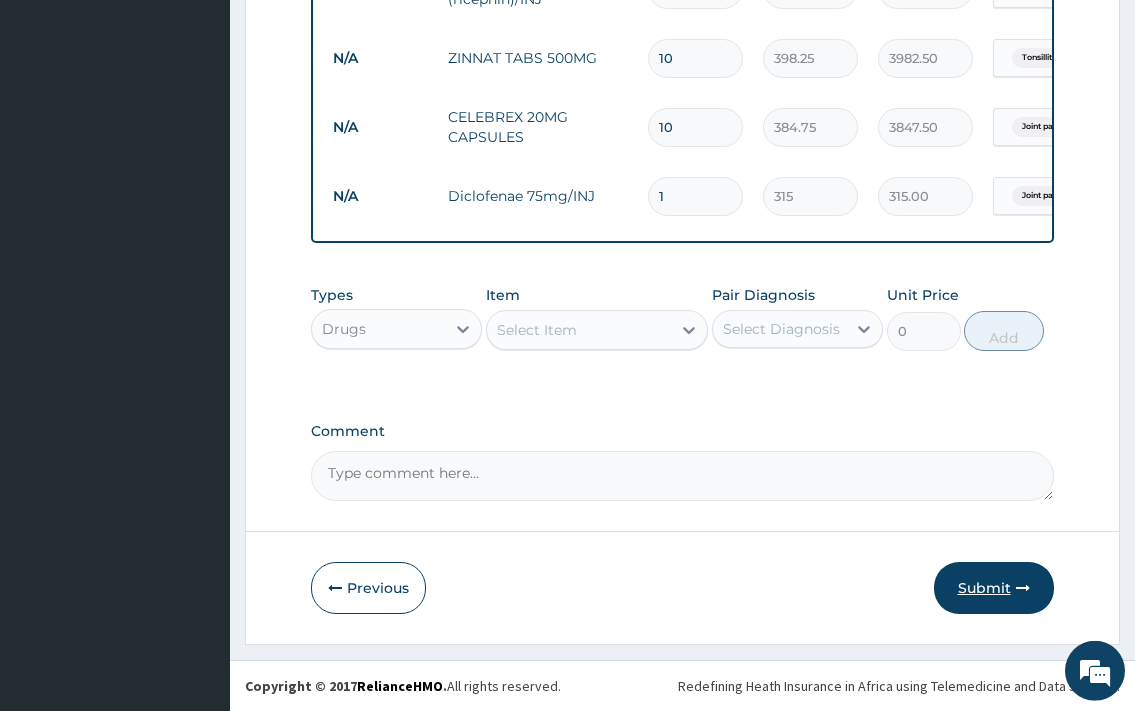 scroll, scrollTop: 998, scrollLeft: 0, axis: vertical 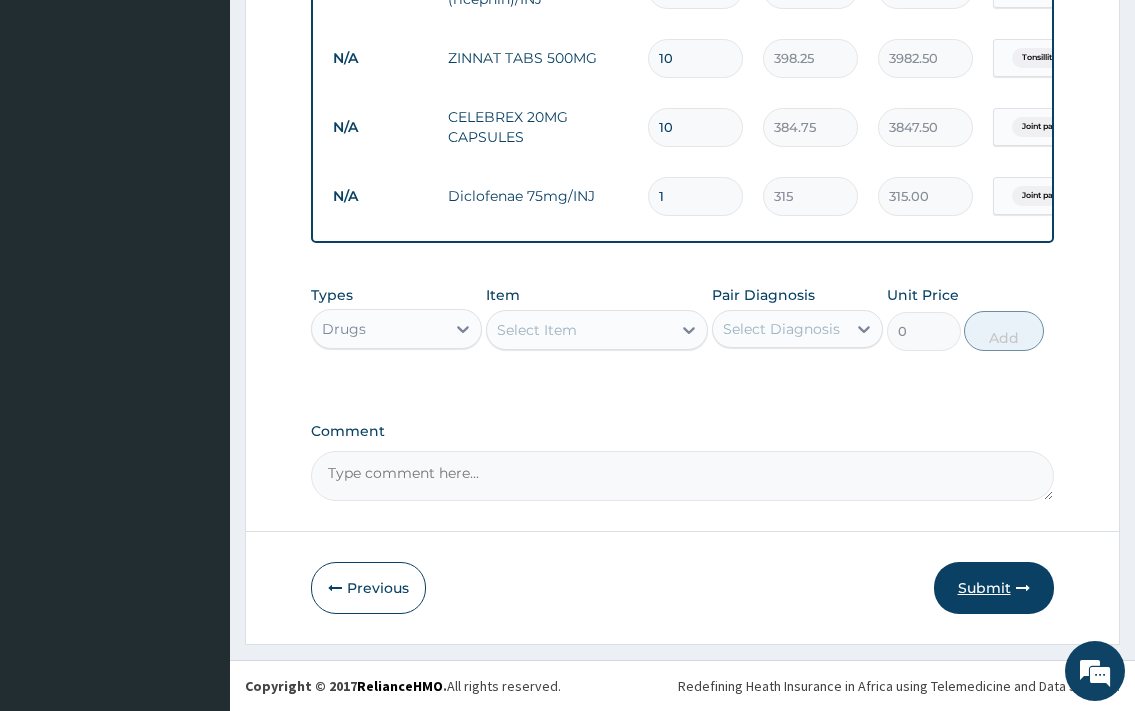 click on "Submit" at bounding box center [994, 588] 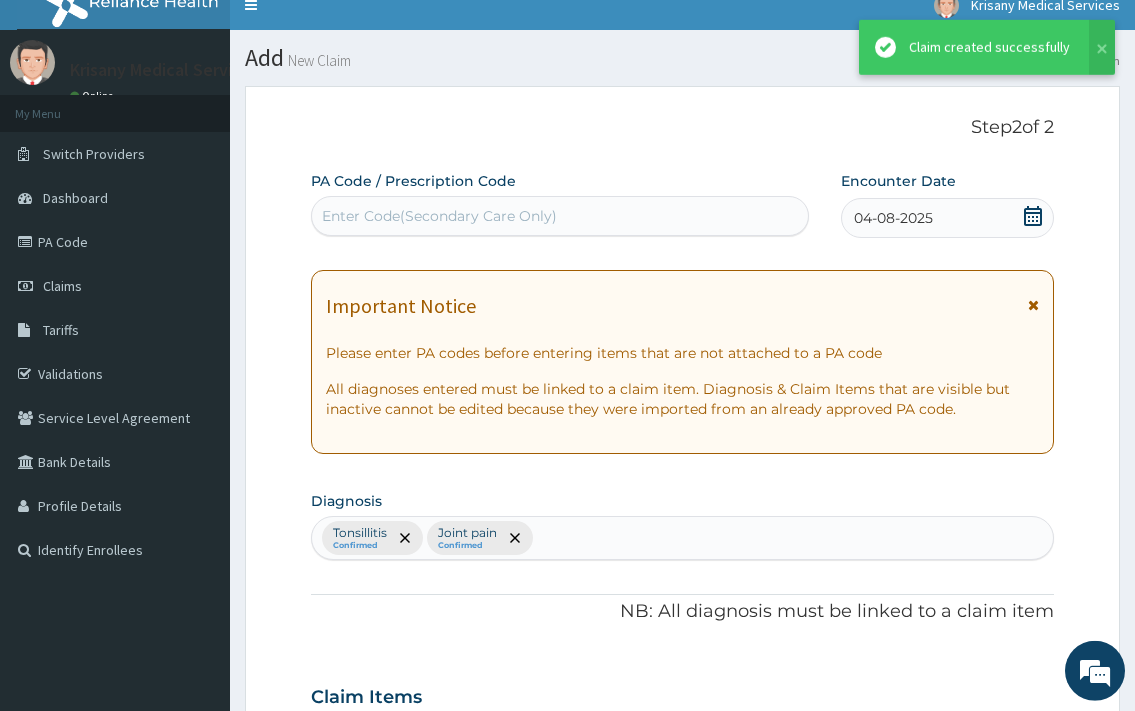 scroll, scrollTop: 0, scrollLeft: 0, axis: both 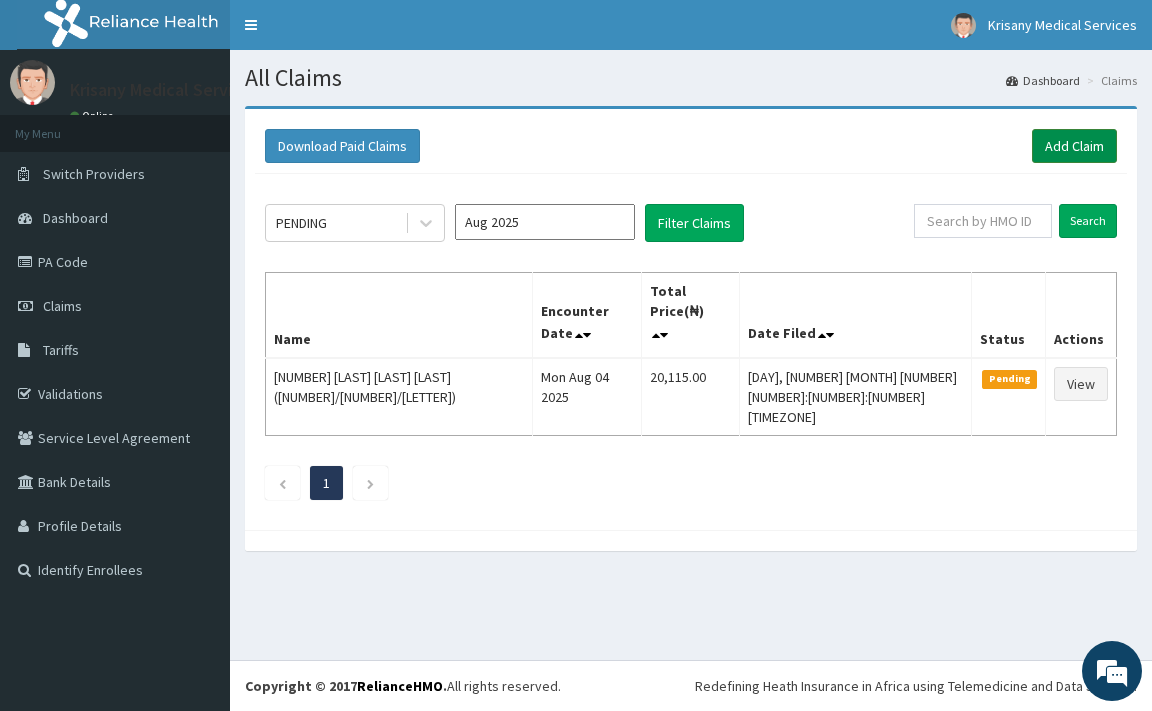 click on "Add Claim" at bounding box center [1074, 146] 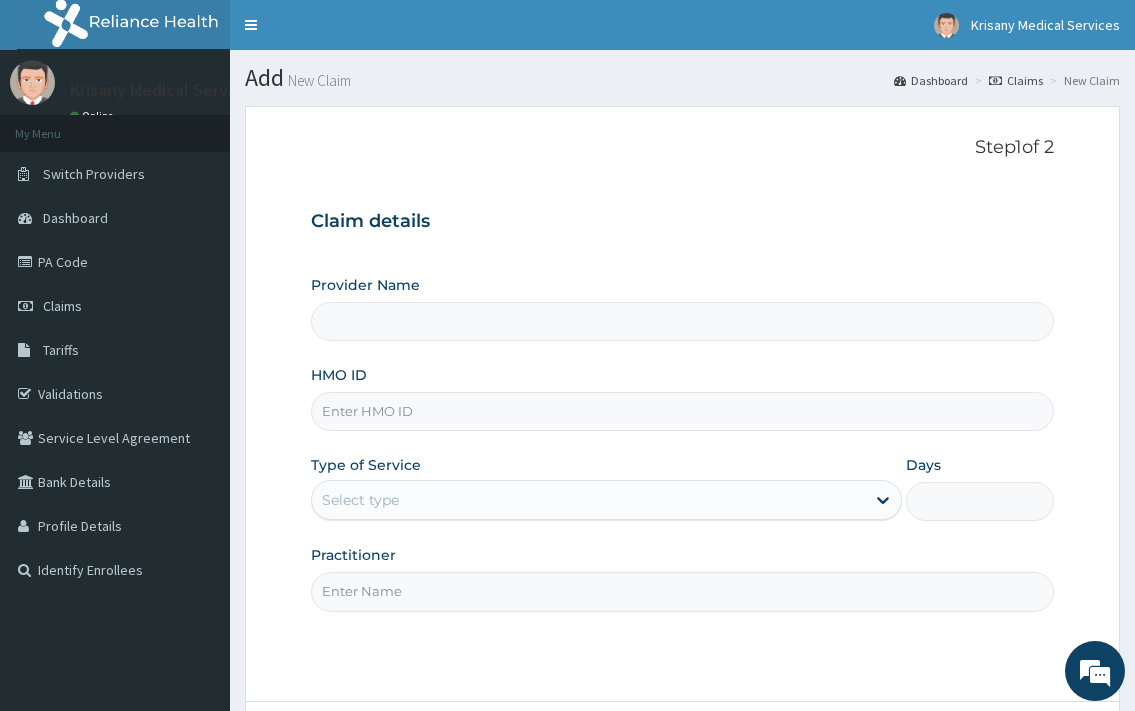 scroll, scrollTop: 0, scrollLeft: 0, axis: both 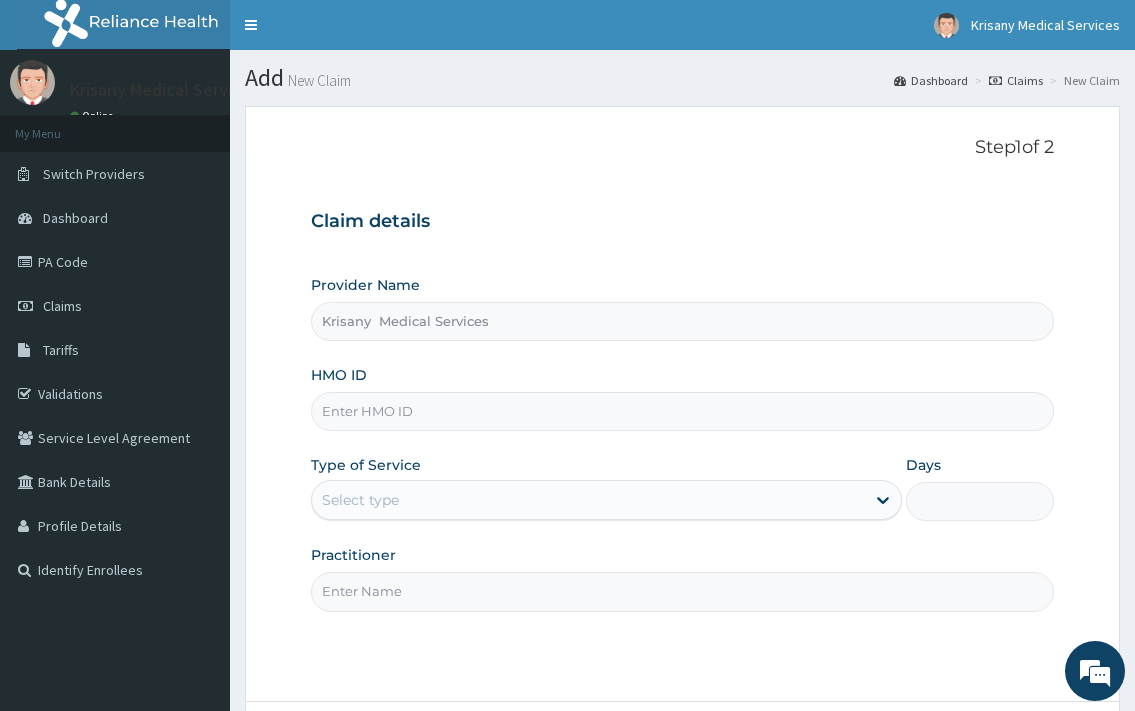 click on "HMO ID" at bounding box center [682, 411] 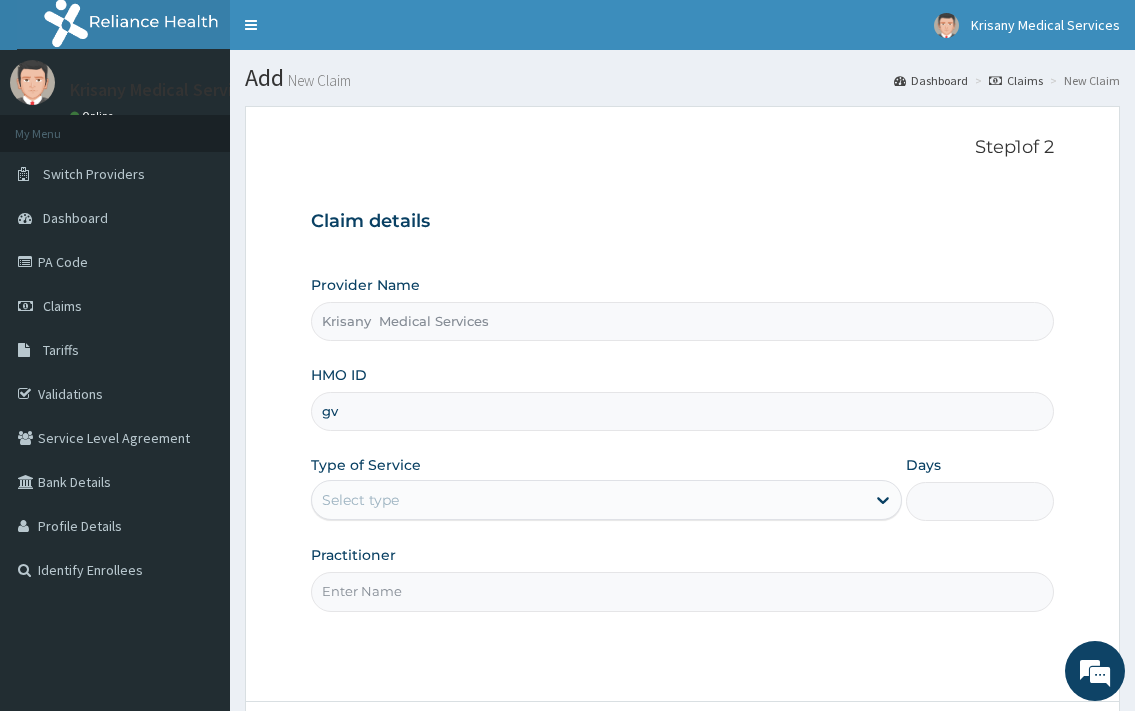 type on "g" 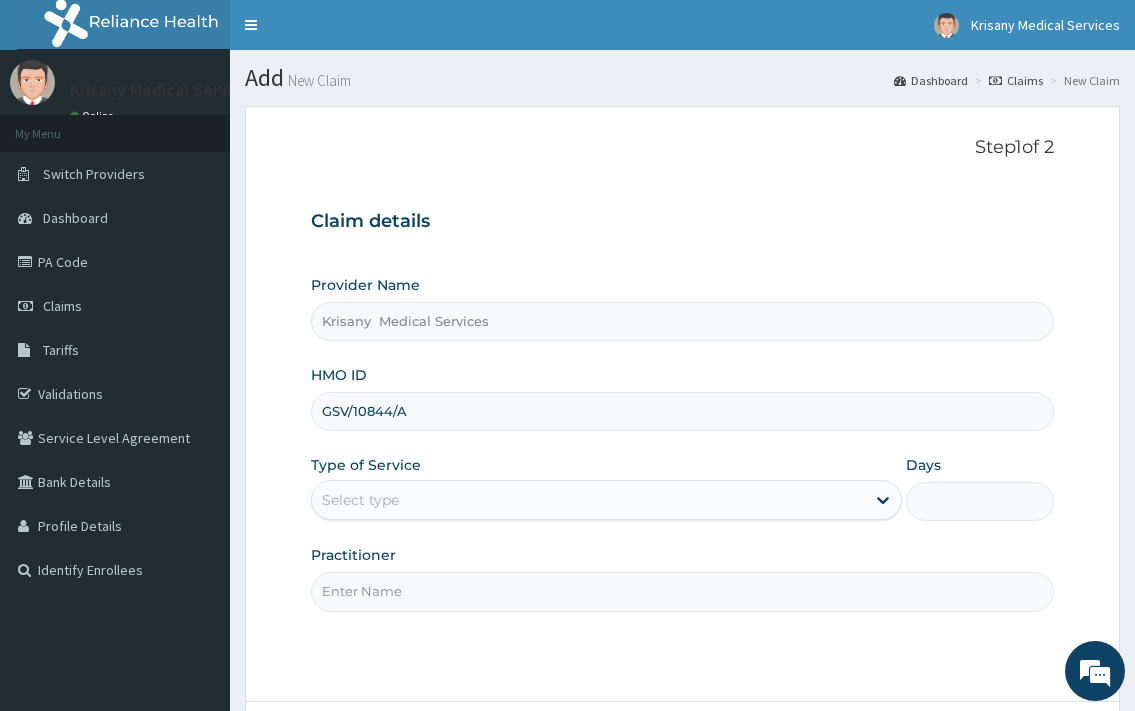 type on "GSV/10844/A" 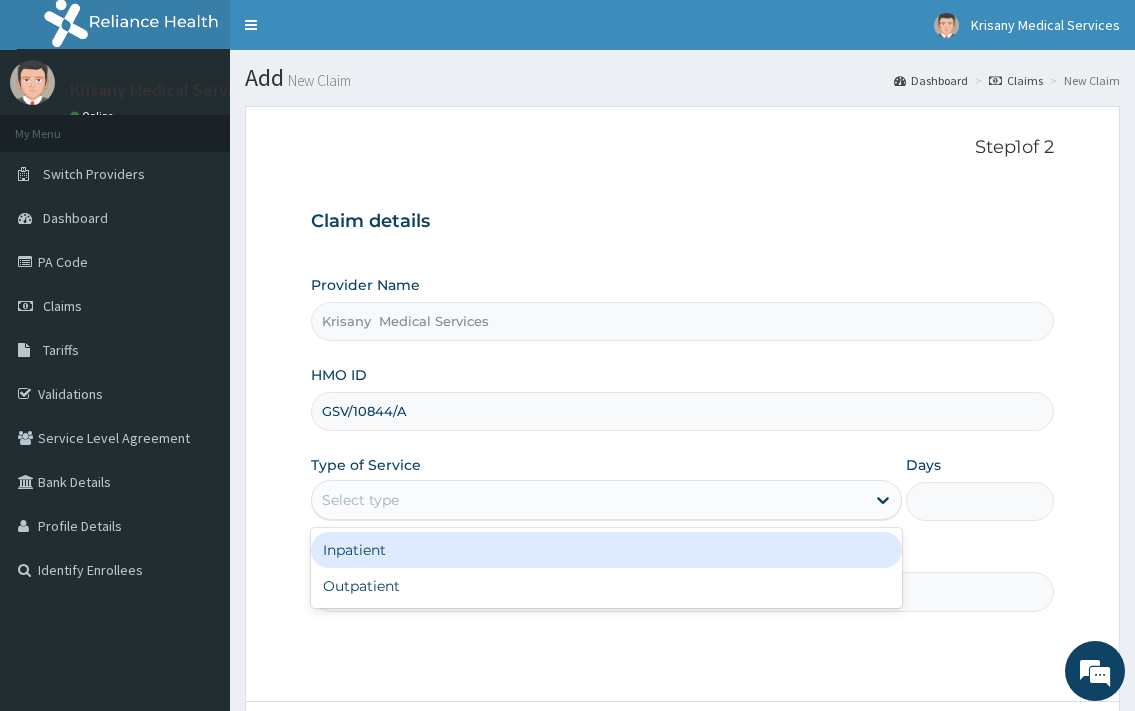 click on "Select type" at bounding box center (360, 500) 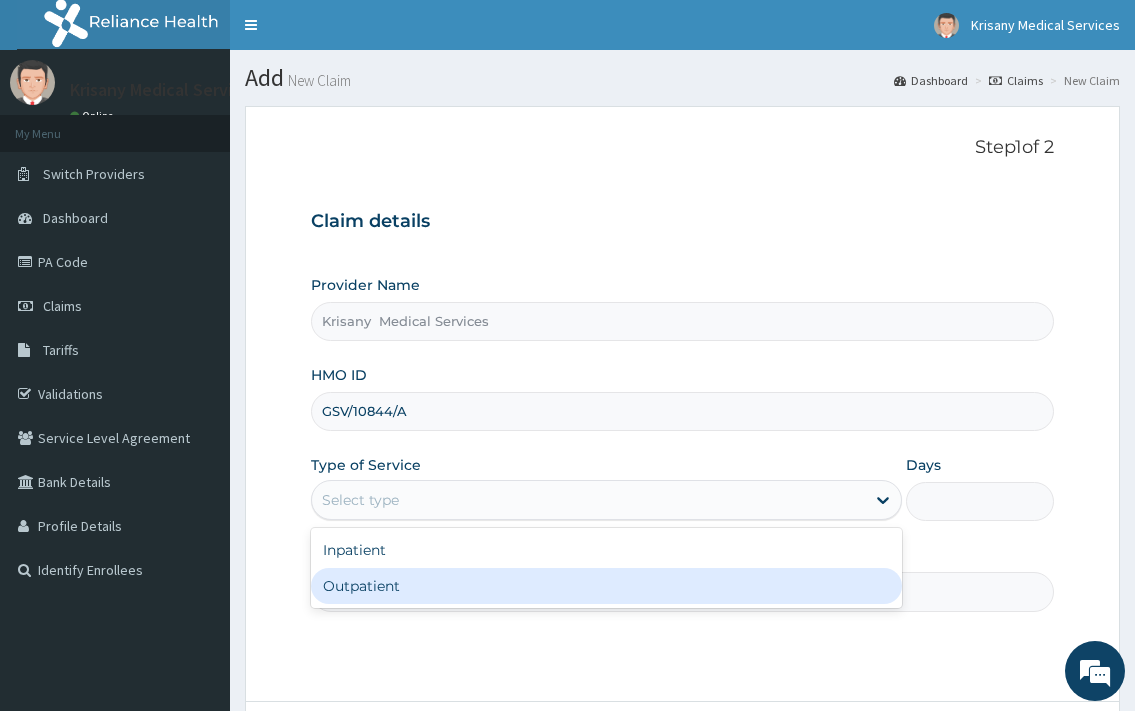 click on "Outpatient" at bounding box center [606, 586] 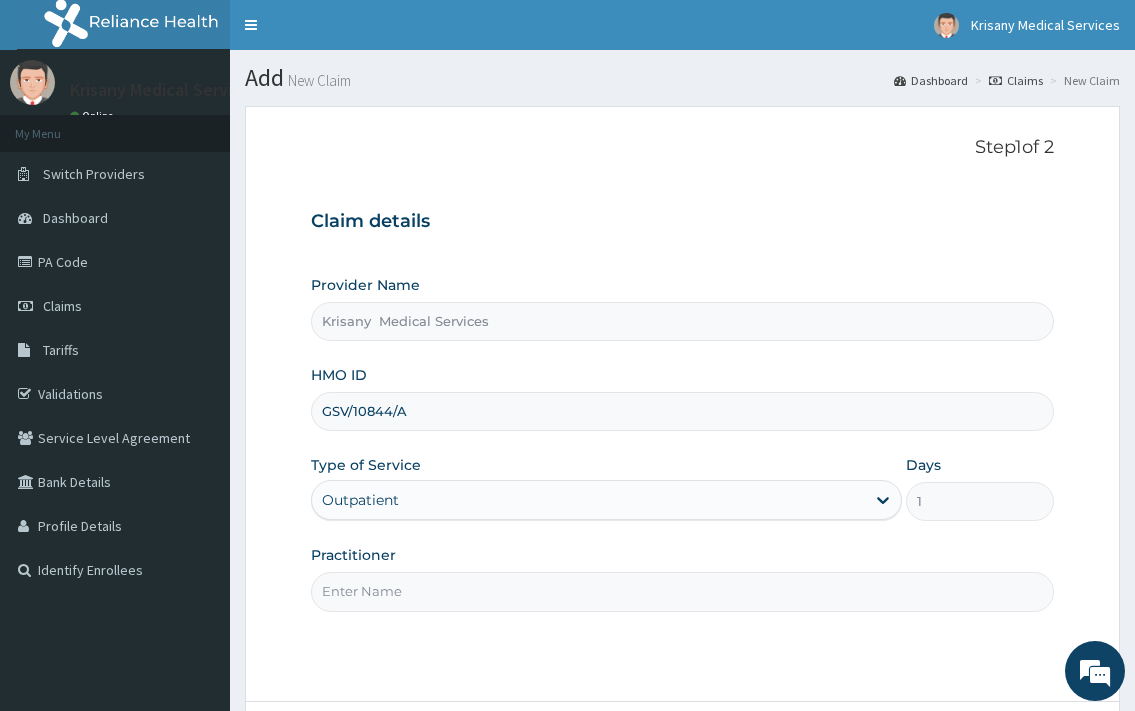 click on "Practitioner" at bounding box center (682, 591) 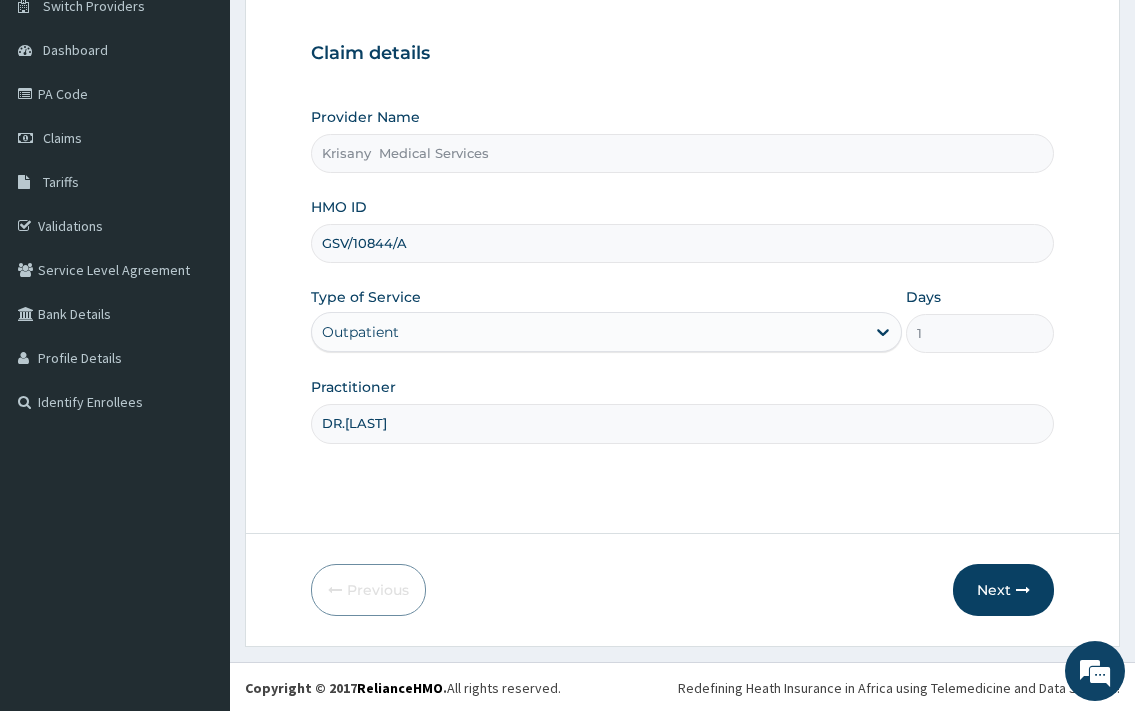 scroll, scrollTop: 170, scrollLeft: 0, axis: vertical 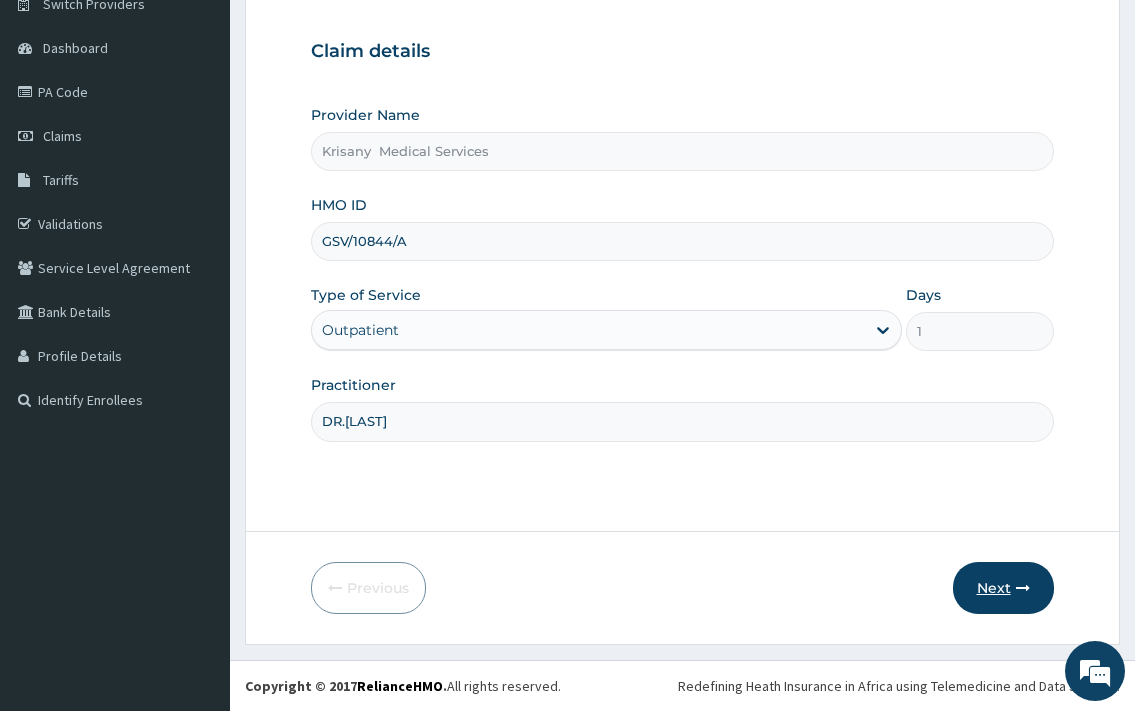 type on "DR.MCKAY" 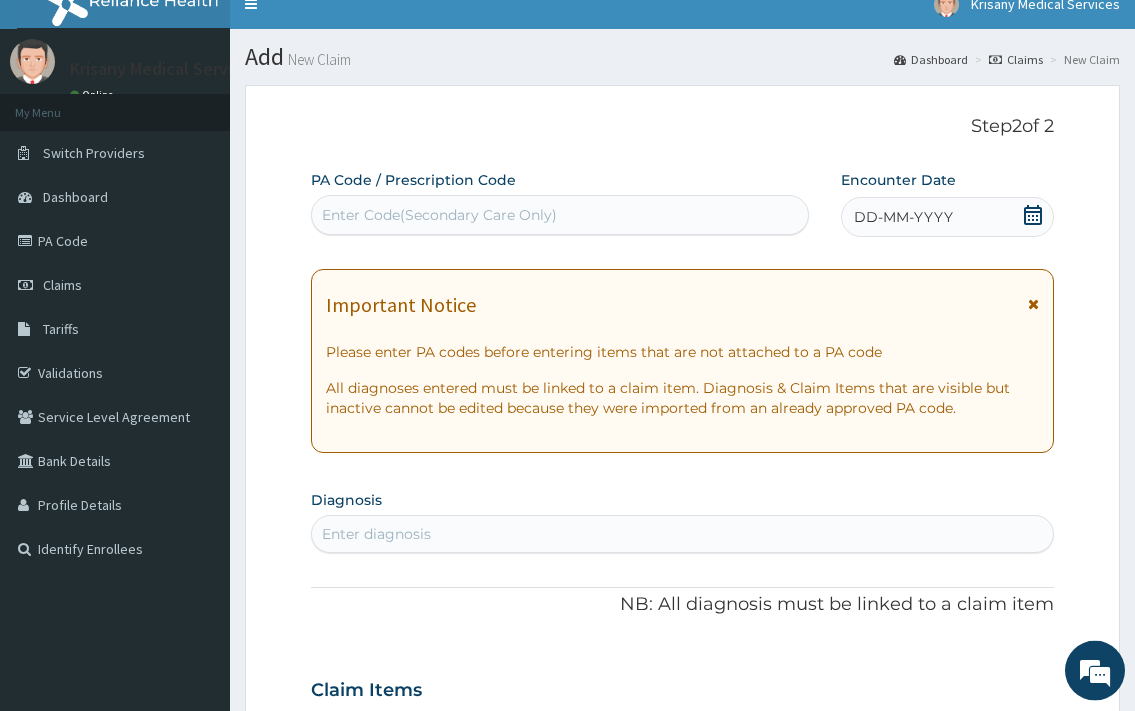 scroll, scrollTop: 0, scrollLeft: 0, axis: both 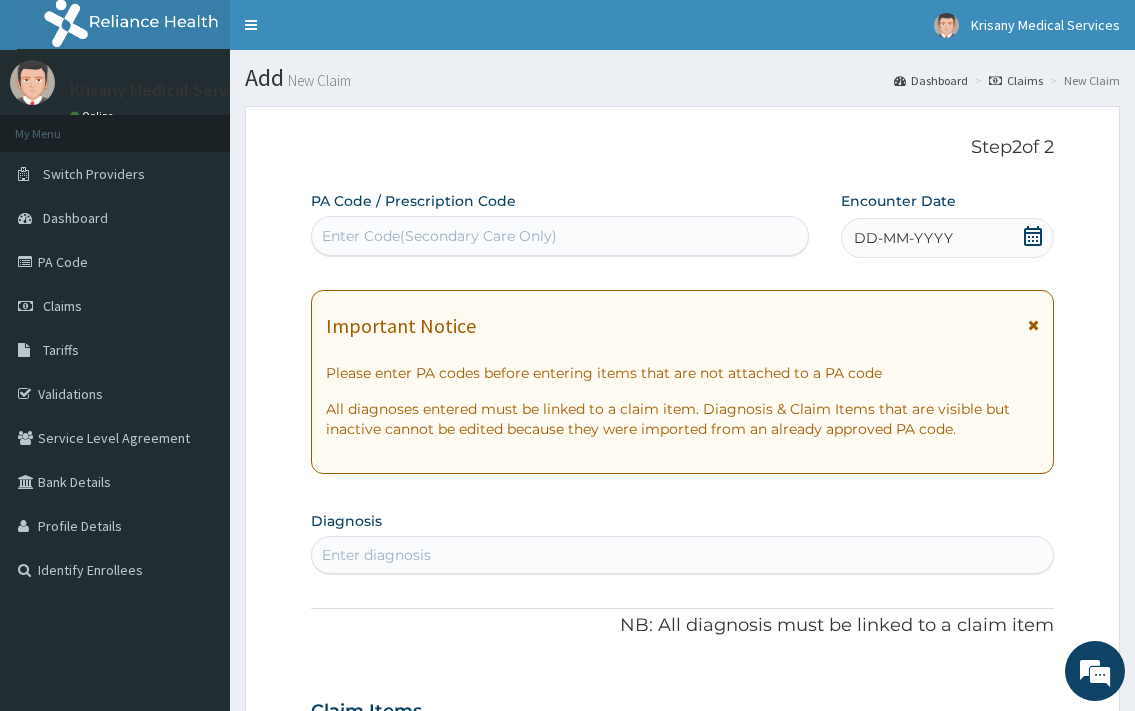 click on "DD-MM-YYYY" at bounding box center (947, 238) 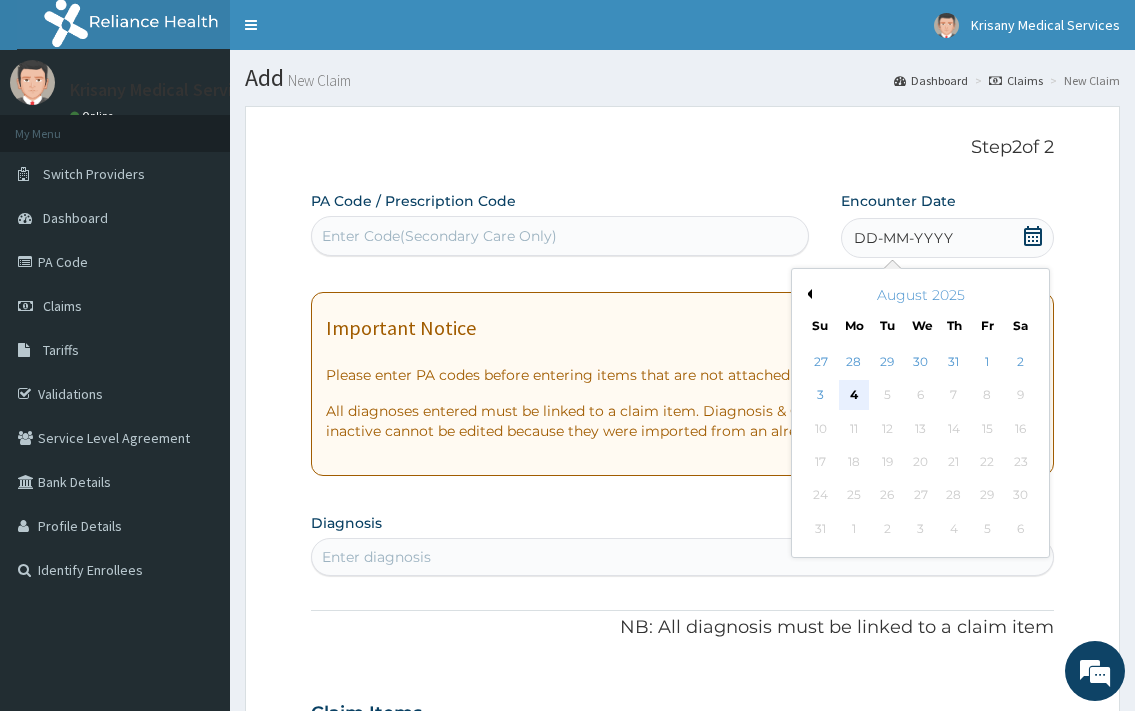 click on "4" at bounding box center (853, 396) 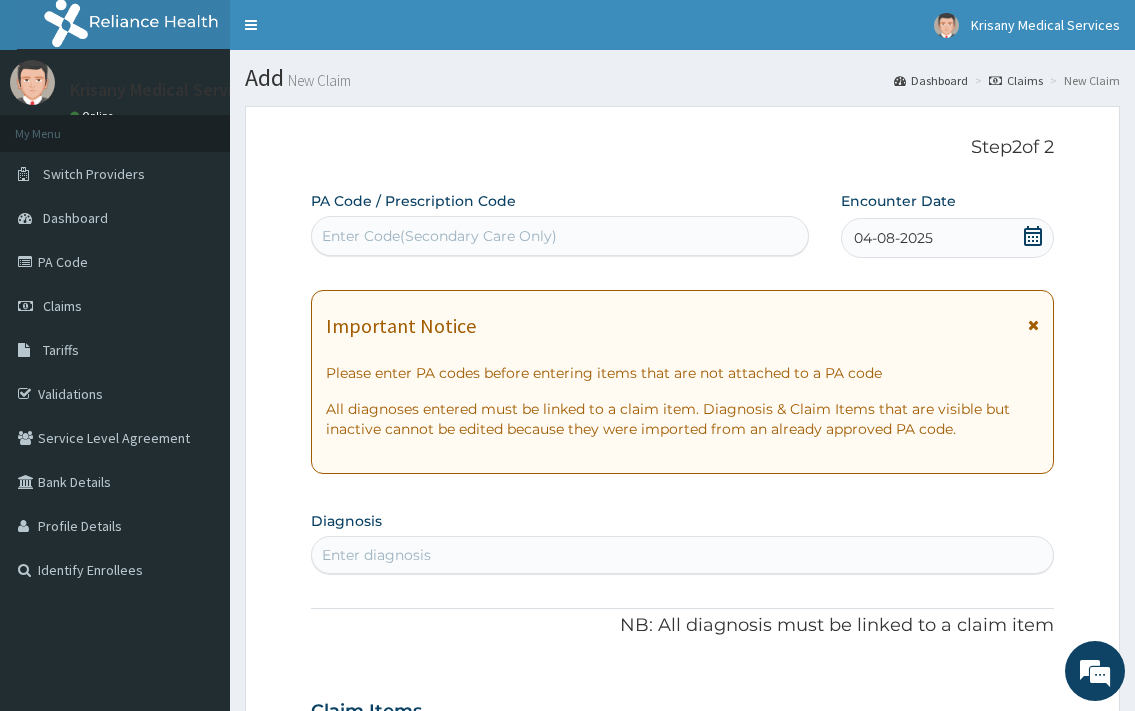 click on "Diagnosis" at bounding box center [346, 521] 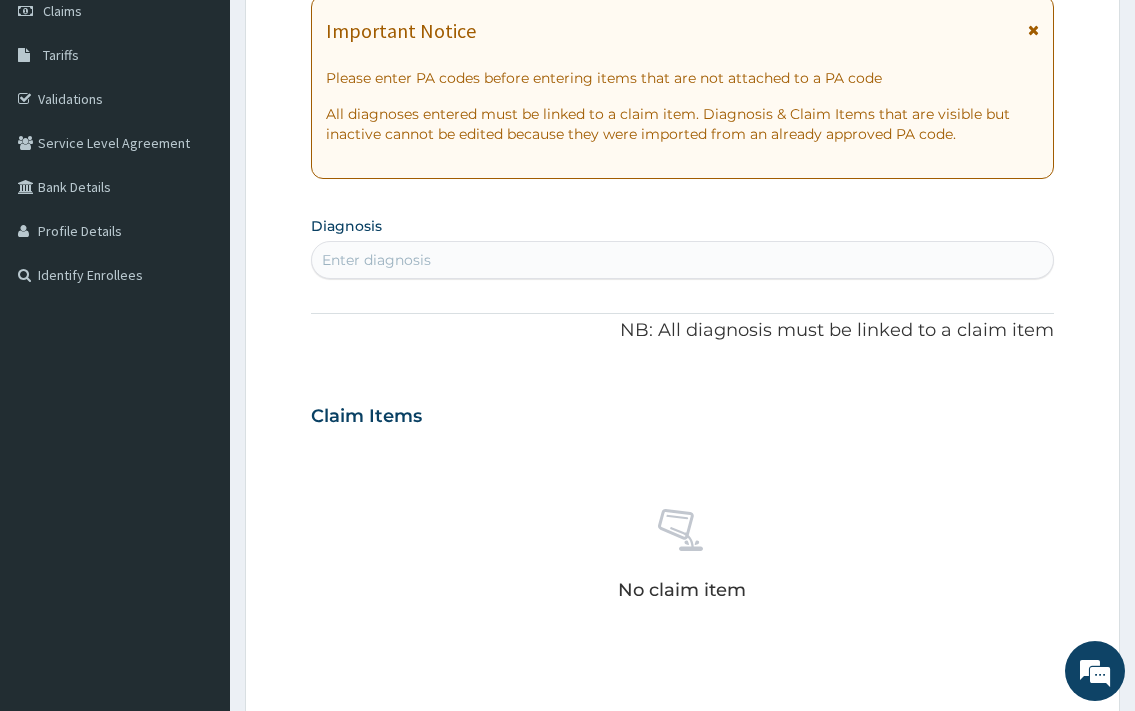 scroll, scrollTop: 306, scrollLeft: 0, axis: vertical 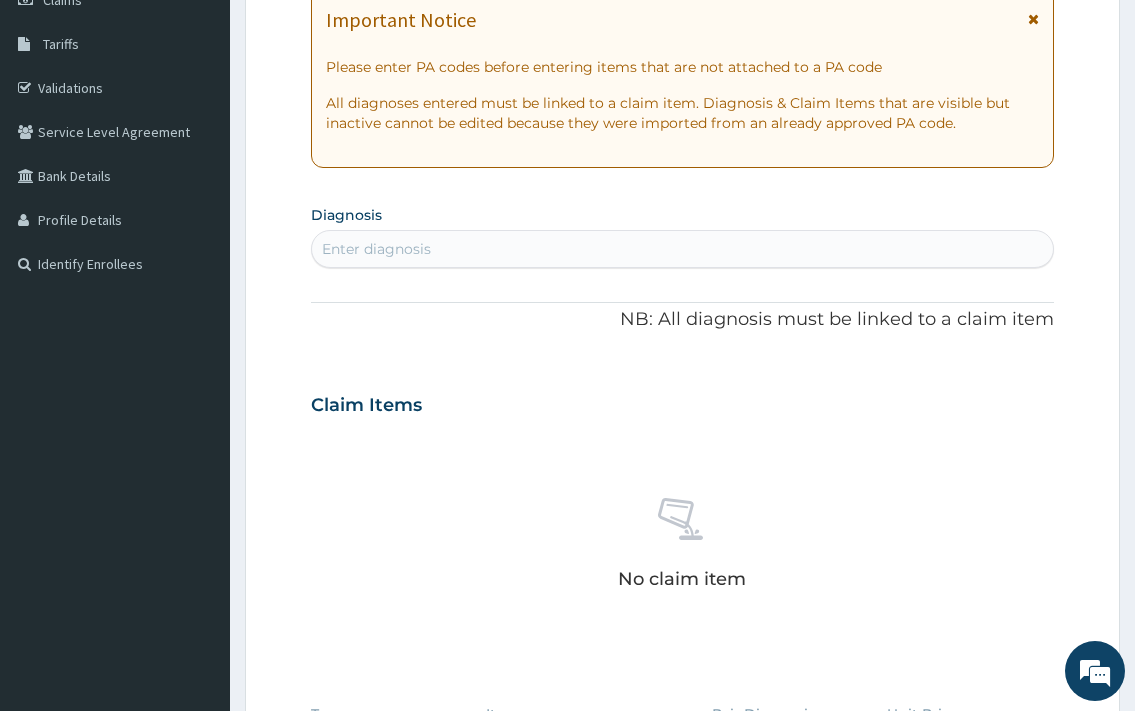 click on "Enter diagnosis" at bounding box center [376, 249] 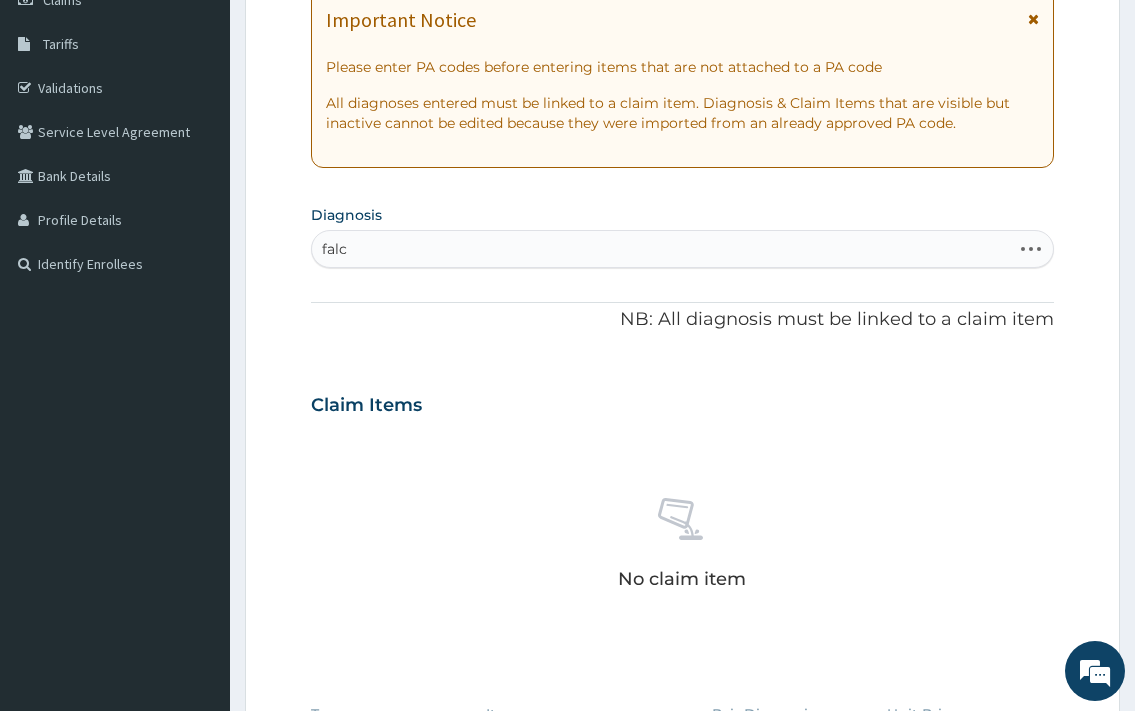 type on "falci" 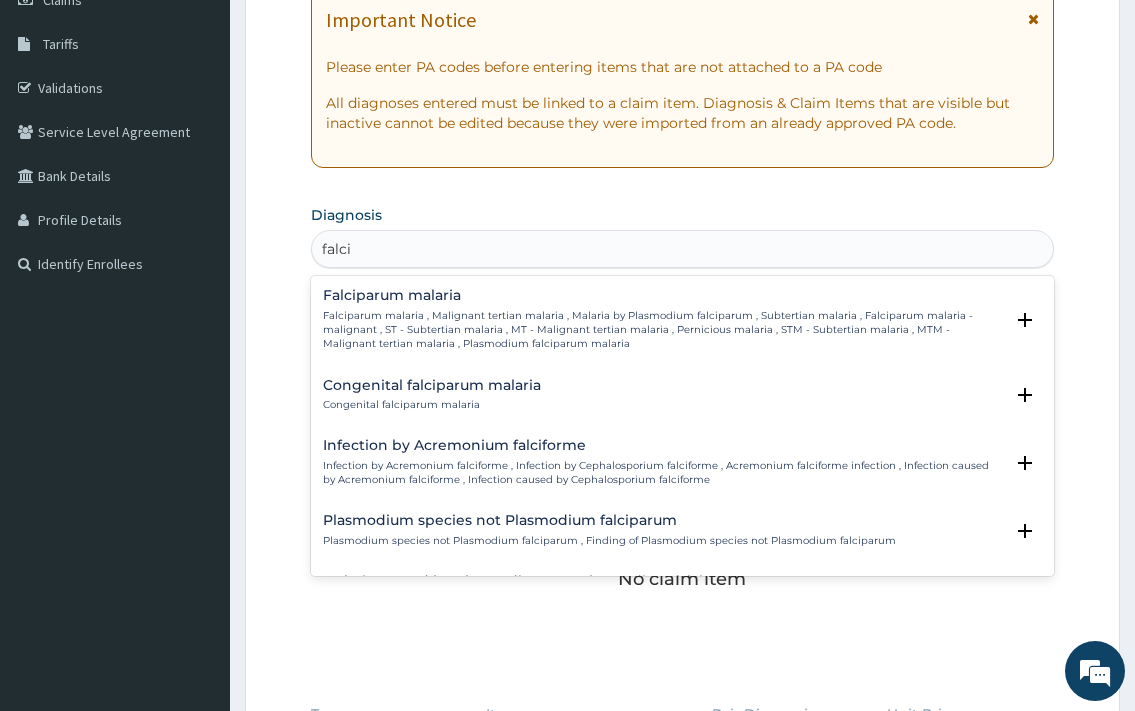 click on "Falciparum malaria , Malignant tertian malaria , Malaria by Plasmodium falciparum , Subtertian malaria , Falciparum malaria - malignant , ST - Subtertian malaria , MT - Malignant tertian malaria , Pernicious malaria , STM - Subtertian malaria , MTM - Malignant tertian malaria , Plasmodium falciparum malaria" at bounding box center [662, 330] 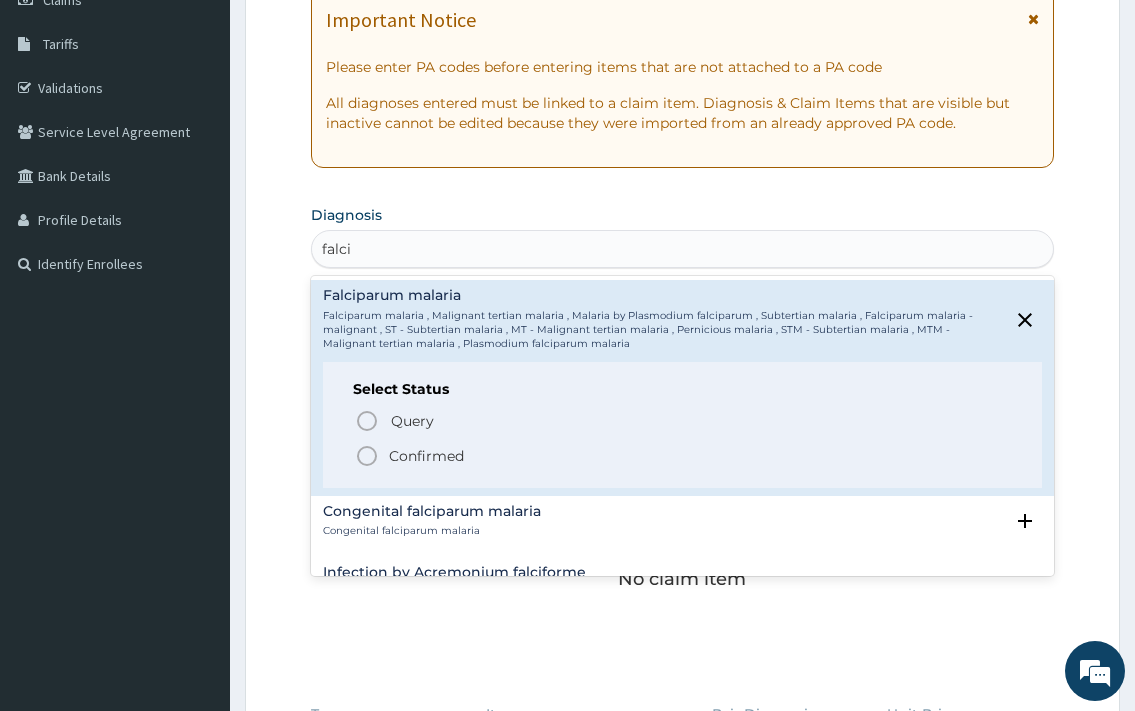 drag, startPoint x: 446, startPoint y: 458, endPoint x: 448, endPoint y: 441, distance: 17.117243 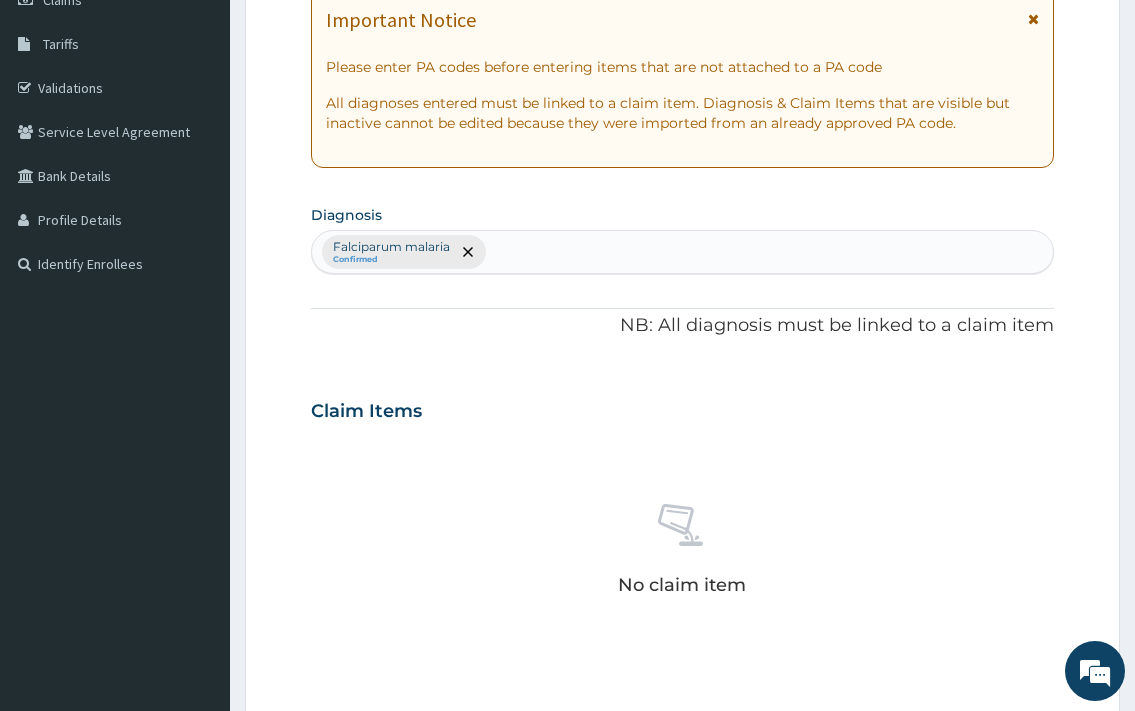 type on "j" 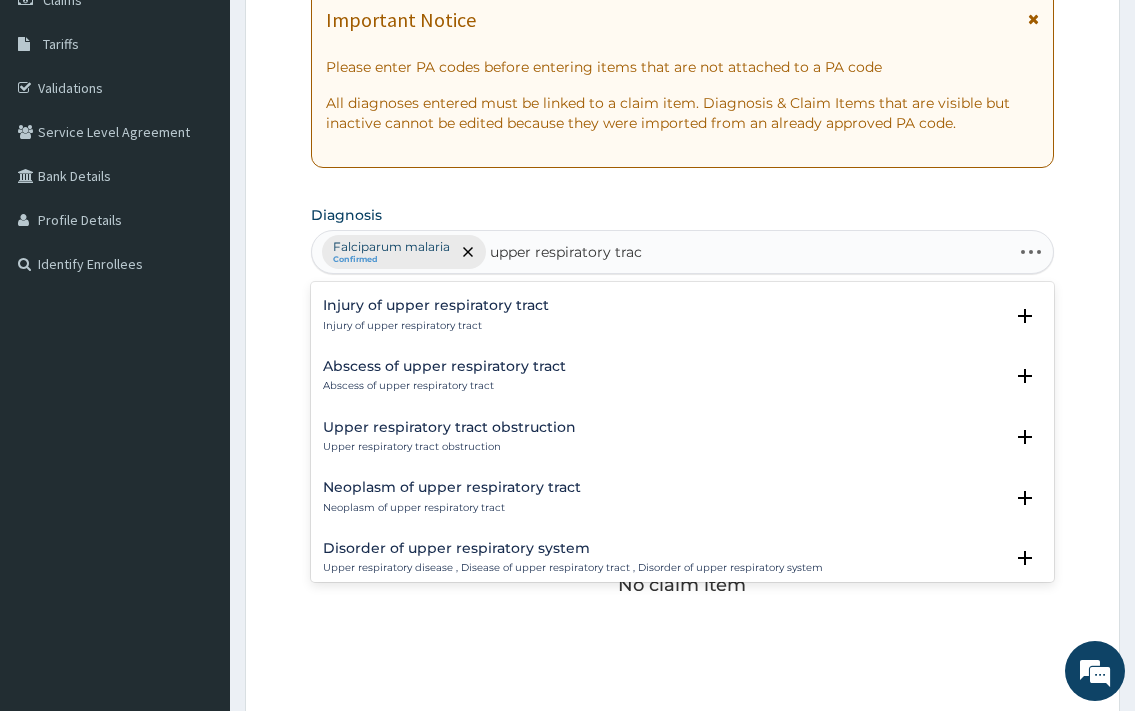 scroll, scrollTop: 244, scrollLeft: 0, axis: vertical 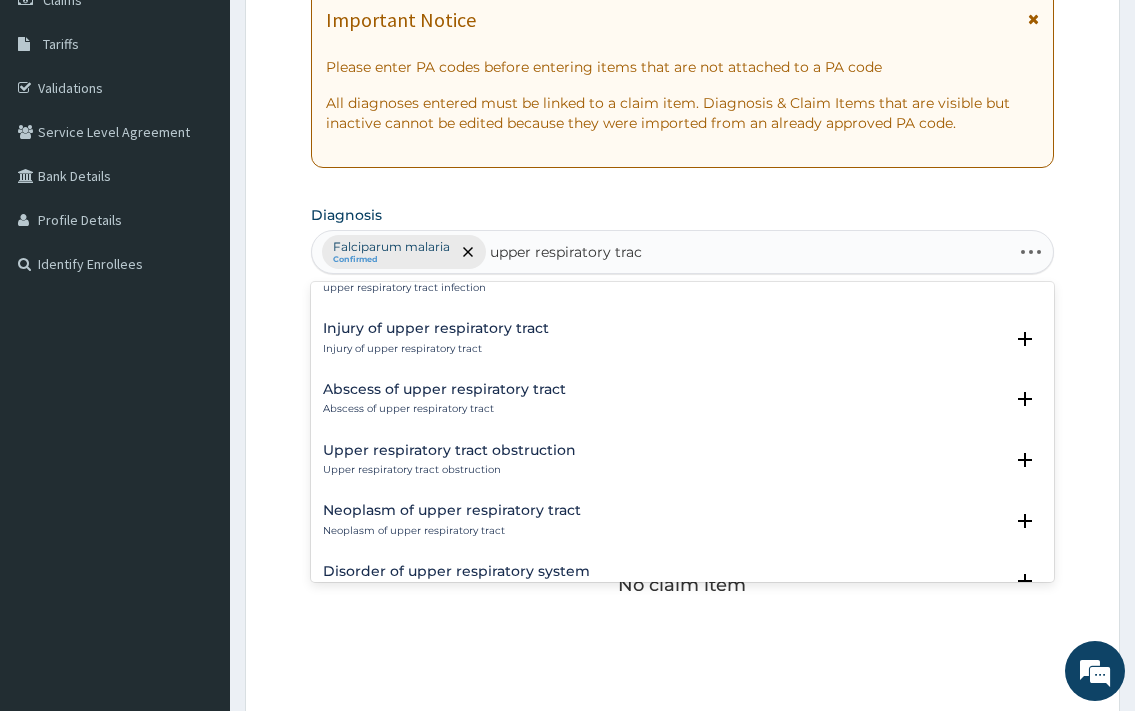 type on "upper respiratory tract" 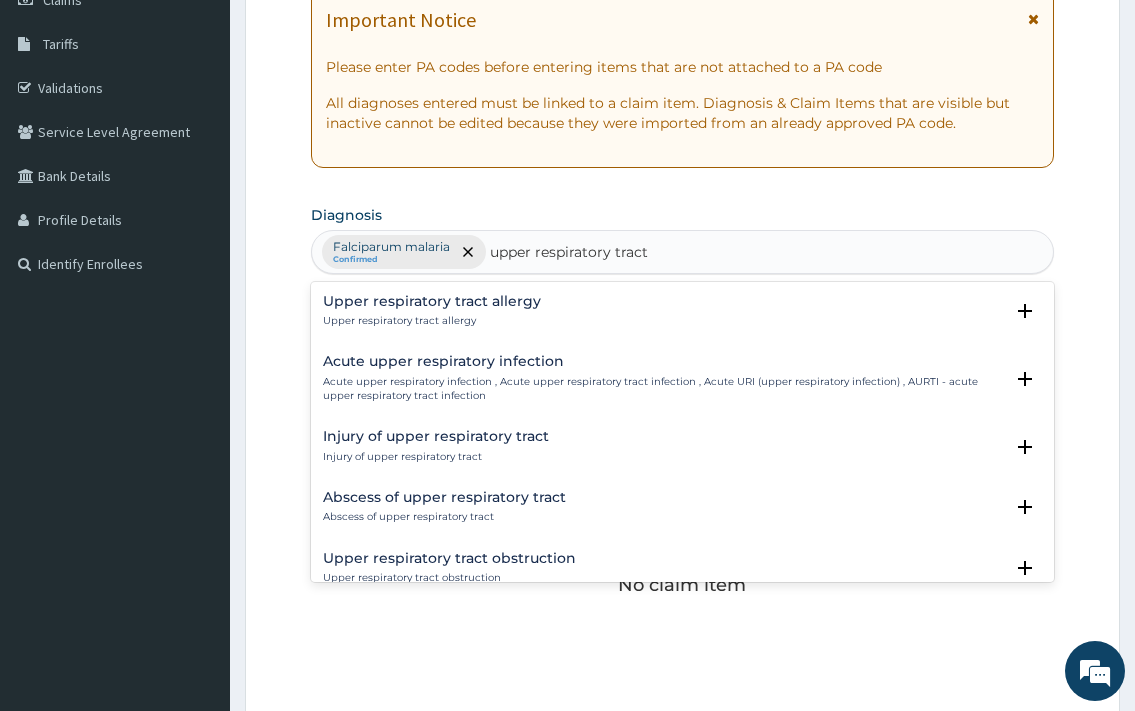 scroll, scrollTop: 0, scrollLeft: 0, axis: both 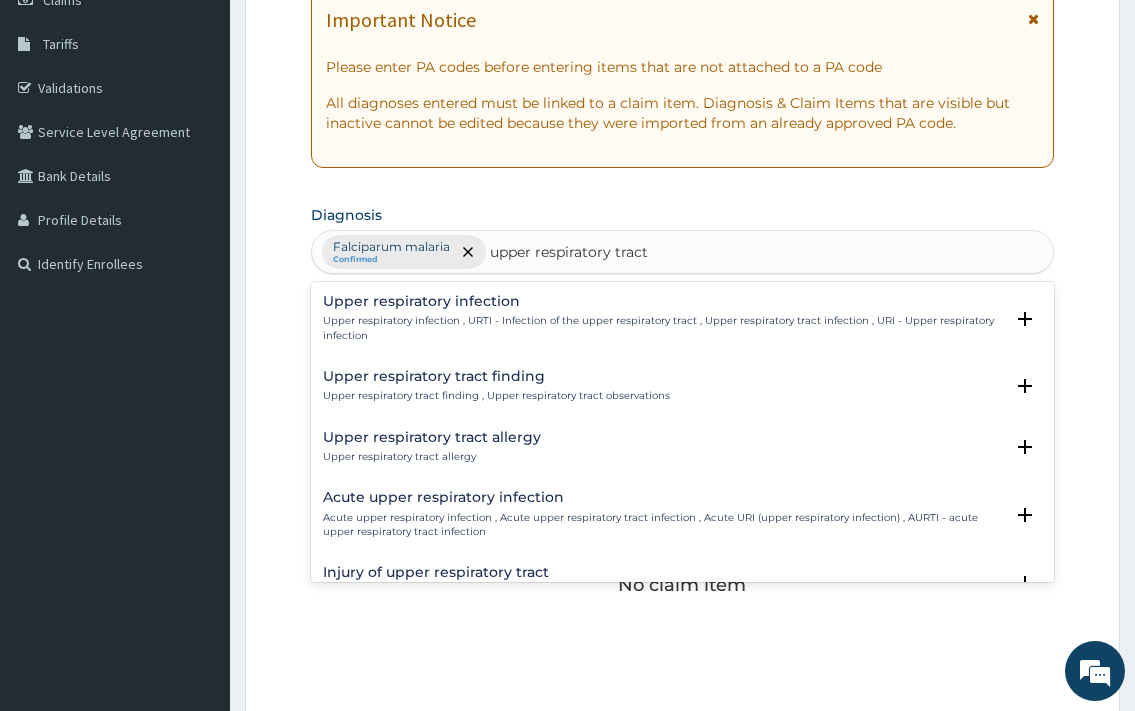 click on "Upper respiratory infection , URTI - Infection of the upper respiratory tract , Upper respiratory tract infection , URI - Upper respiratory infection" at bounding box center [662, 328] 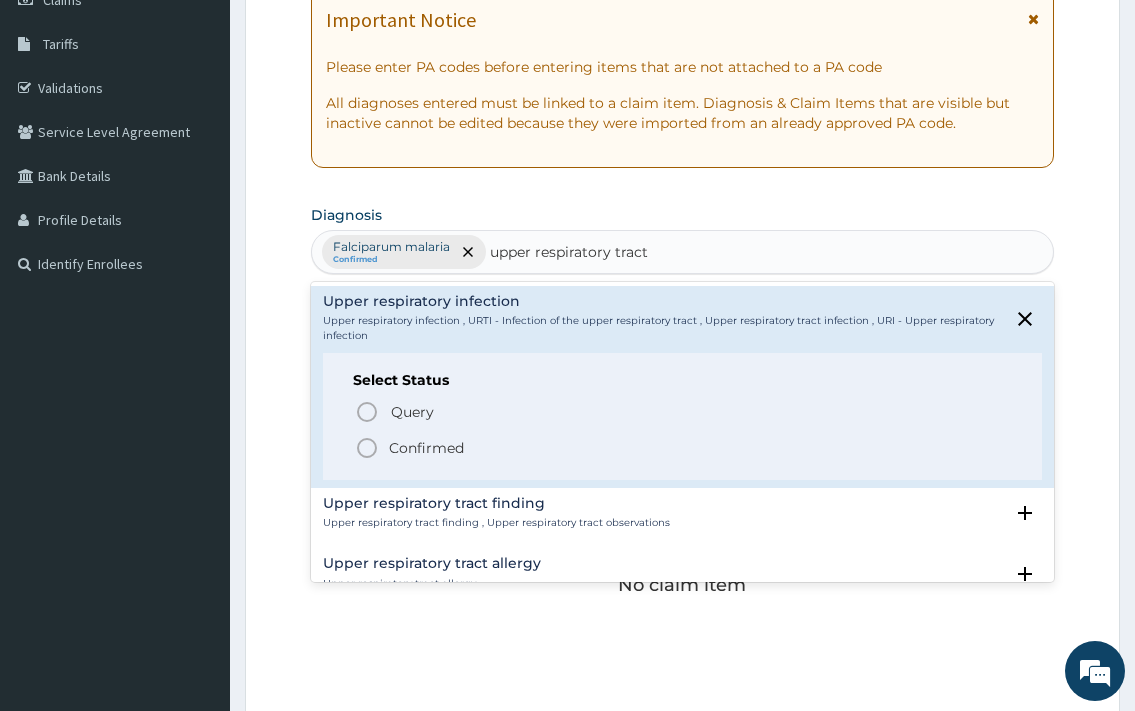 click on "Confirmed" at bounding box center (426, 448) 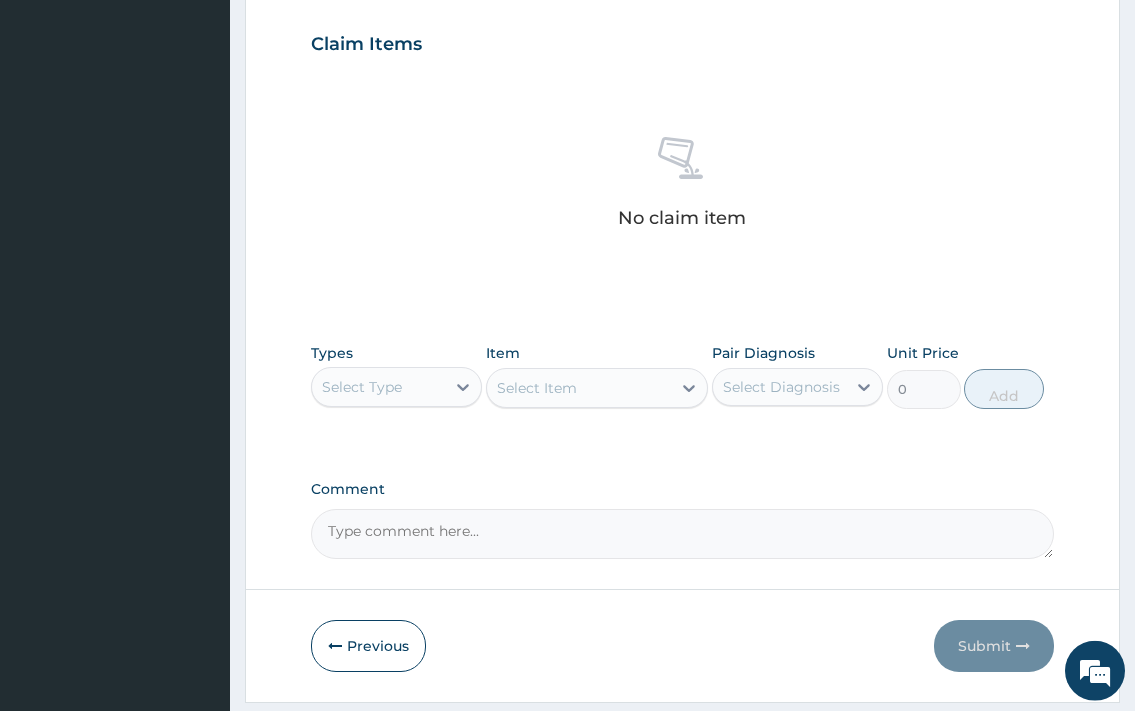 scroll, scrollTop: 714, scrollLeft: 0, axis: vertical 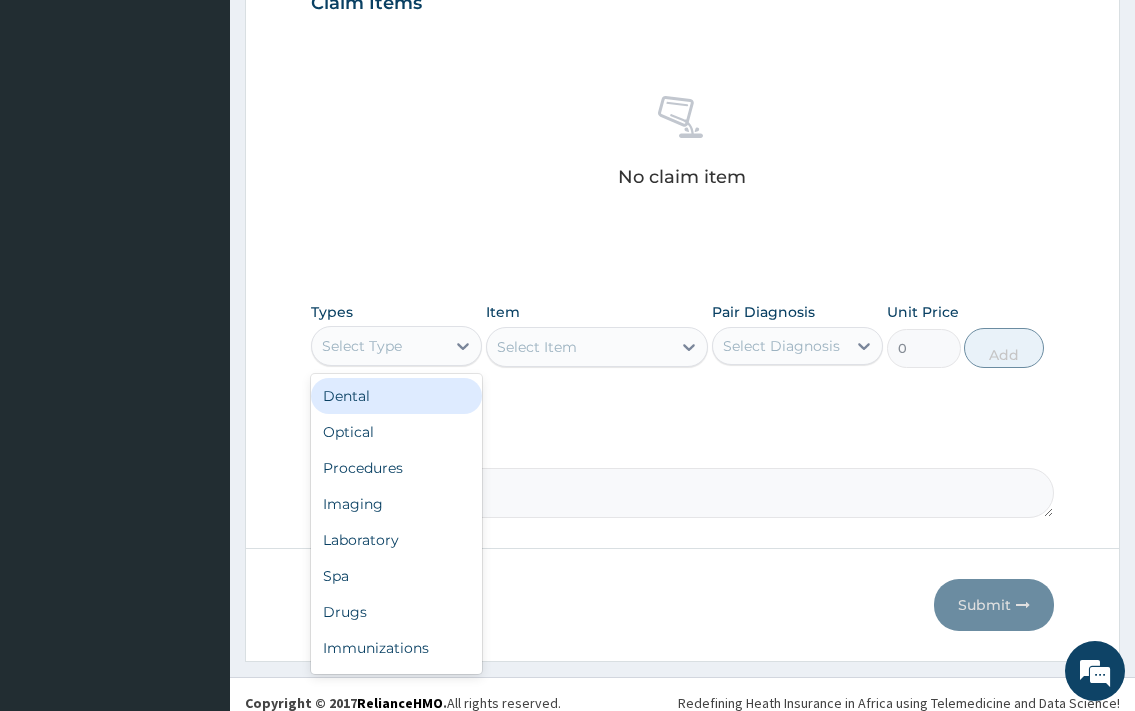 click on "Select Type" at bounding box center [378, 346] 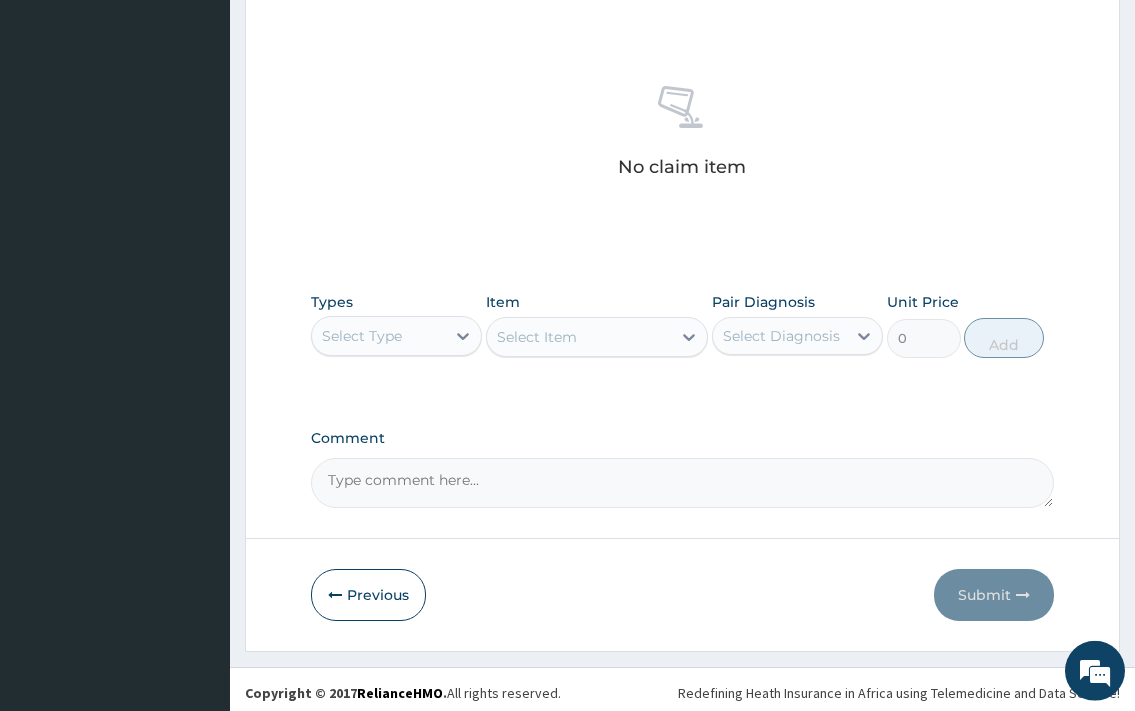 scroll, scrollTop: 731, scrollLeft: 0, axis: vertical 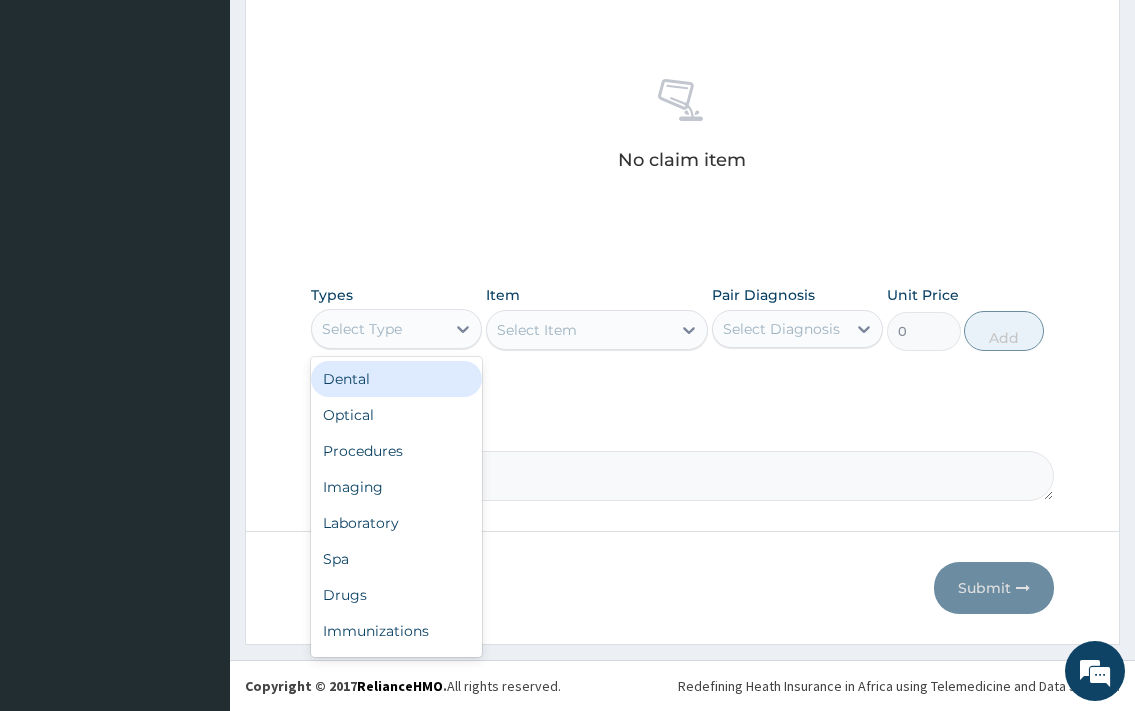click on "Select Type" at bounding box center (378, 329) 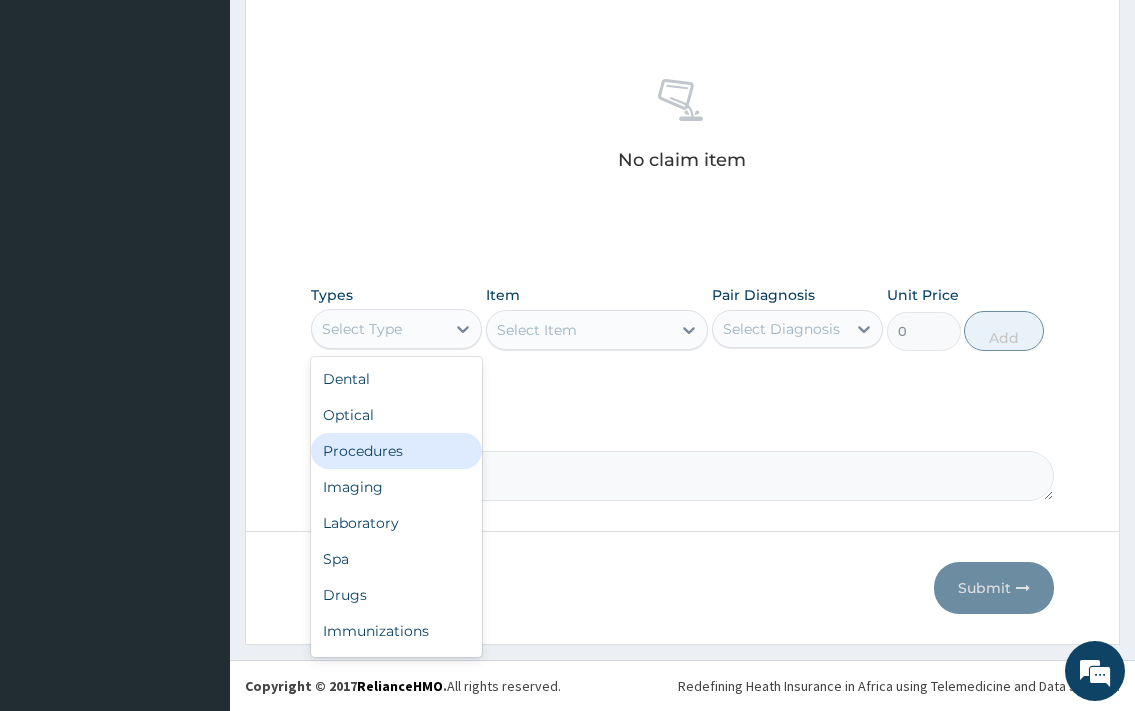 click on "Procedures" at bounding box center (396, 451) 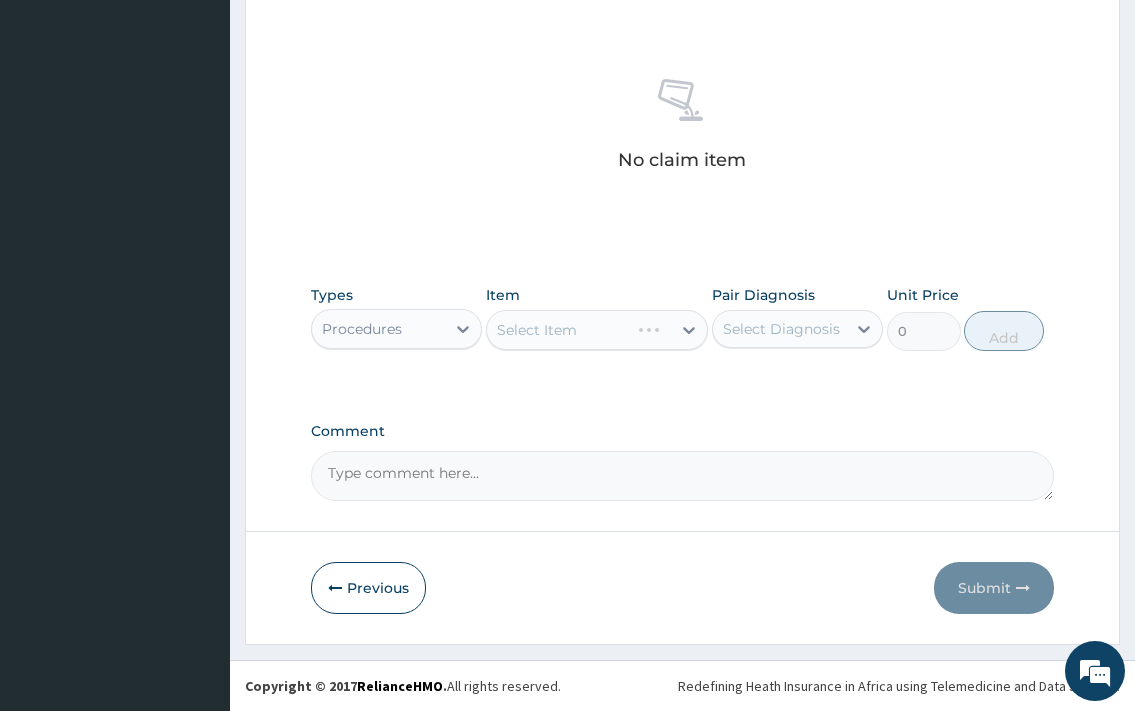 click on "Select Item" at bounding box center [597, 330] 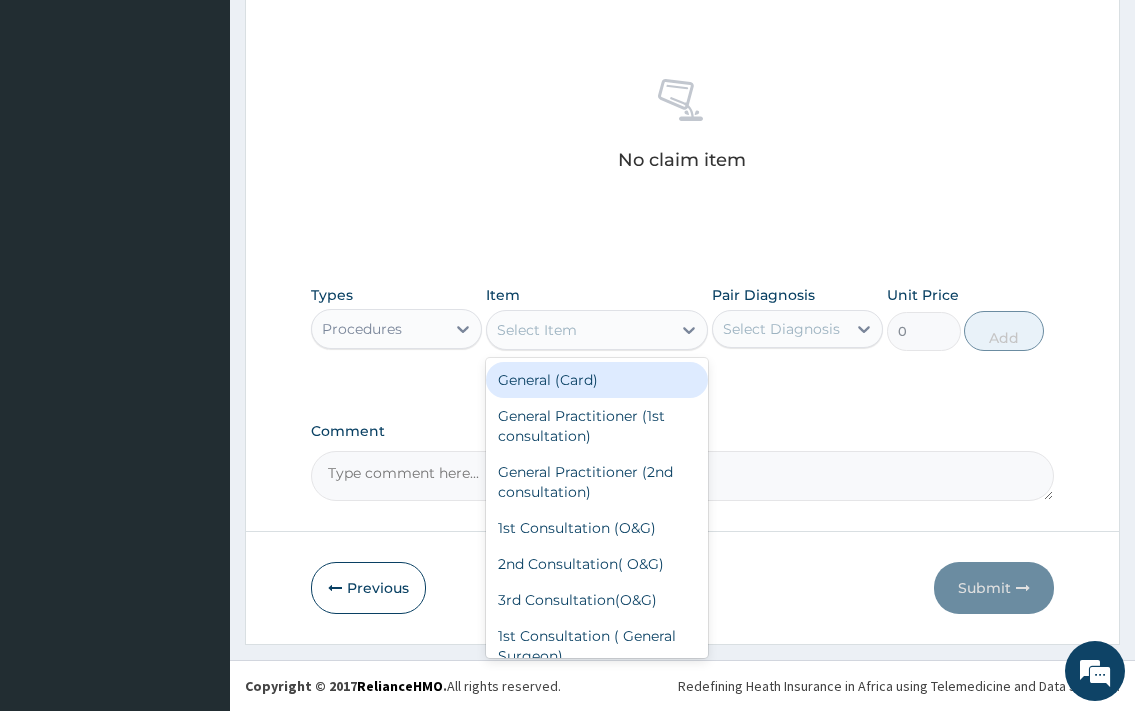 click on "Select Item" at bounding box center (579, 330) 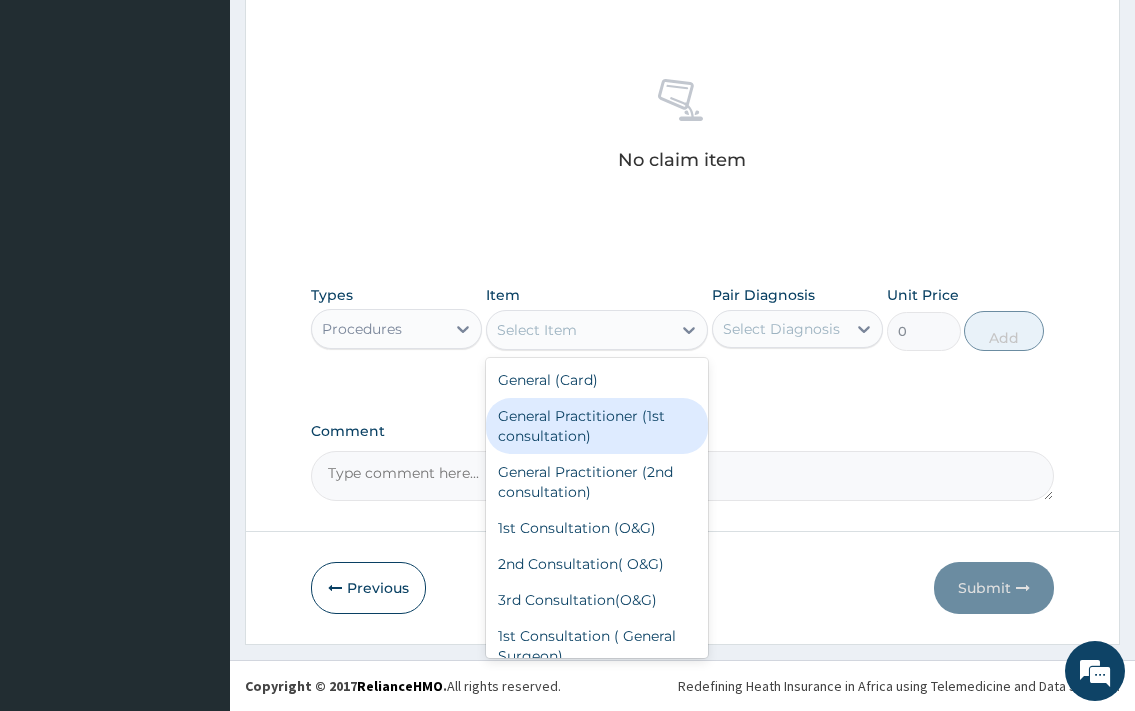 click on "General Practitioner (1st consultation)" at bounding box center (597, 426) 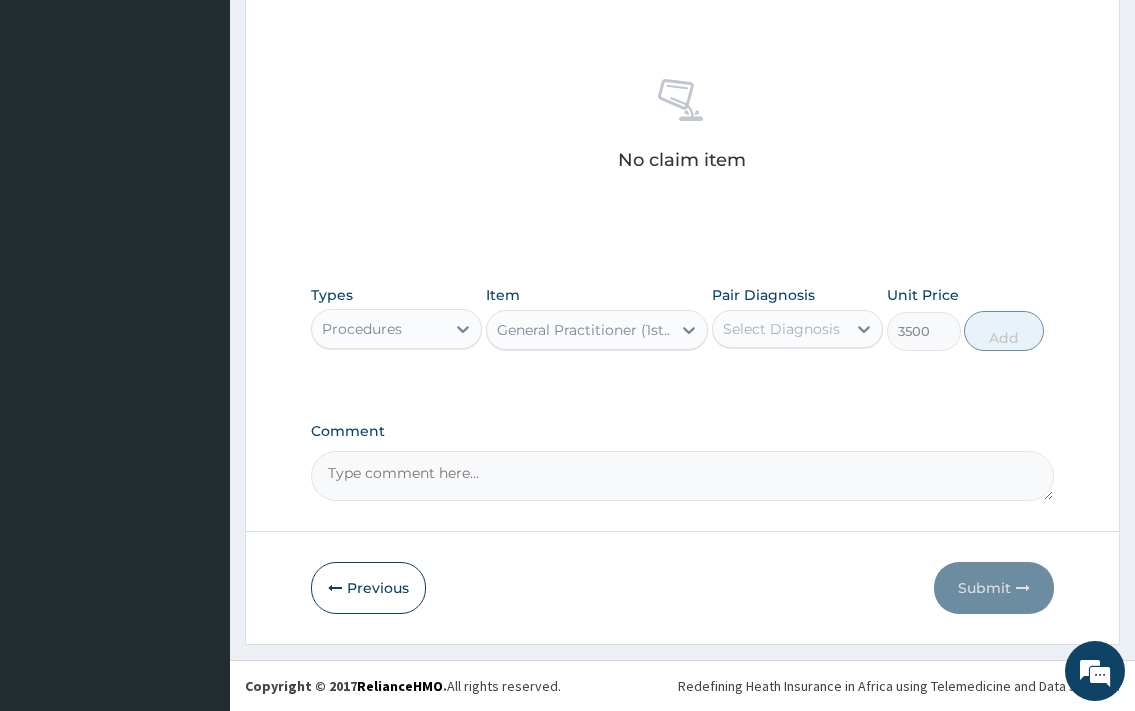 click on "Select Diagnosis" at bounding box center [781, 329] 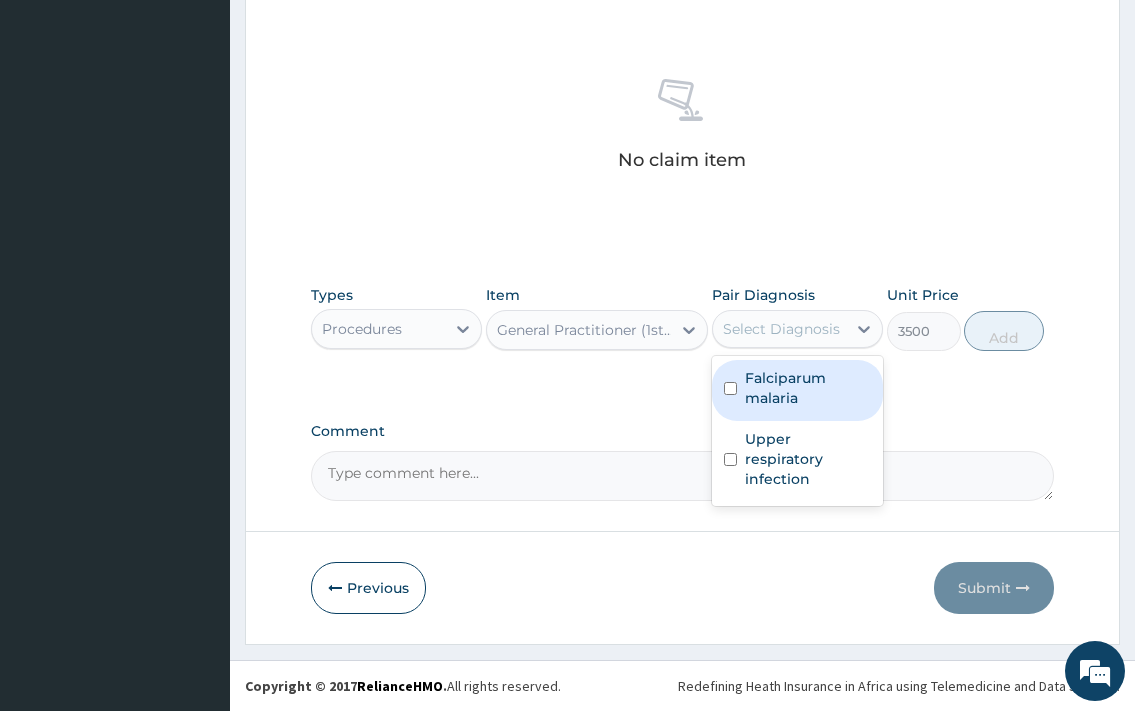 click on "Falciparum malaria" at bounding box center (808, 388) 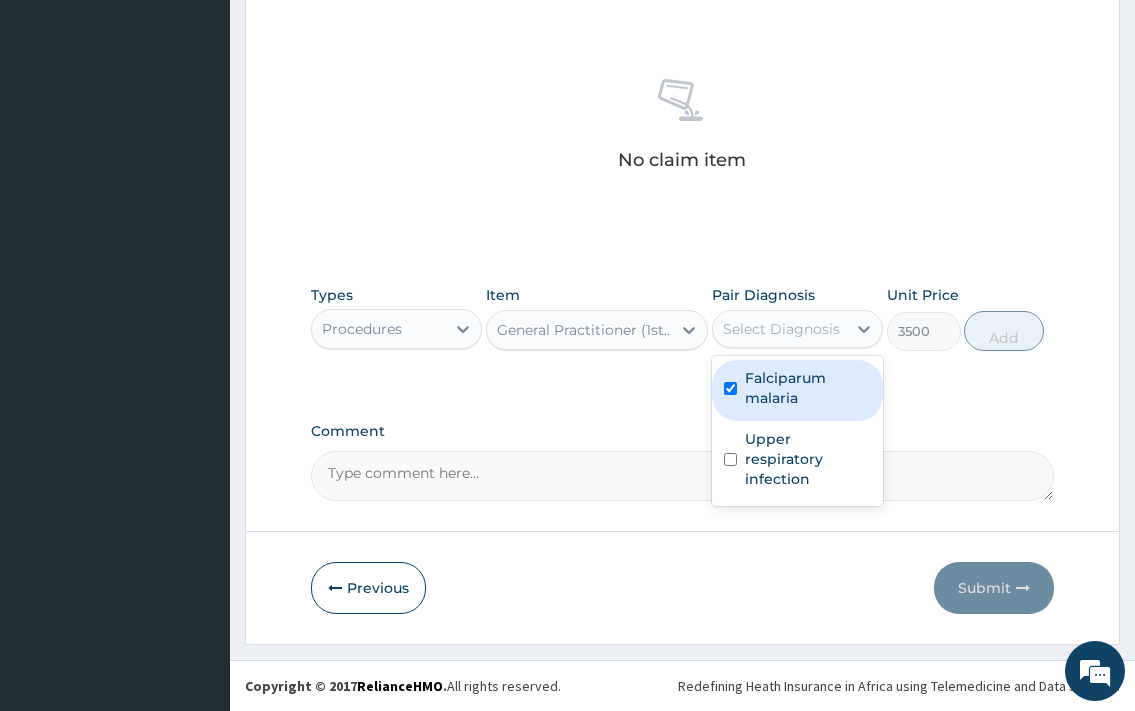 checkbox on "true" 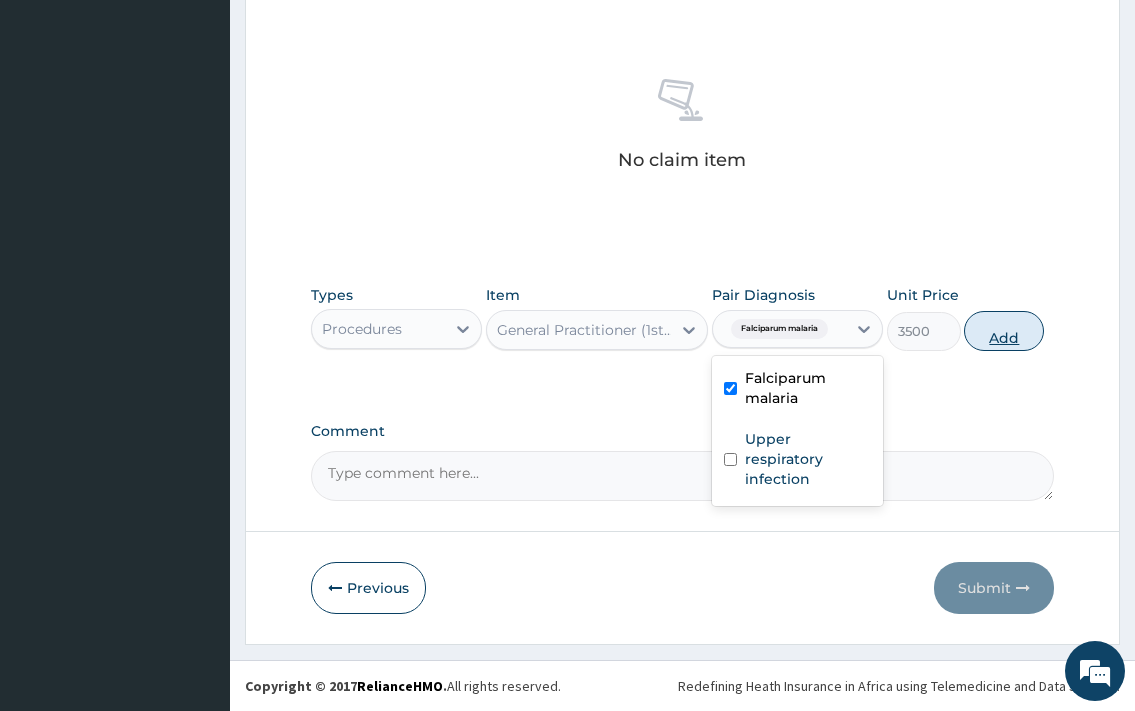 click on "Add" at bounding box center (1004, 331) 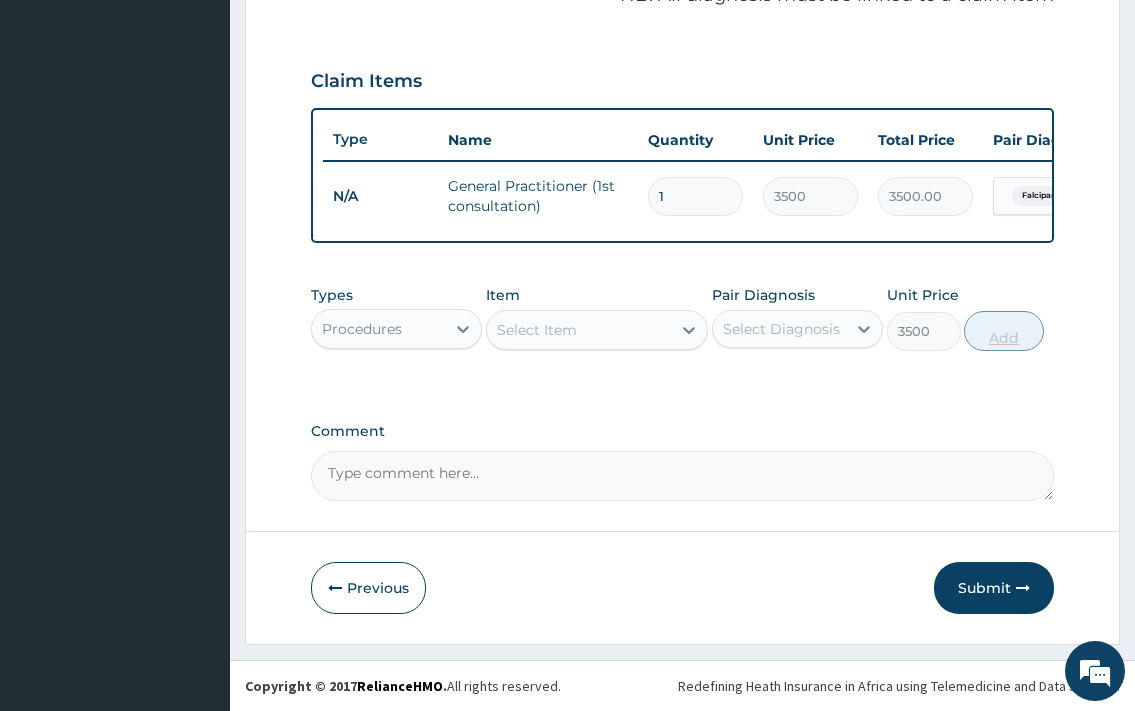 type on "0" 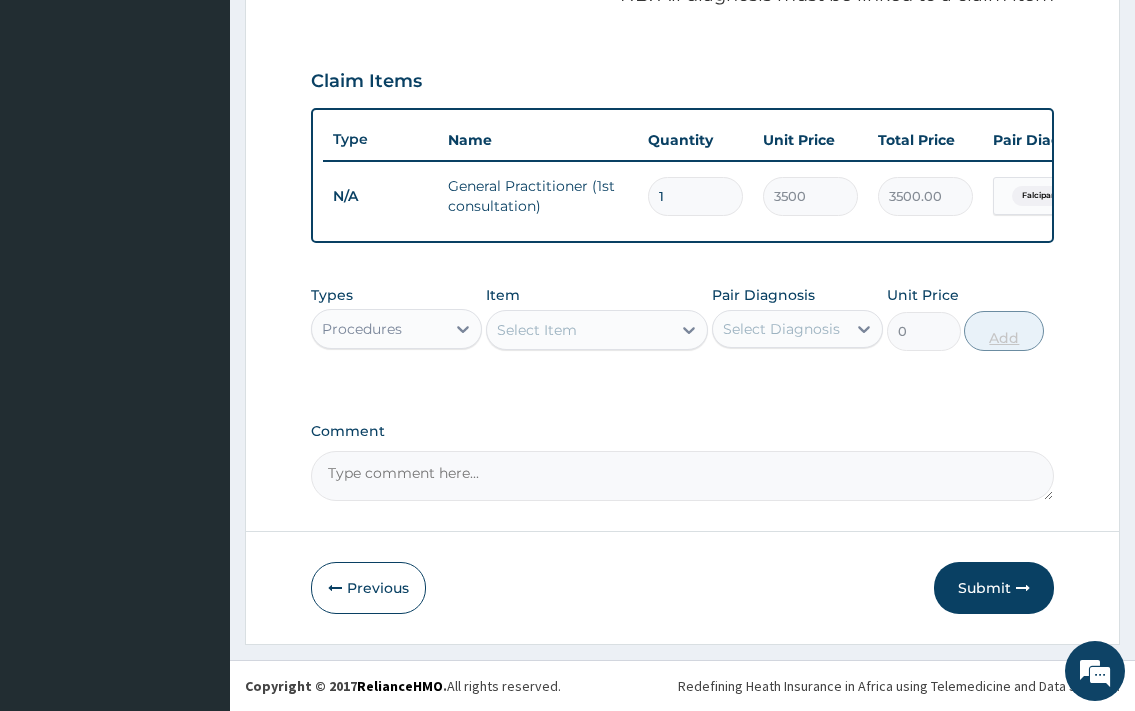 scroll, scrollTop: 653, scrollLeft: 0, axis: vertical 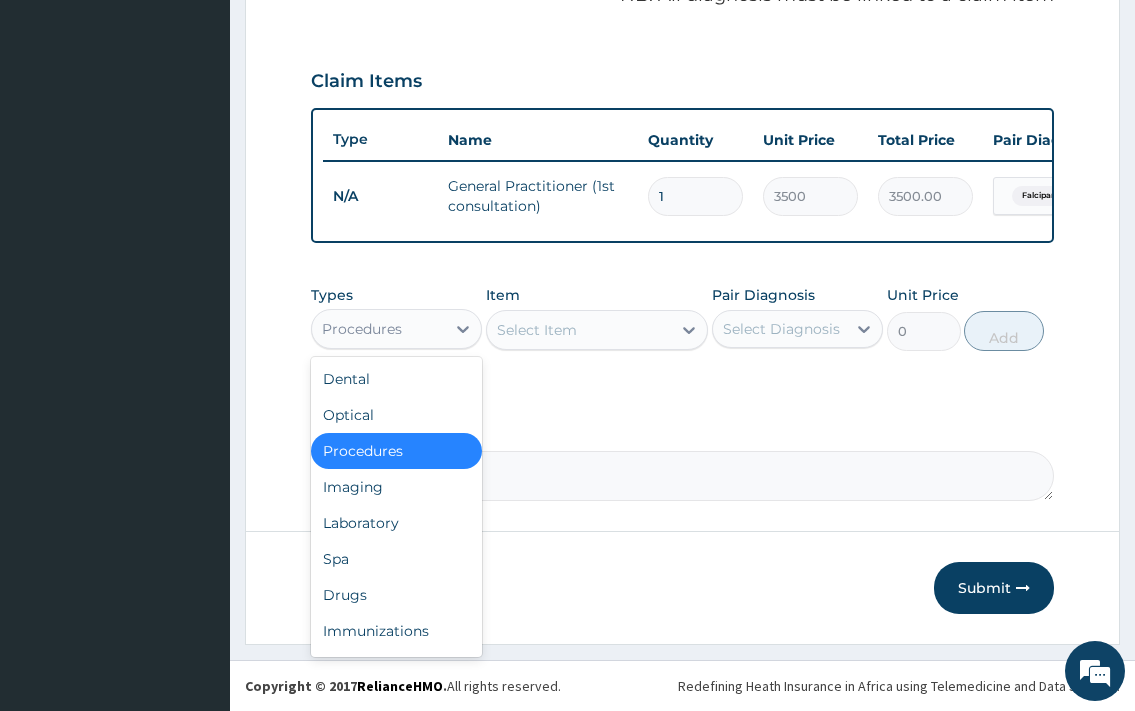 click on "Procedures" at bounding box center (378, 329) 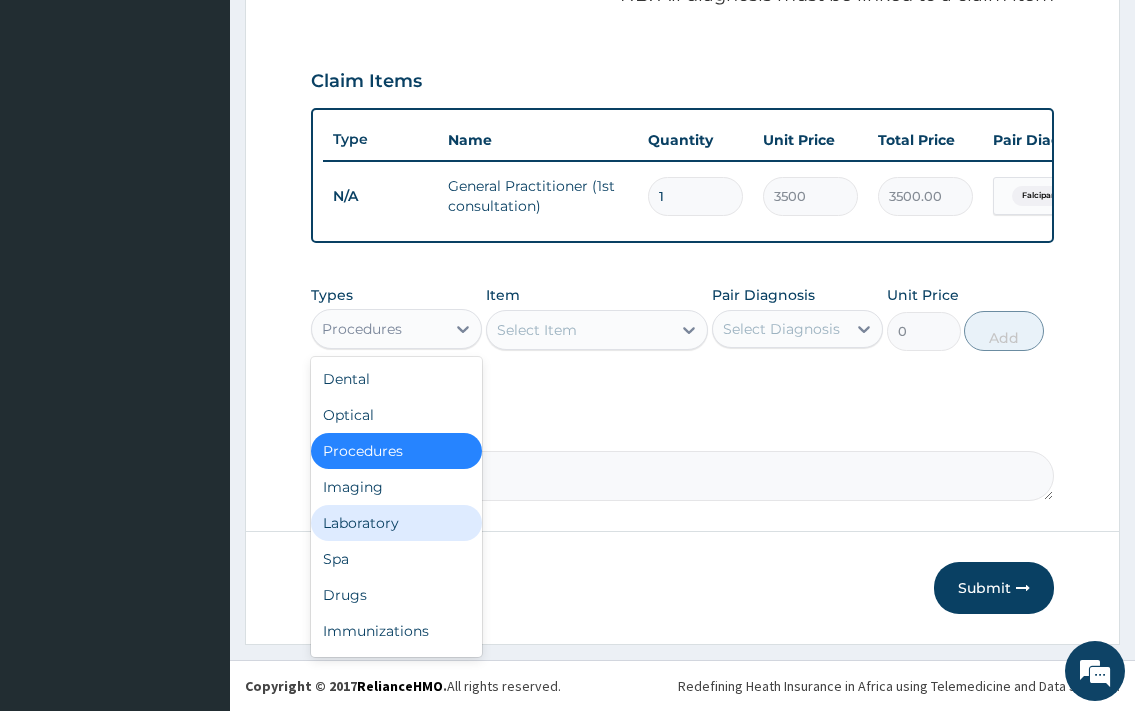 click on "Laboratory" at bounding box center (396, 523) 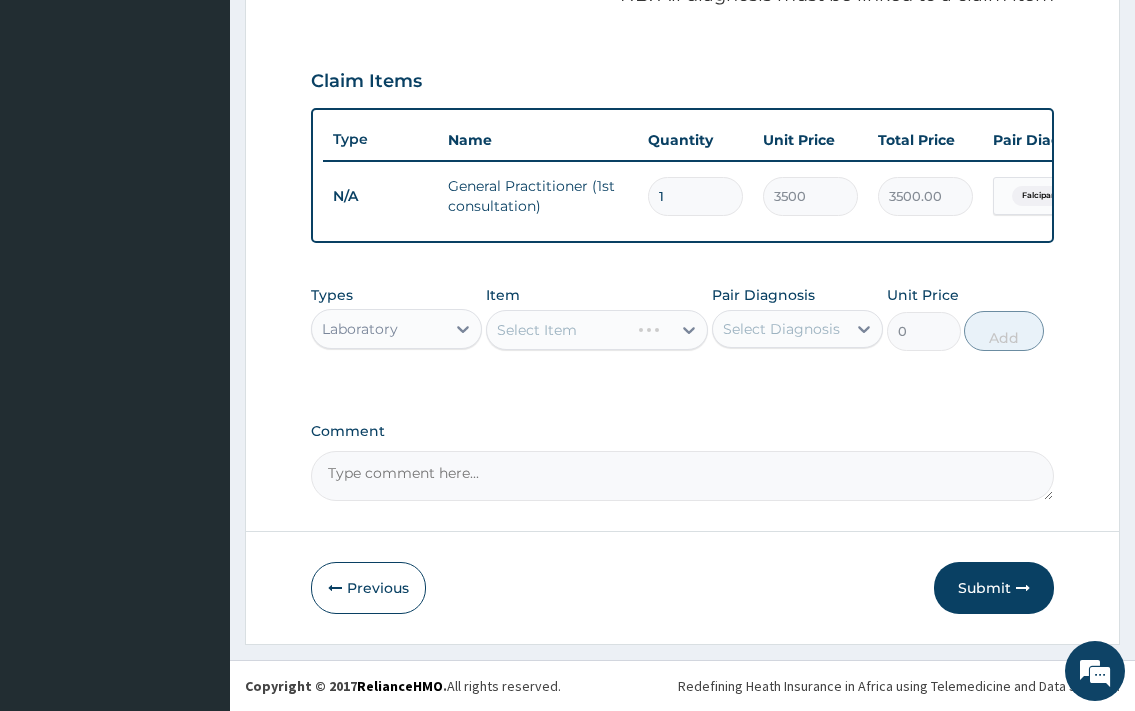 click on "Select Item" at bounding box center (597, 330) 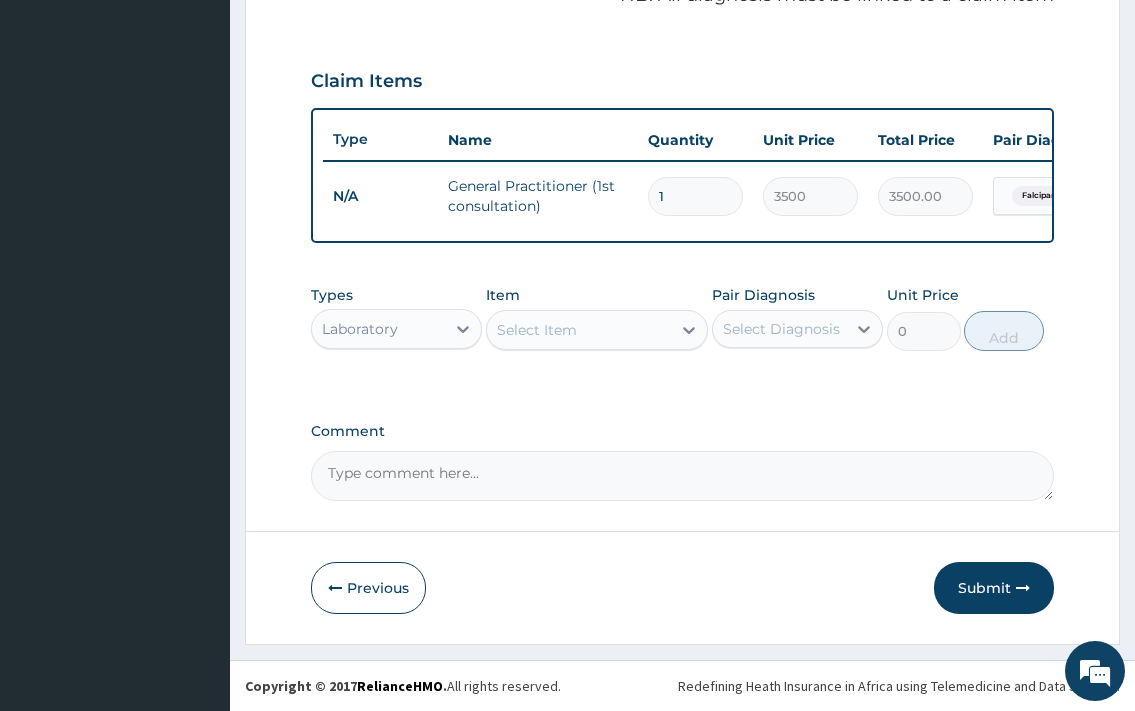click on "Select Item" at bounding box center (579, 330) 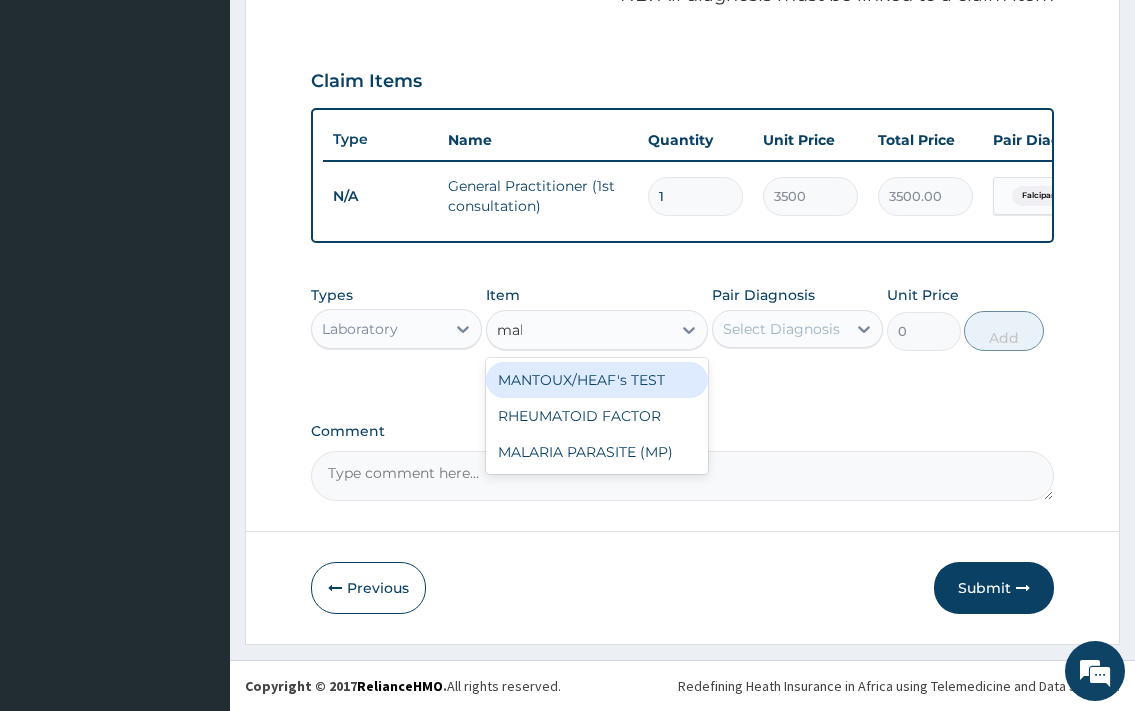 type on "mala" 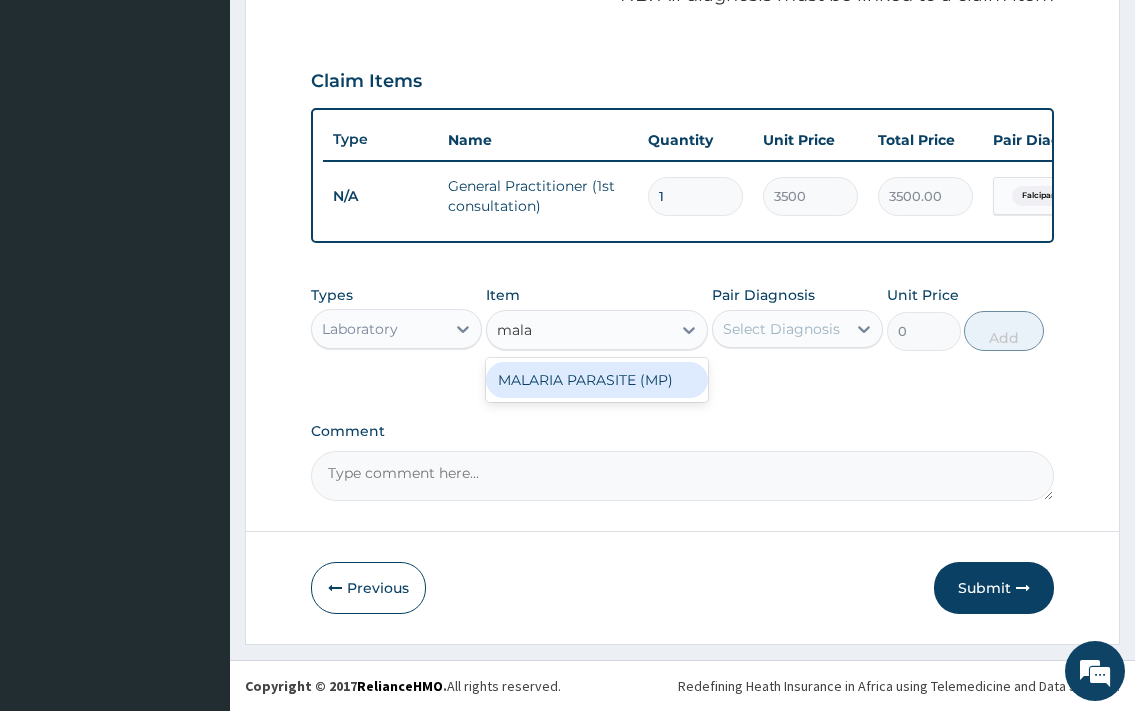 click on "MALARIA PARASITE (MP)" at bounding box center [597, 380] 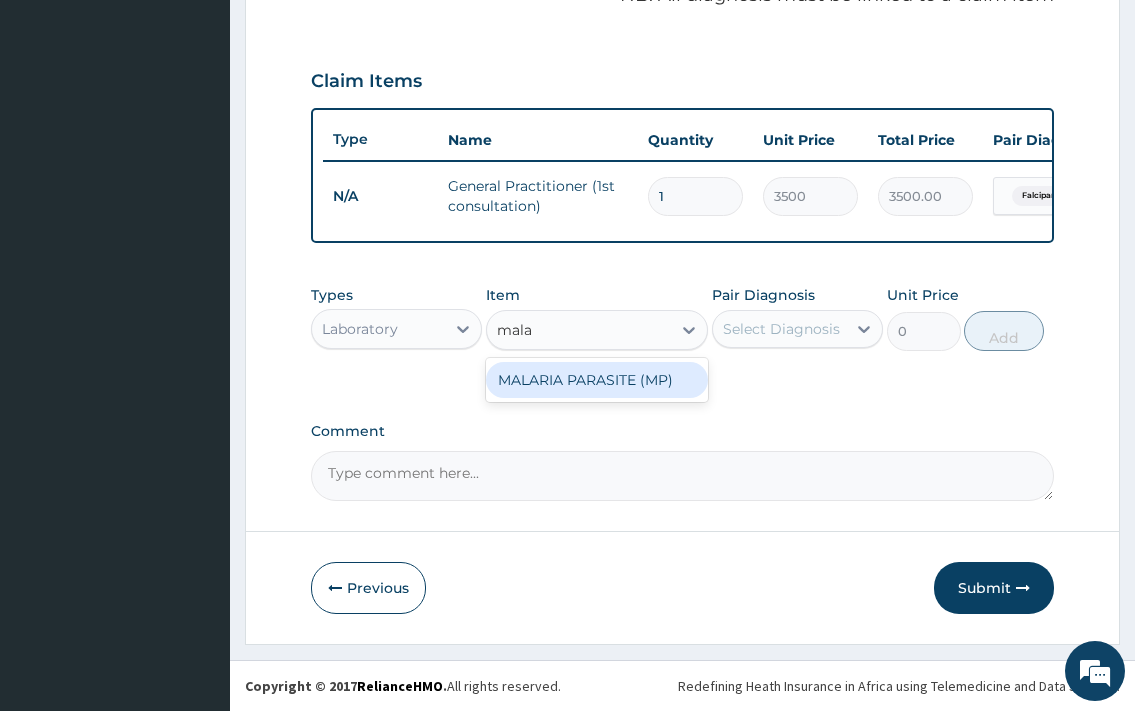 type 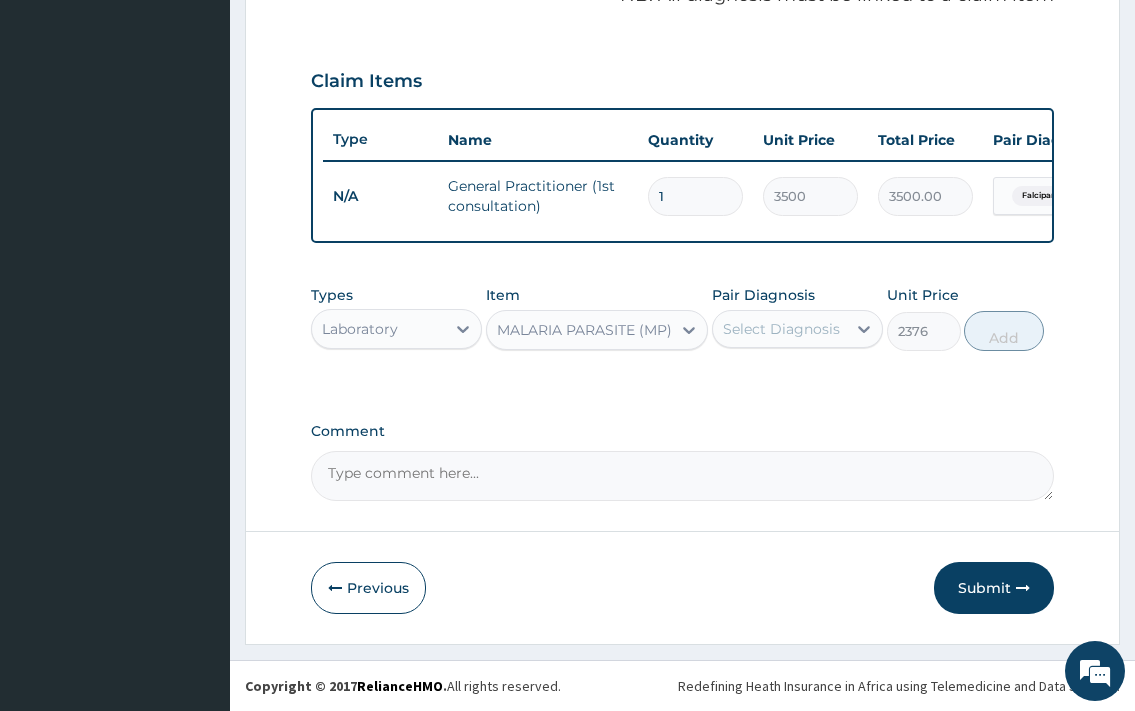 click on "Select Diagnosis" at bounding box center [781, 329] 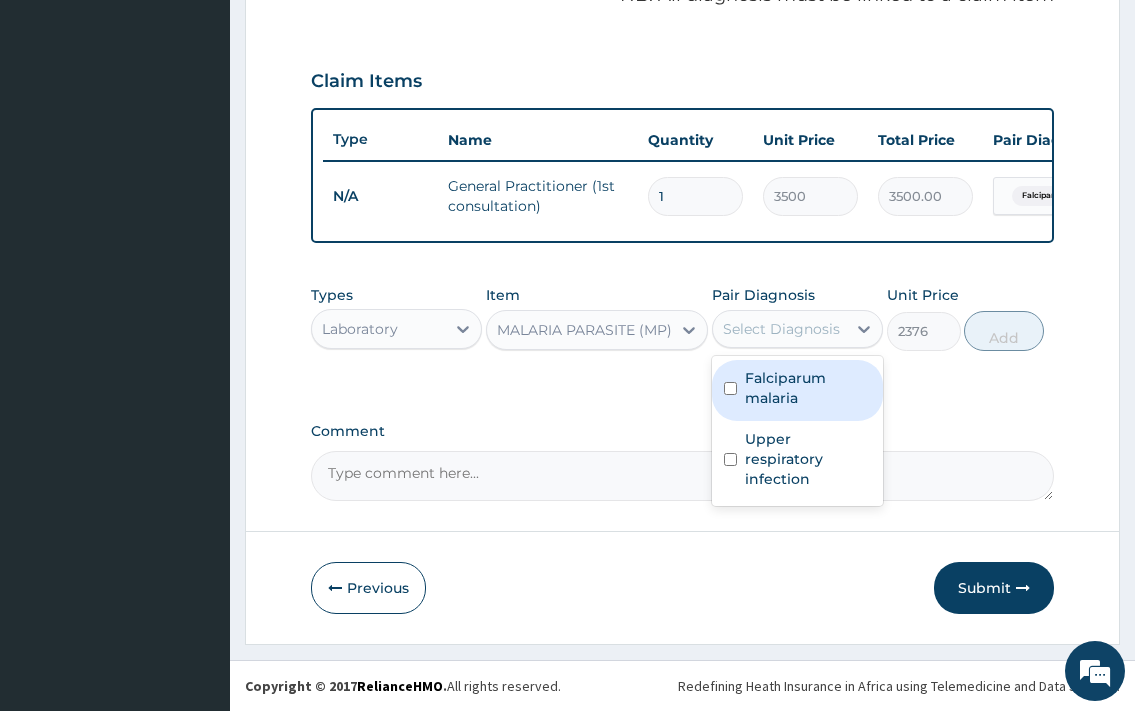 click on "Falciparum malaria" at bounding box center [808, 388] 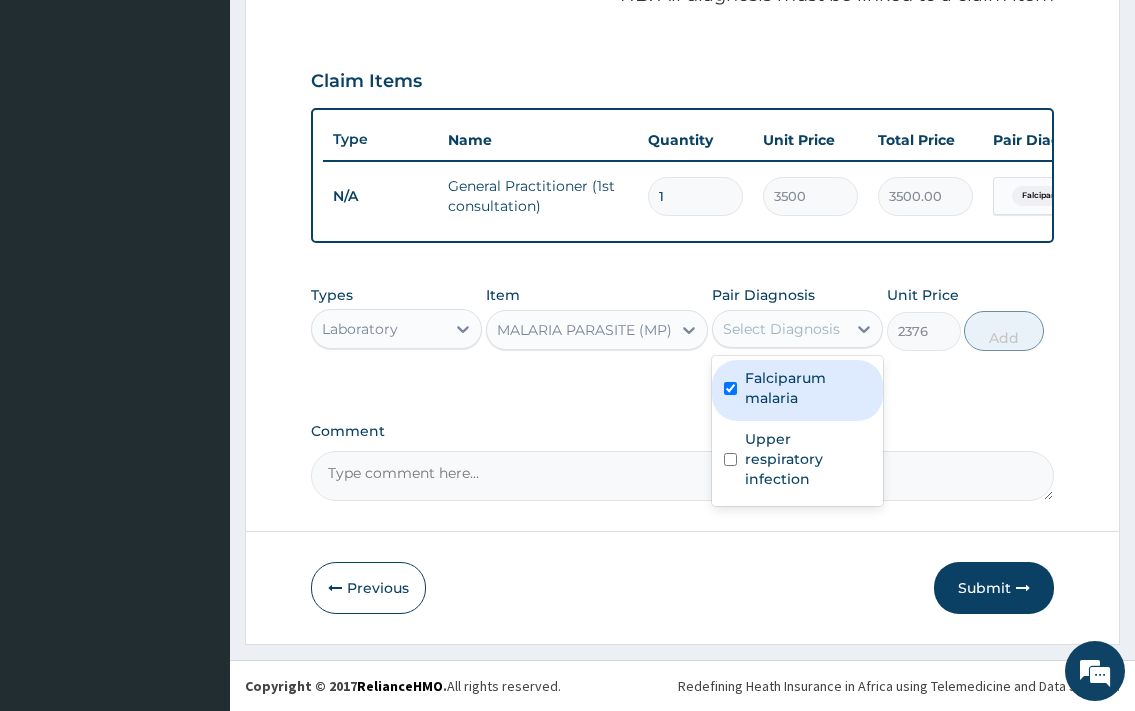 checkbox on "true" 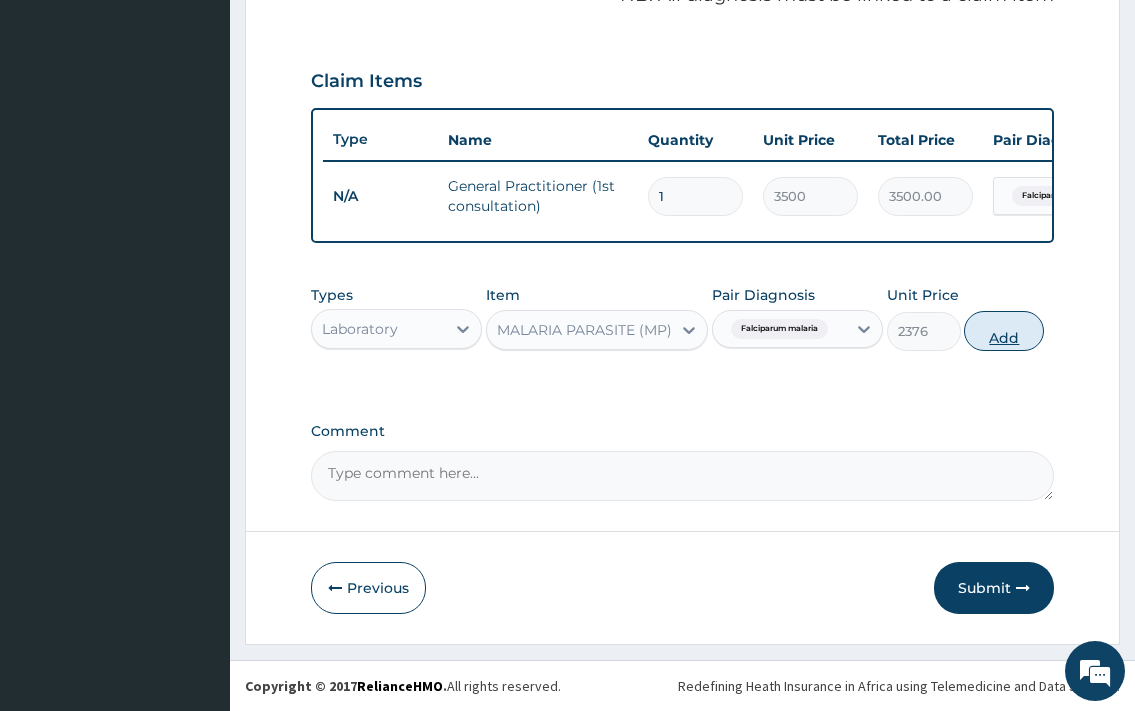 click on "Add" at bounding box center (1004, 331) 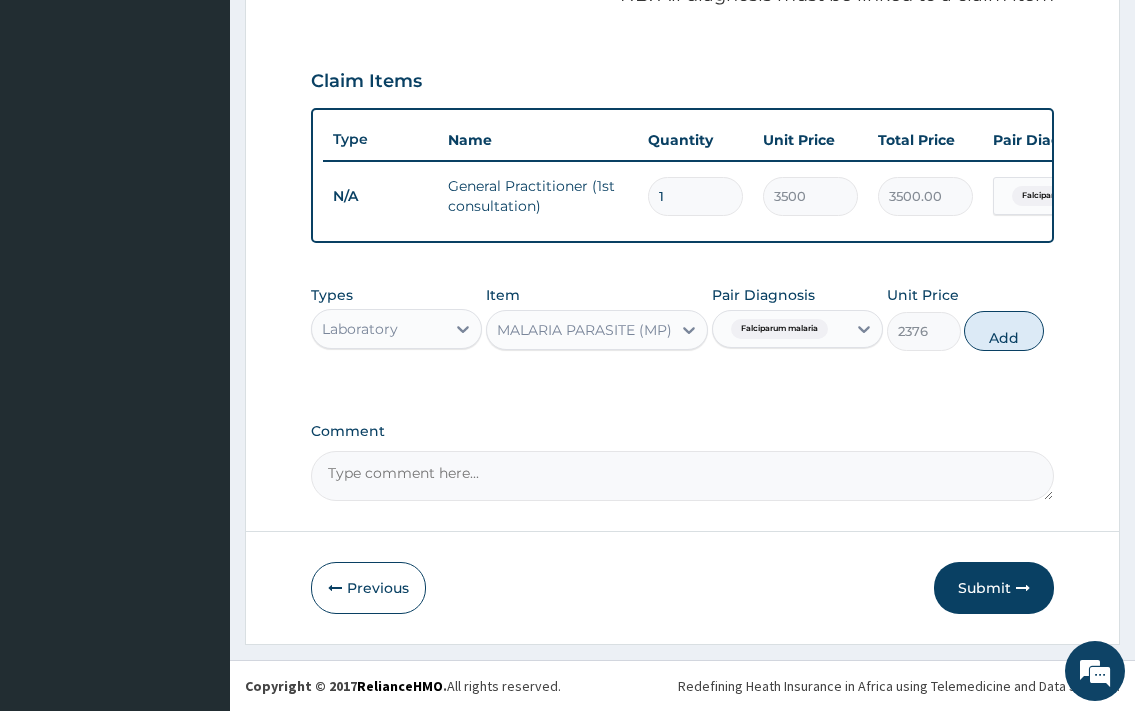 type on "0" 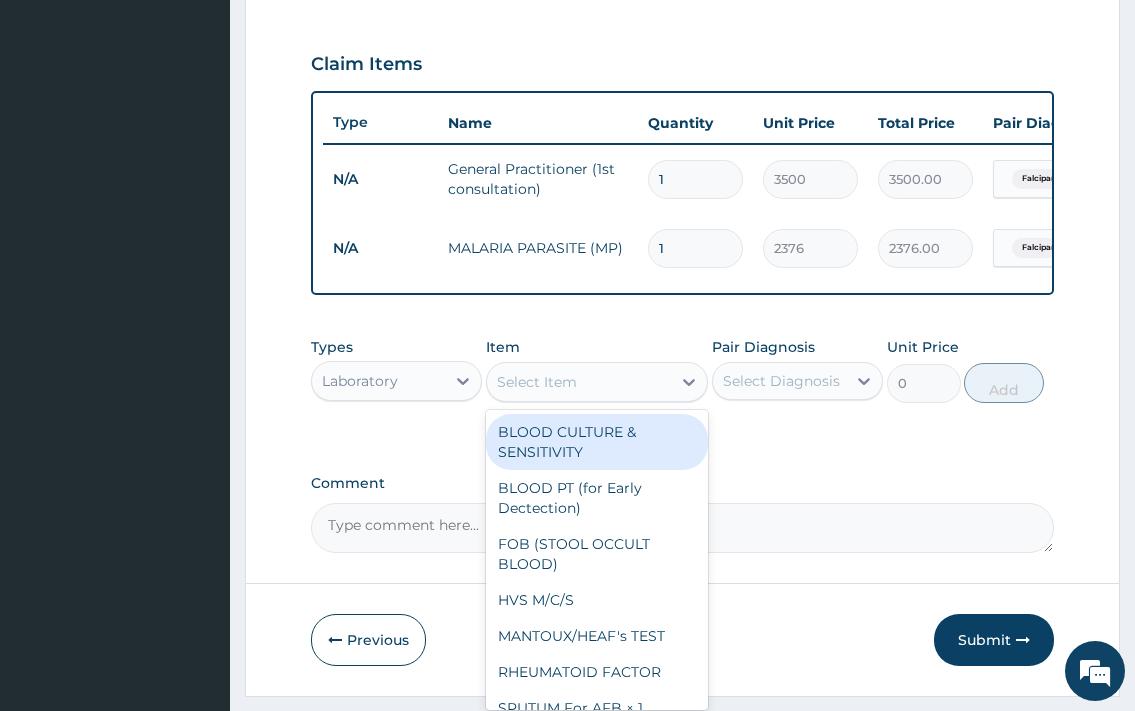 click on "Select Item" at bounding box center [537, 382] 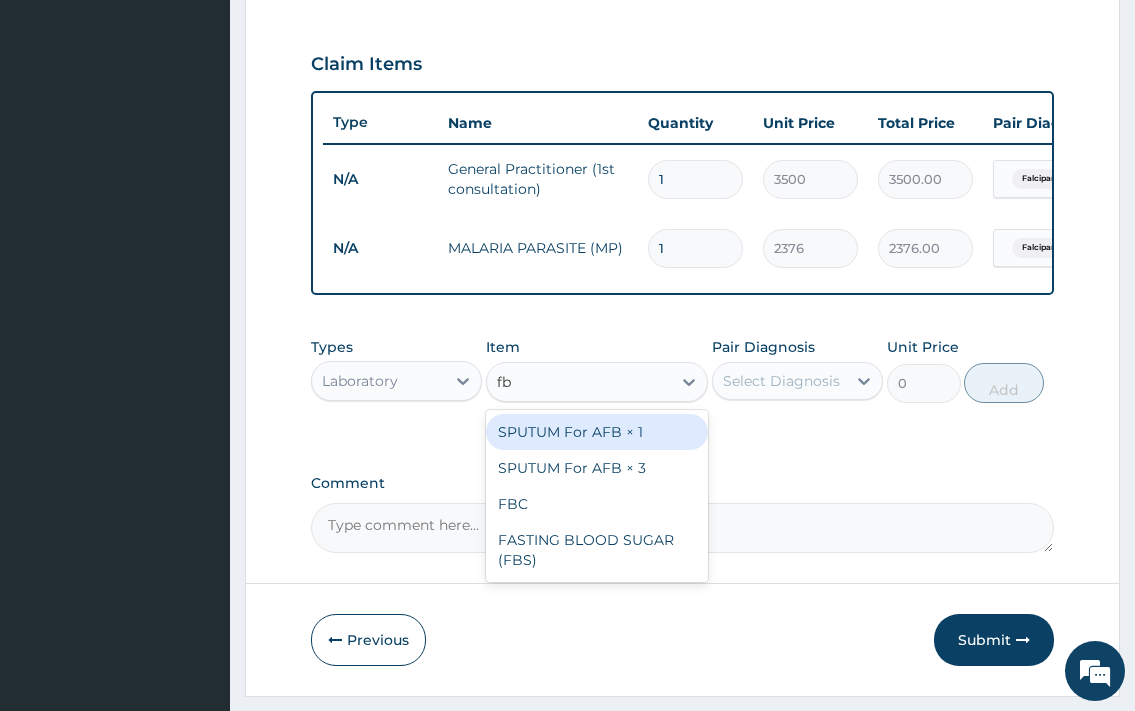 type on "fbc" 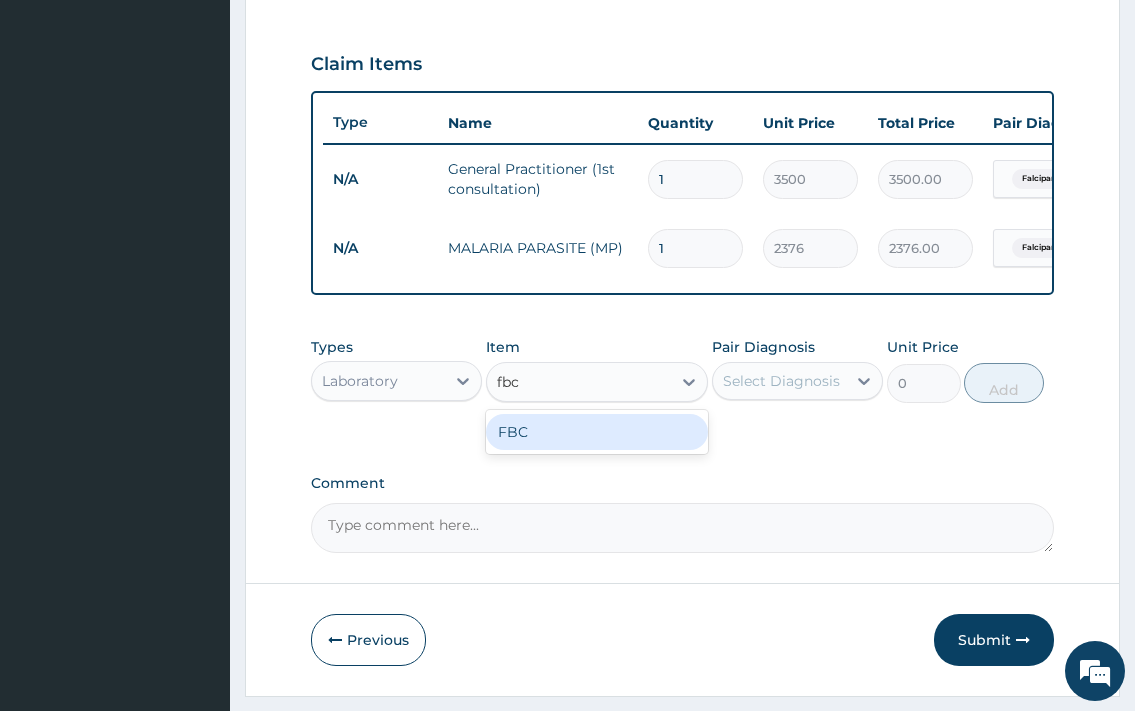 drag, startPoint x: 564, startPoint y: 454, endPoint x: 617, endPoint y: 445, distance: 53.75872 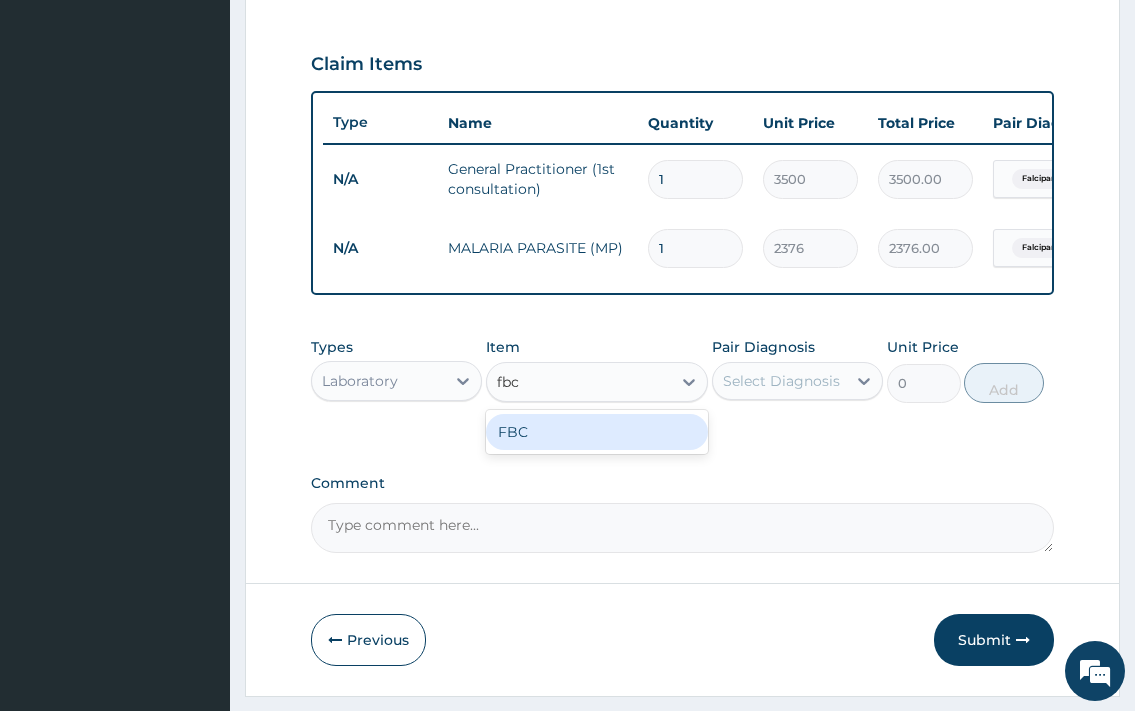 click on "FBC" at bounding box center [597, 432] 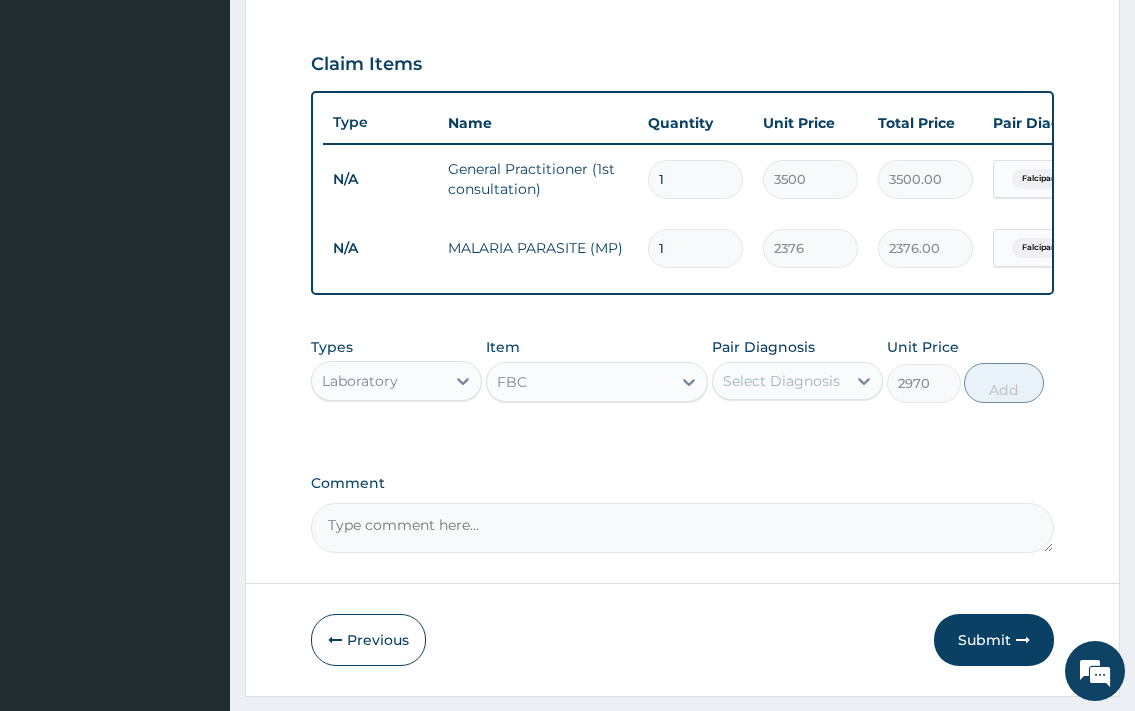click on "Select Diagnosis" at bounding box center [779, 381] 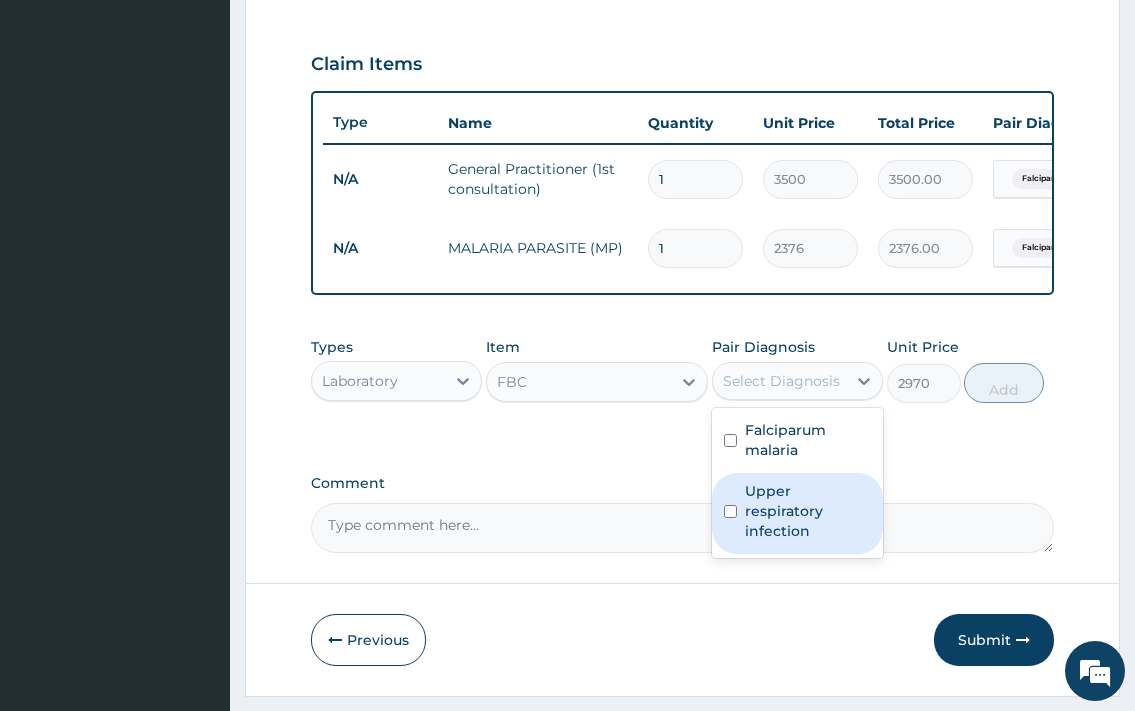 drag, startPoint x: 833, startPoint y: 516, endPoint x: 840, endPoint y: 502, distance: 15.652476 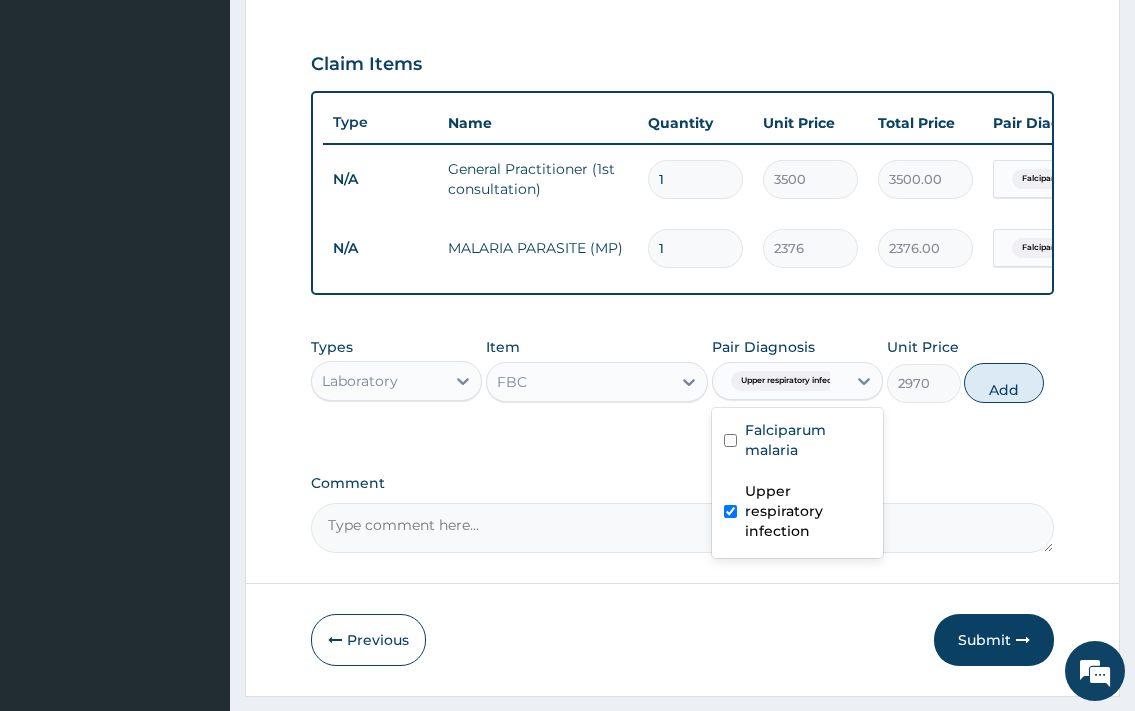 checkbox on "true" 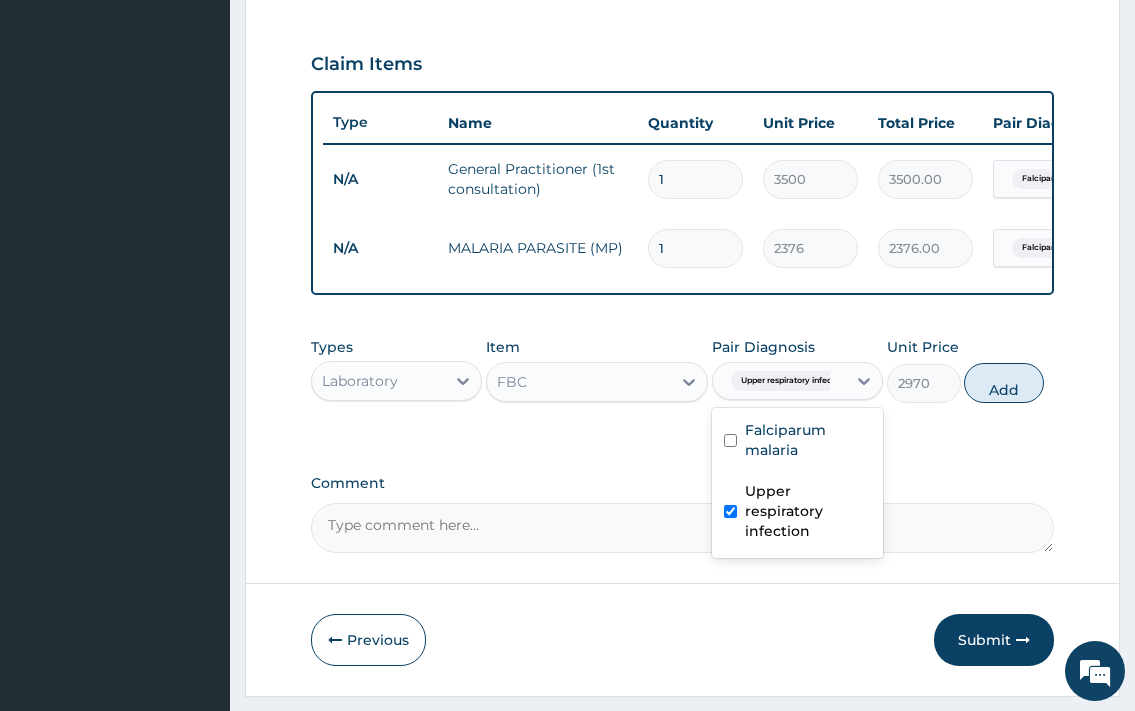 click on "Types Laboratory Item FBC Pair Diagnosis option Upper respiratory infection, selected. option Upper respiratory infection selected, 2 of 2. 2 results available. Use Up and Down to choose options, press Enter to select the currently focused option, press Escape to exit the menu, press Tab to select the option and exit the menu. Upper respiratory infection Falciparum malaria Upper respiratory infection Unit Price 2970 Add" at bounding box center (682, 370) 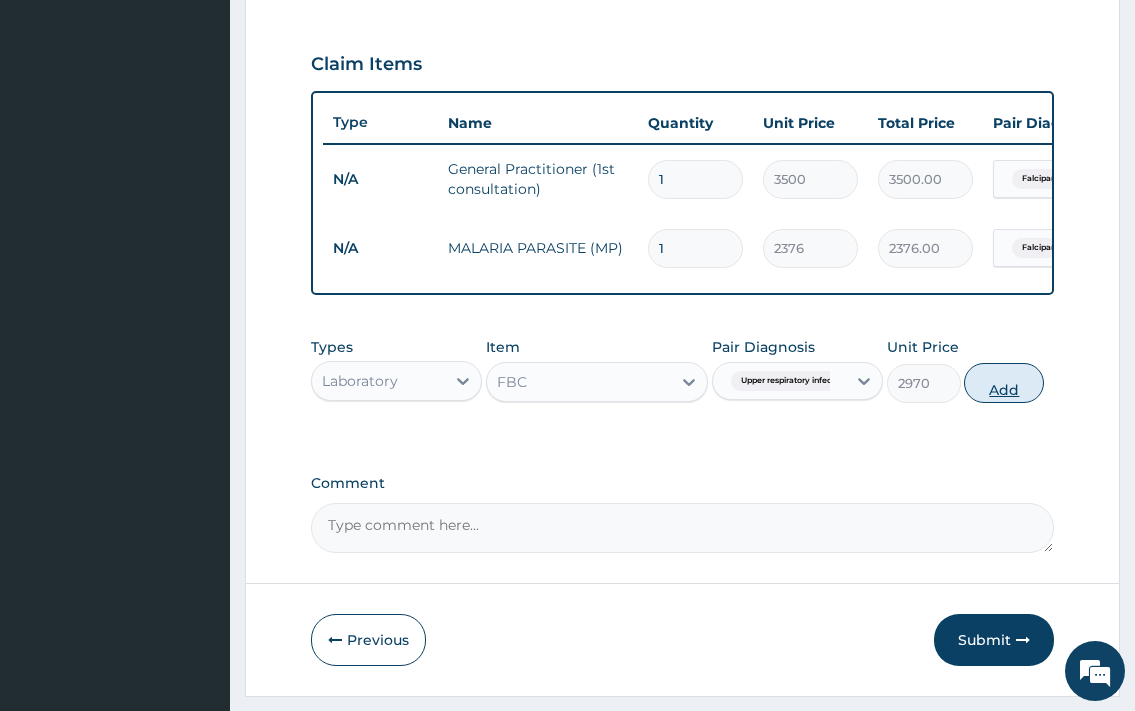 click on "Add" at bounding box center (1004, 383) 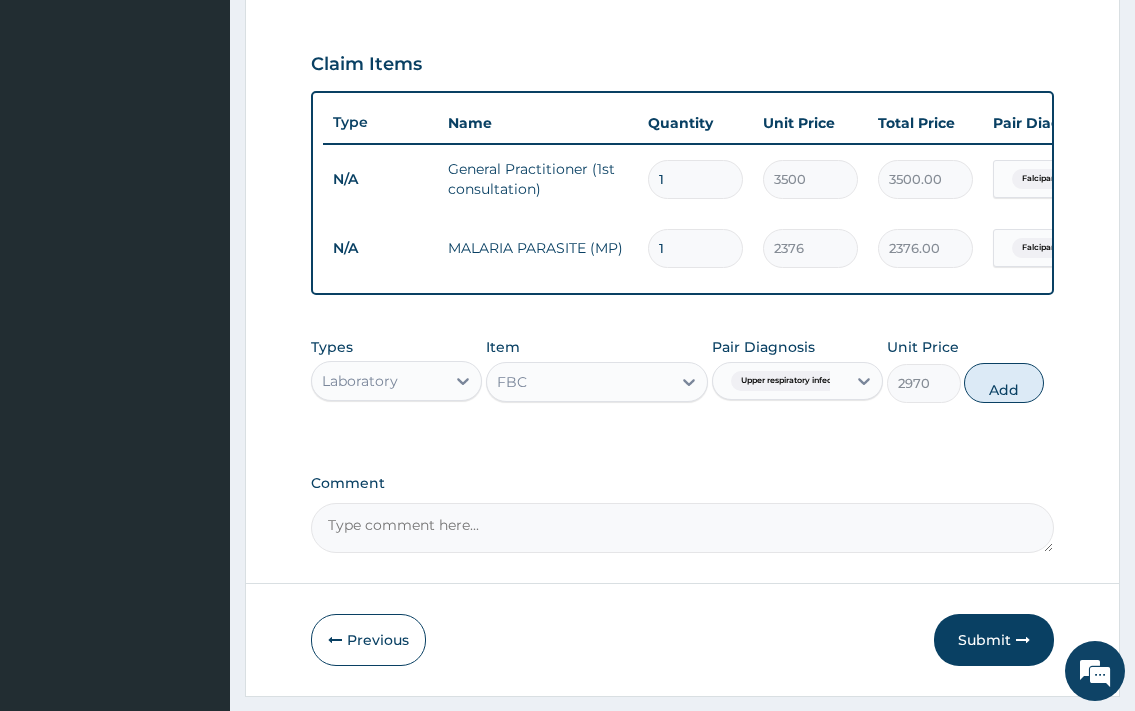 type on "0" 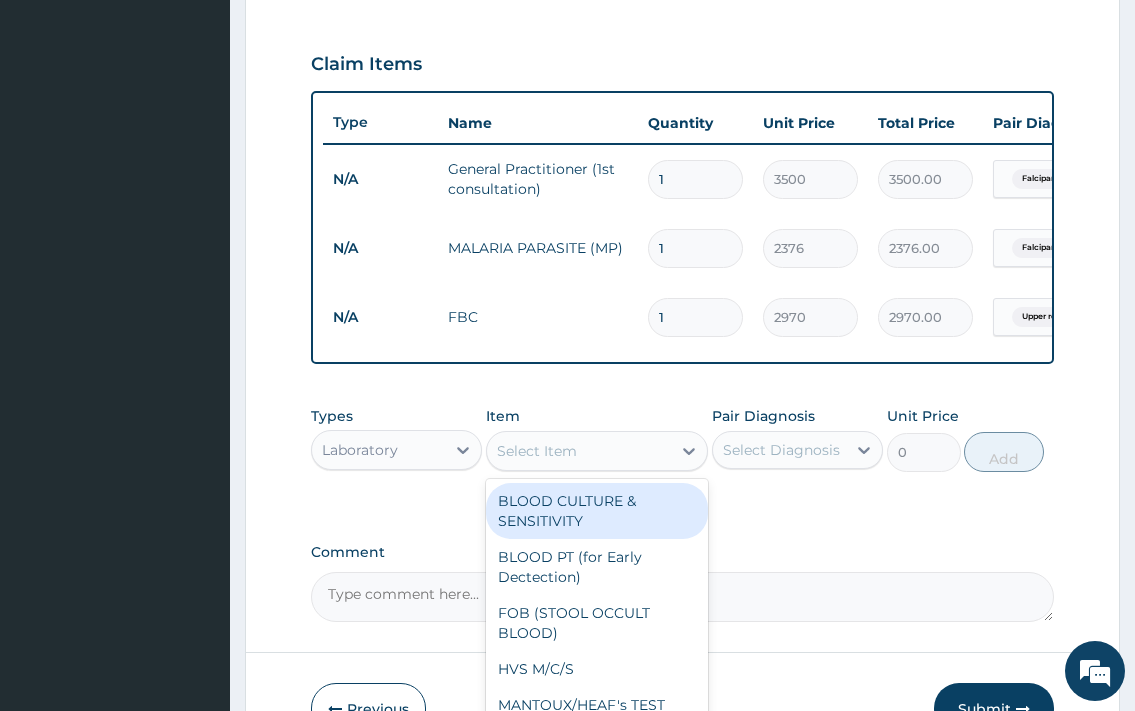 click on "Select Item" at bounding box center [537, 451] 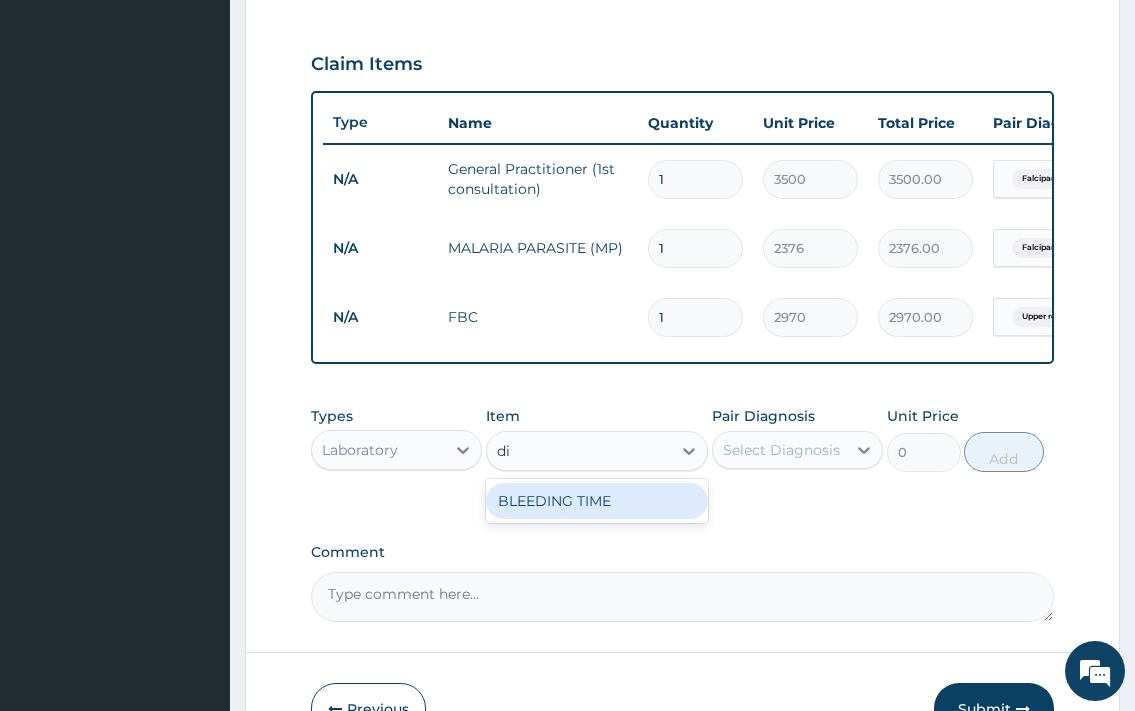 type on "d" 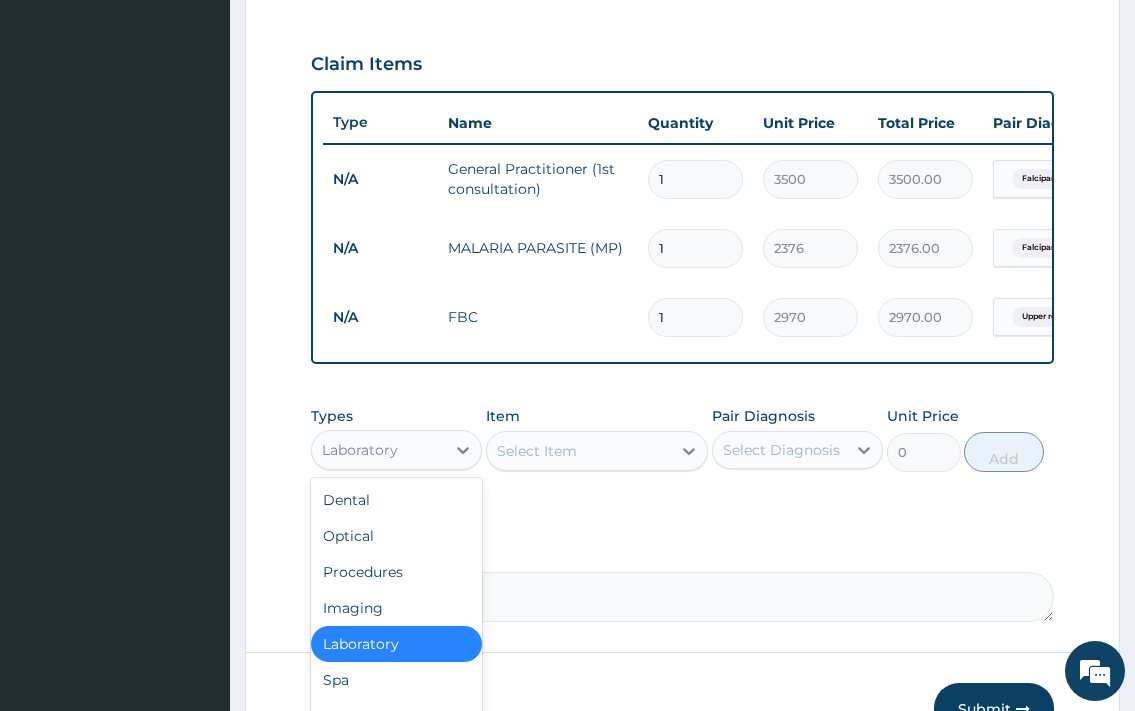 click on "Laboratory" at bounding box center [378, 450] 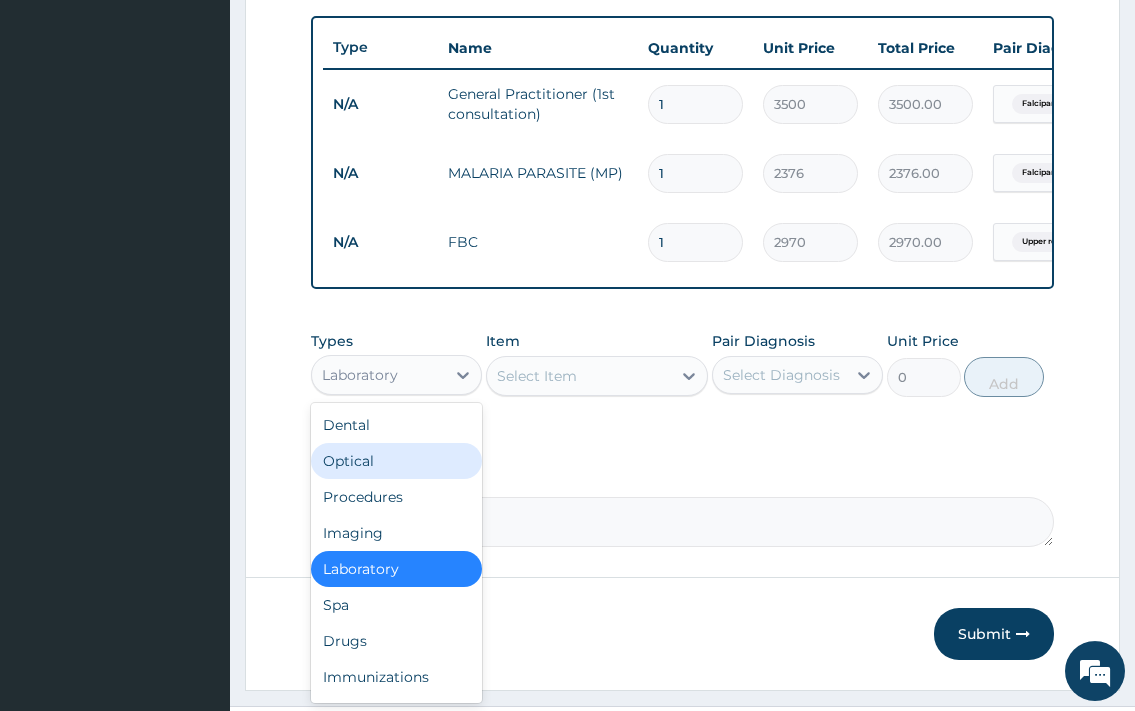 scroll, scrollTop: 791, scrollLeft: 0, axis: vertical 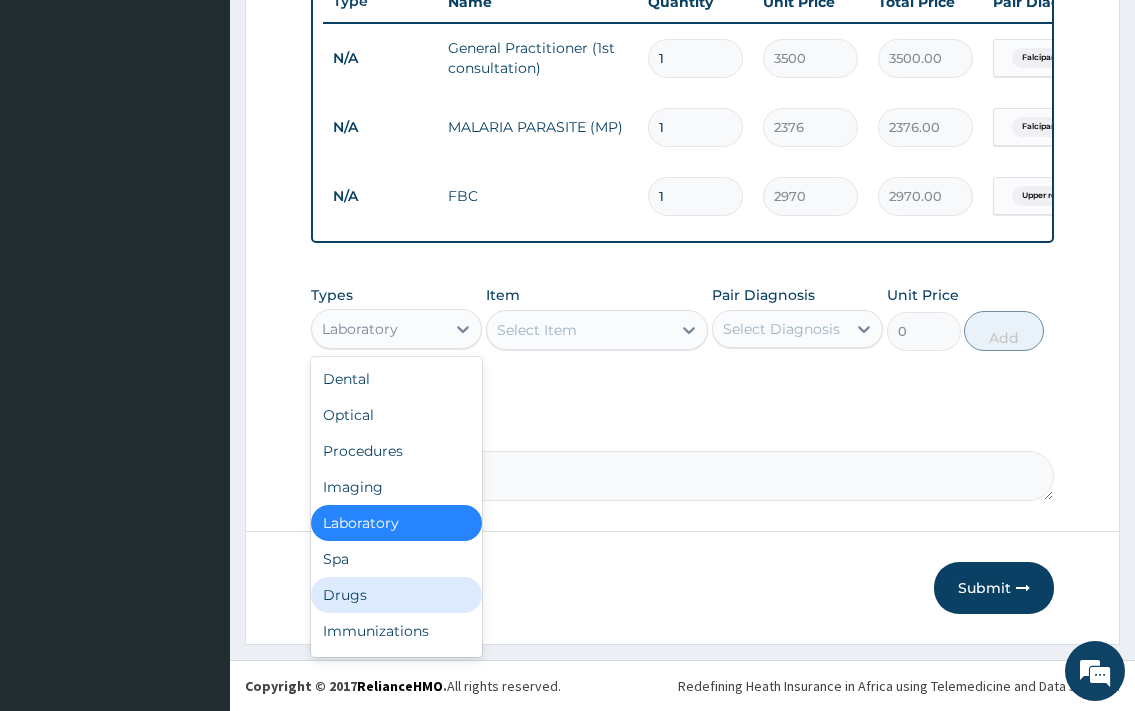 click on "Drugs" at bounding box center [396, 595] 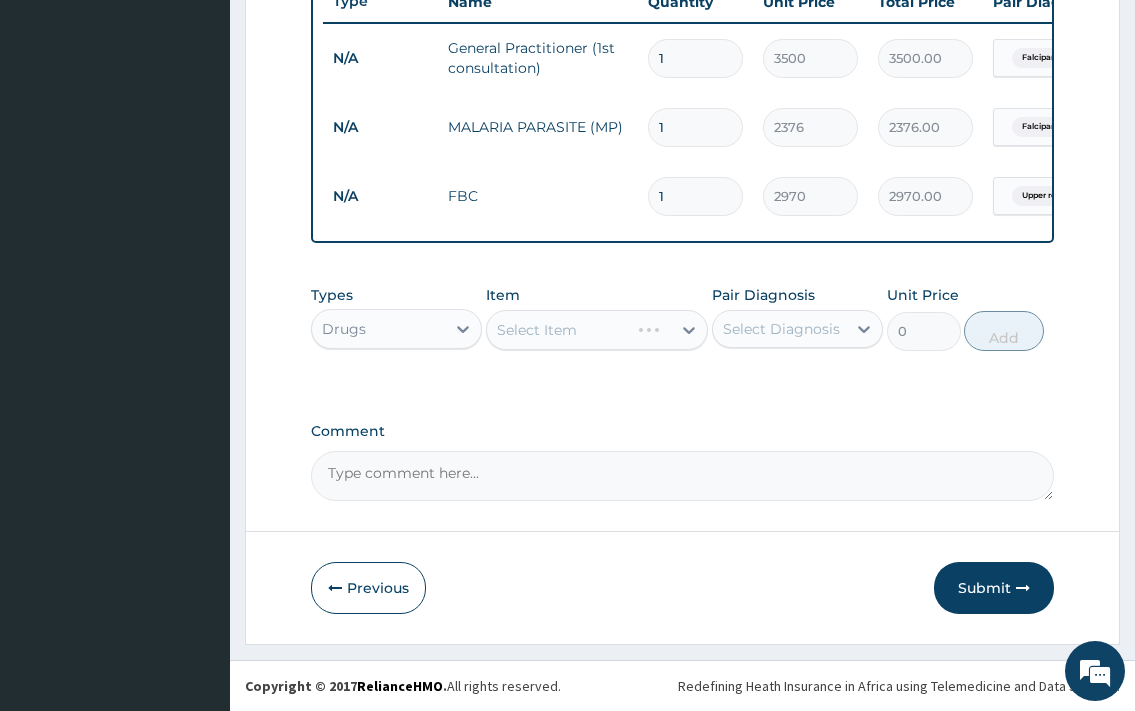 click on "Select Item" at bounding box center (597, 330) 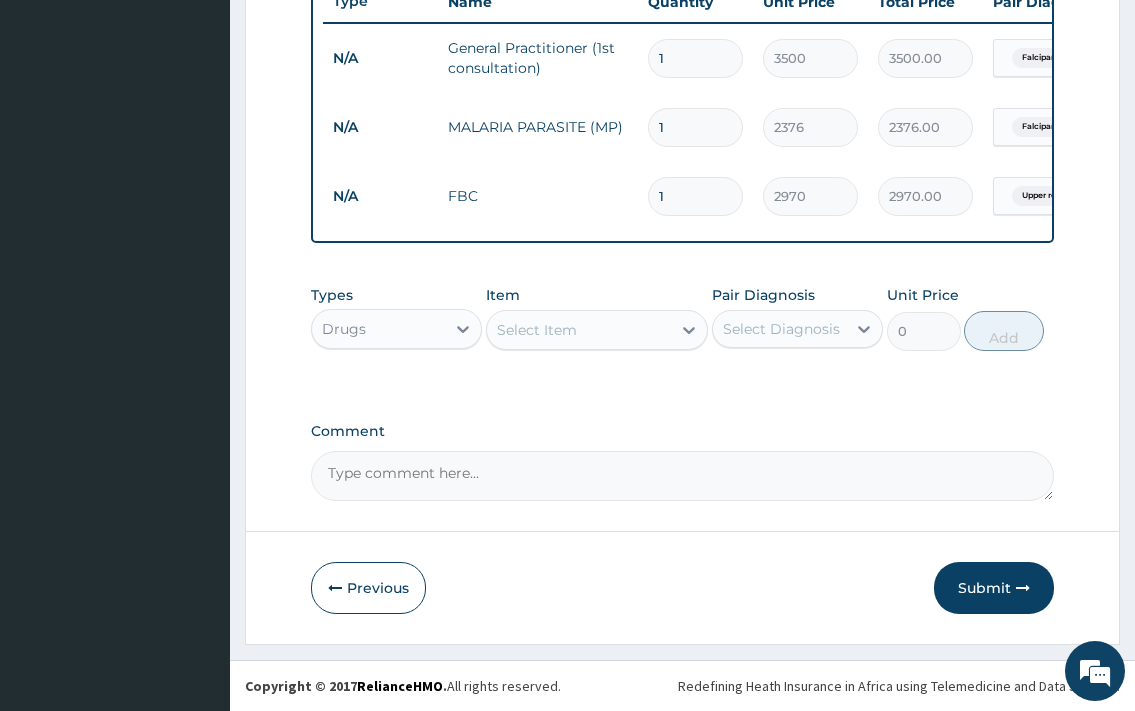 click on "Select Item" at bounding box center [579, 330] 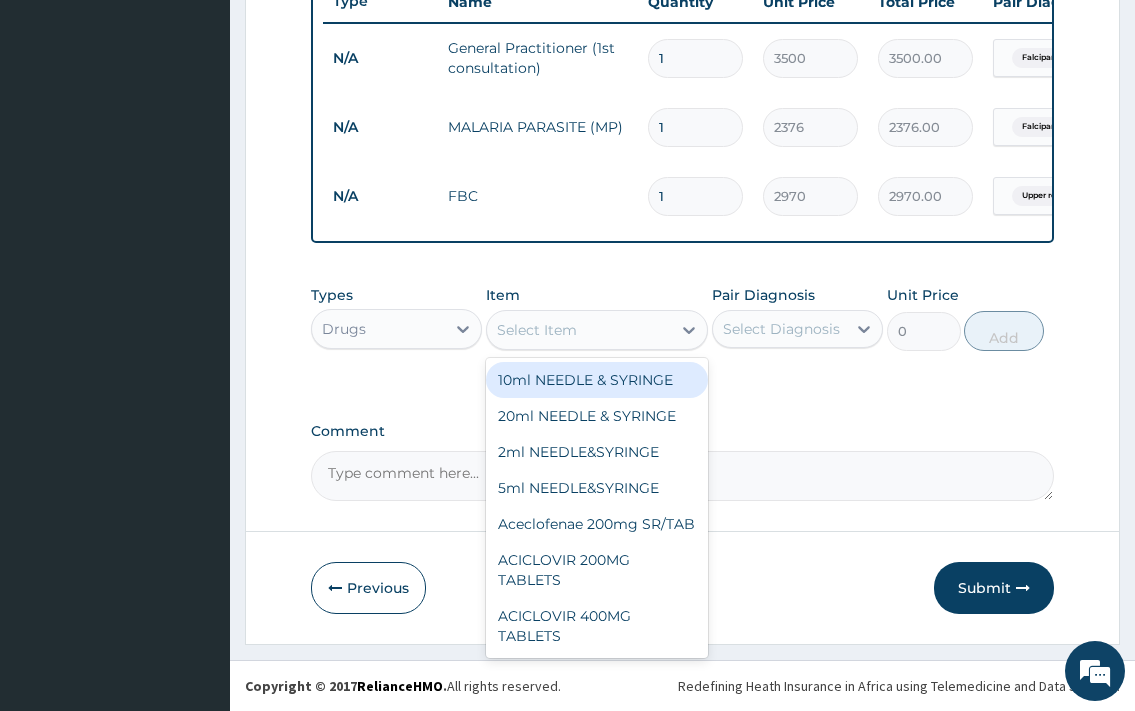 type on "d" 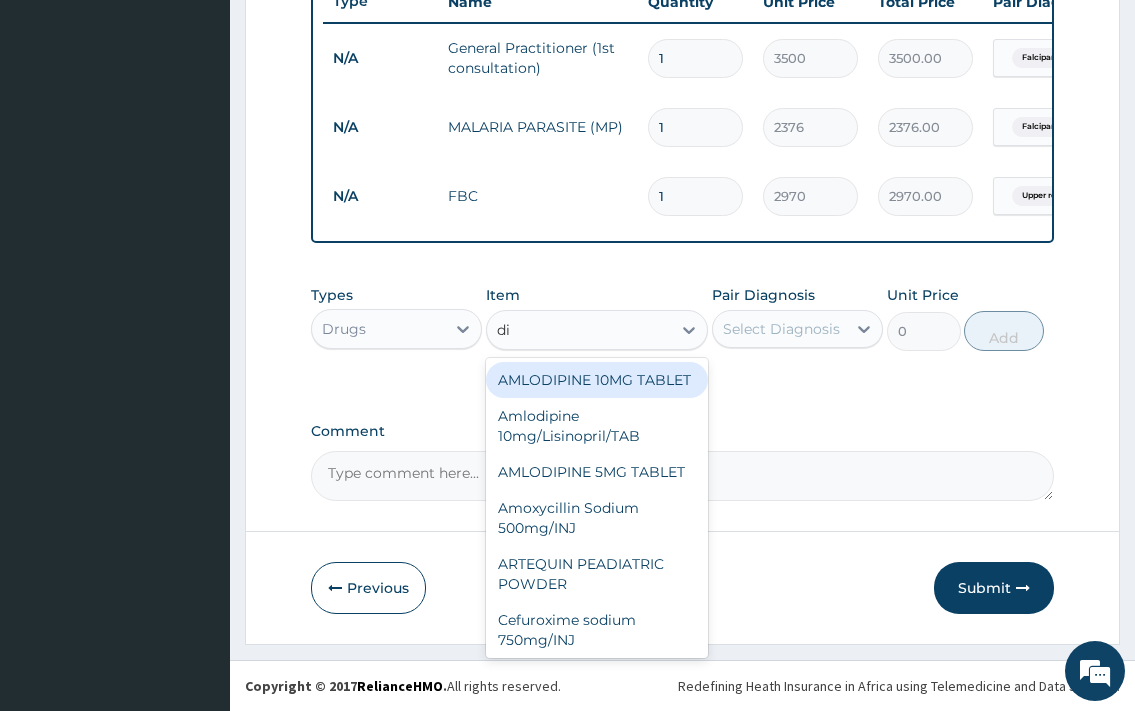 type on "dic" 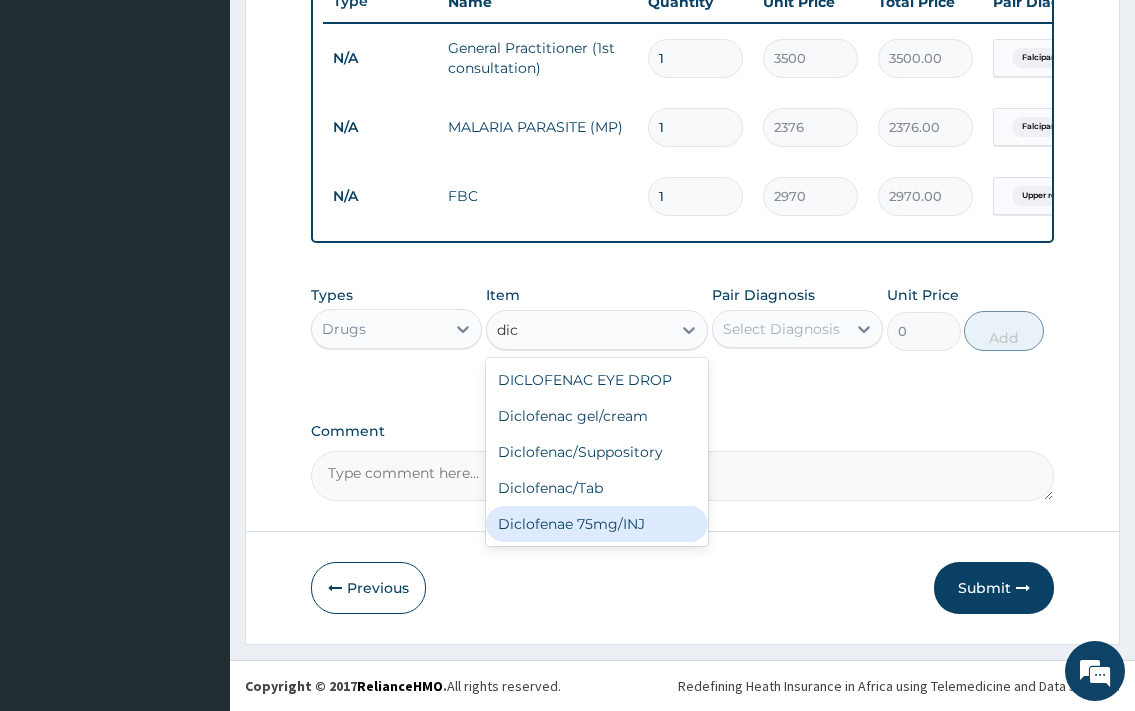 drag, startPoint x: 630, startPoint y: 523, endPoint x: 654, endPoint y: 472, distance: 56.364883 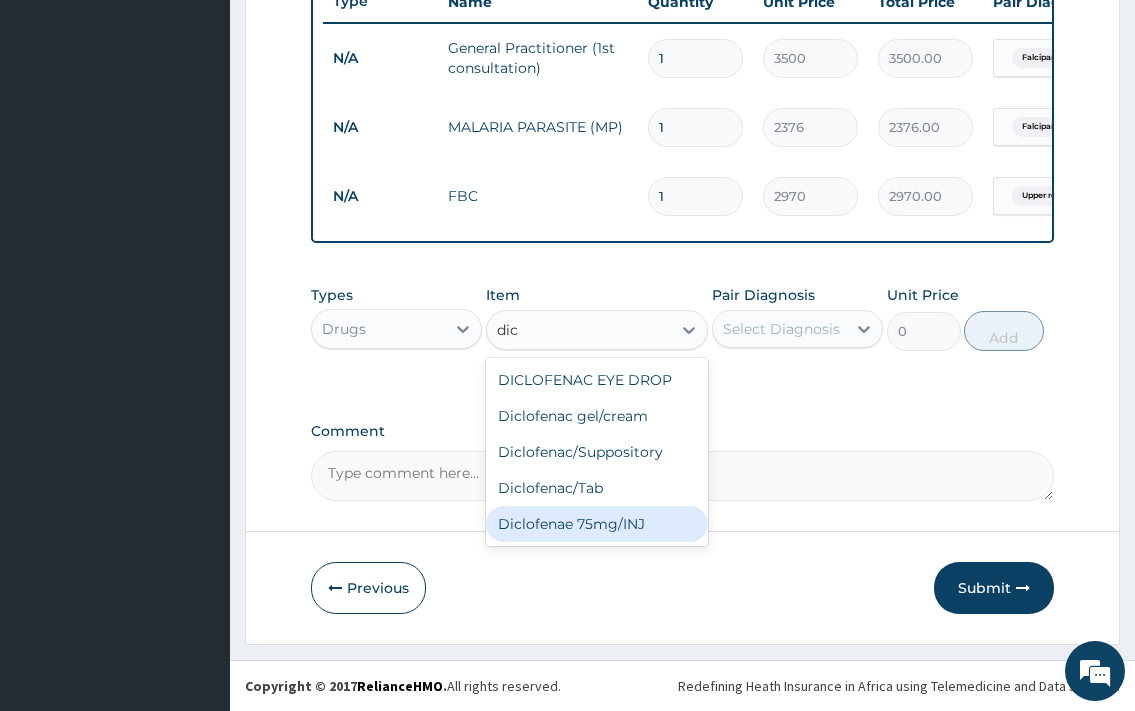 click on "Diclofenae 75mg/INJ" at bounding box center (597, 524) 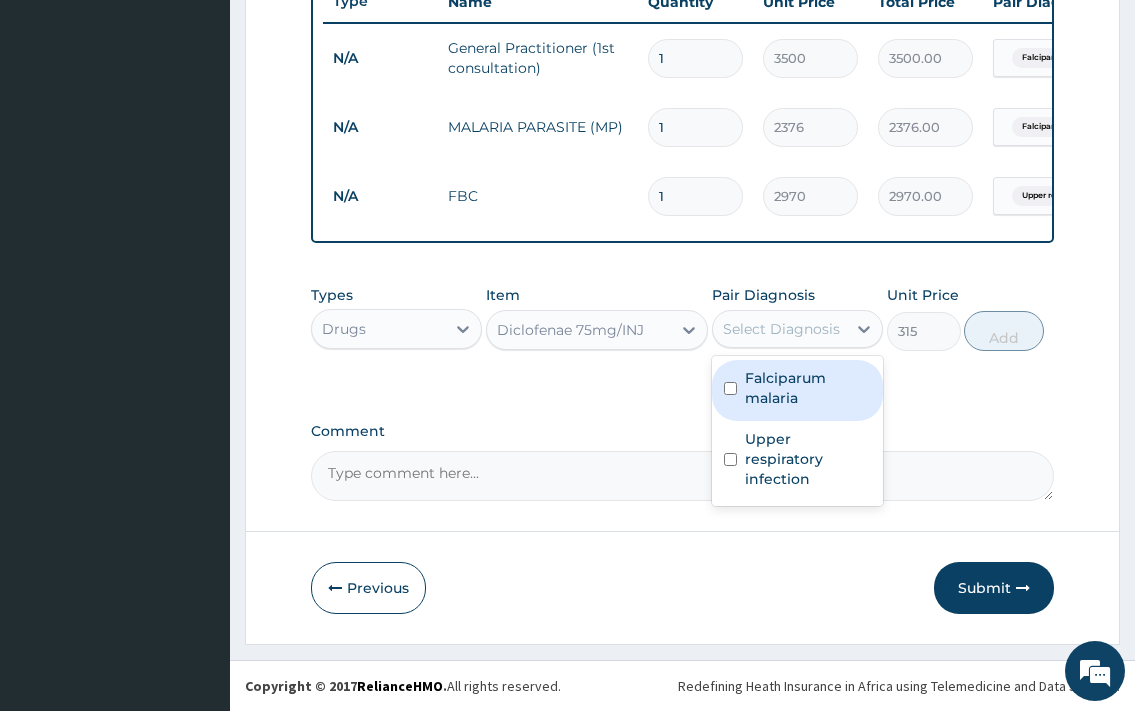 click on "Select Diagnosis" at bounding box center (797, 329) 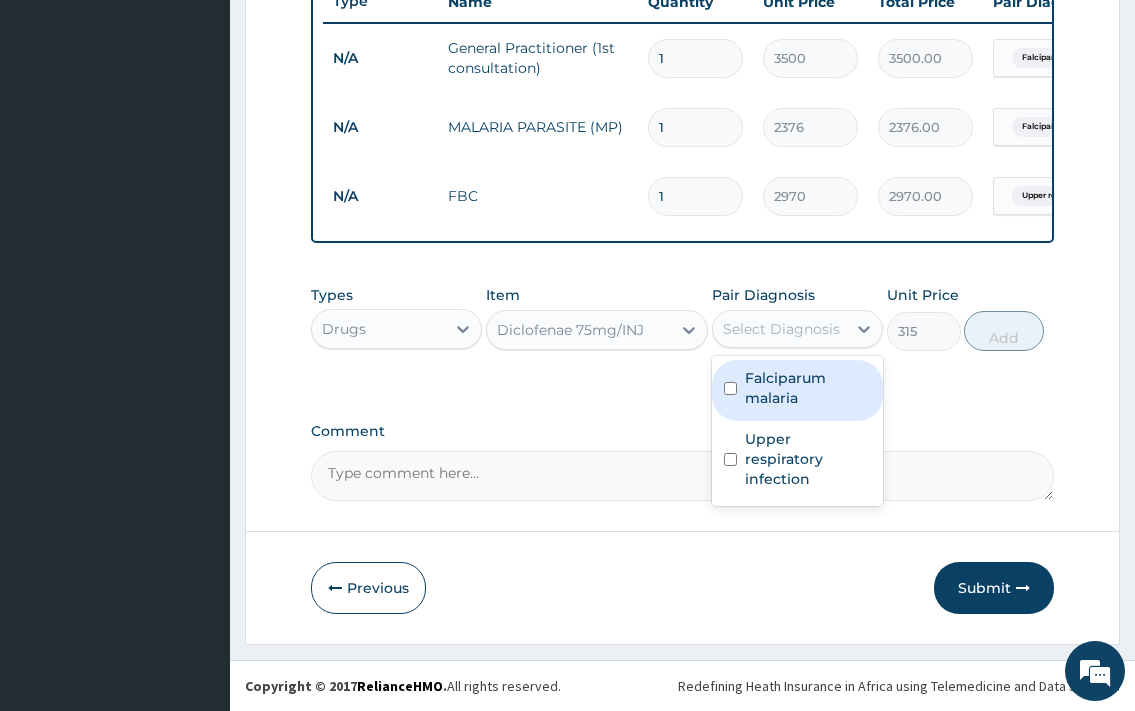 click on "Falciparum malaria" at bounding box center (808, 388) 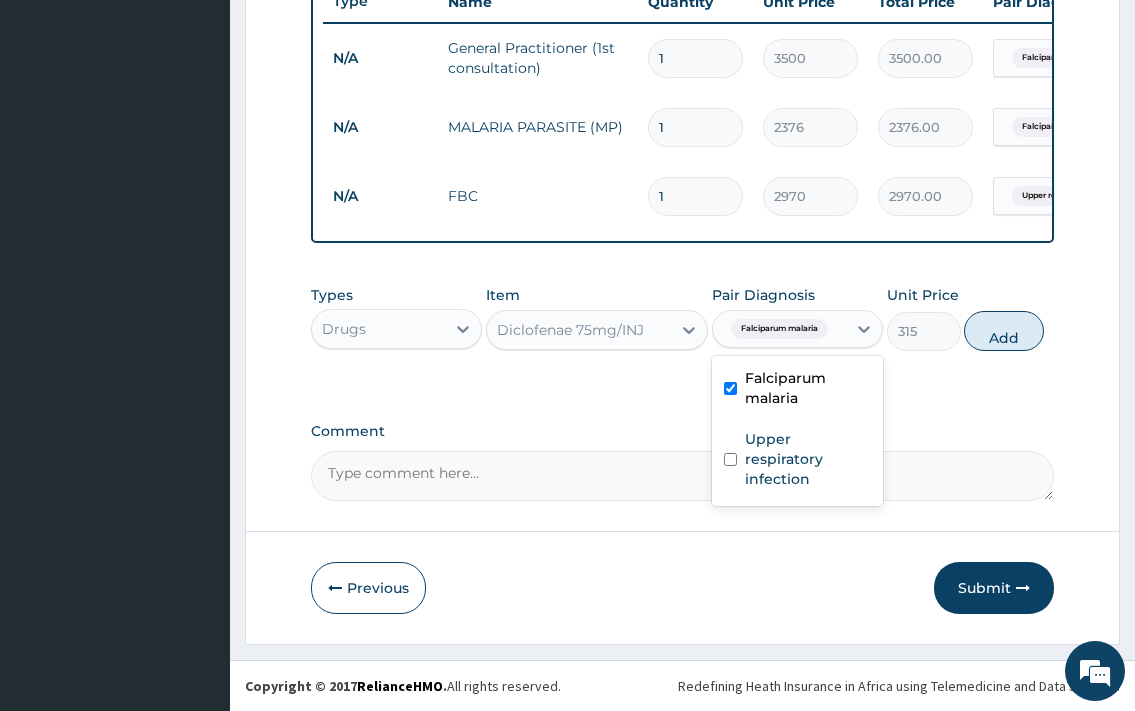 click on "Falciparum malaria" at bounding box center (808, 388) 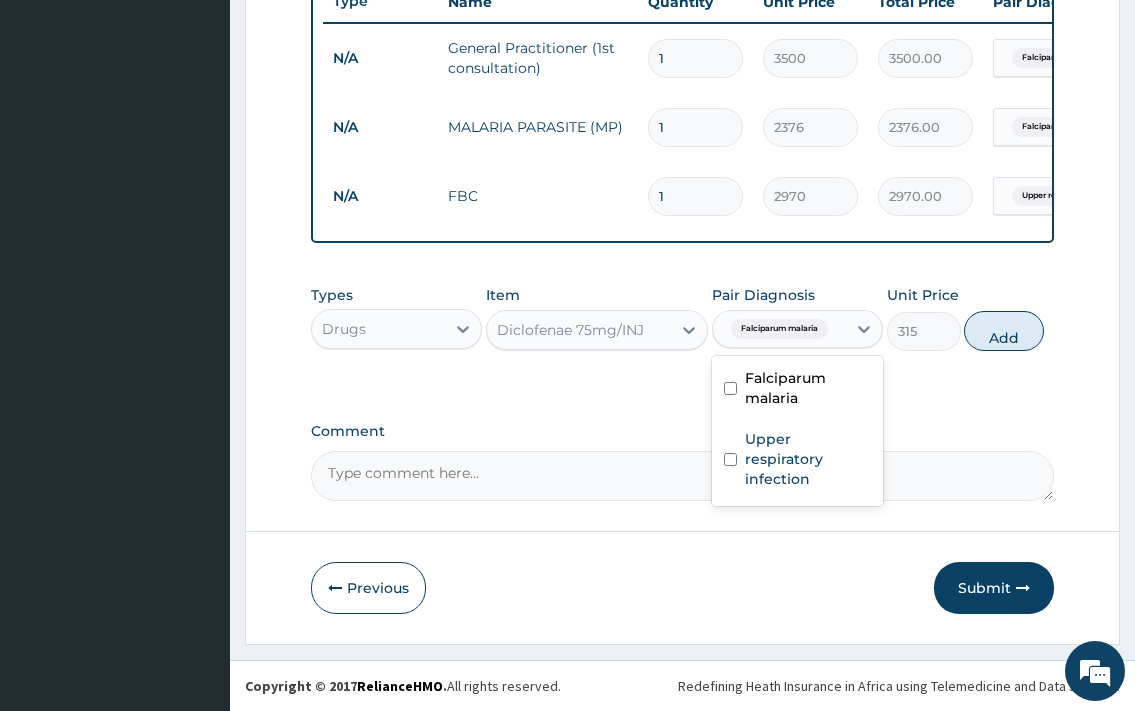 checkbox on "false" 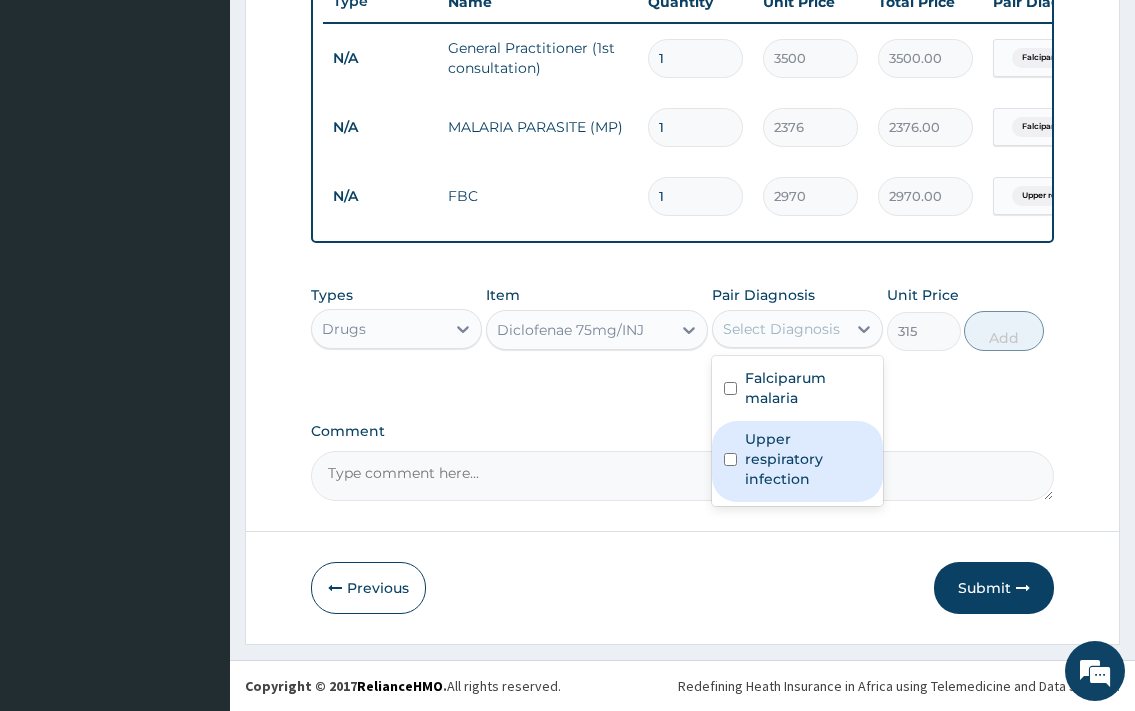 click on "Upper respiratory infection" at bounding box center (808, 459) 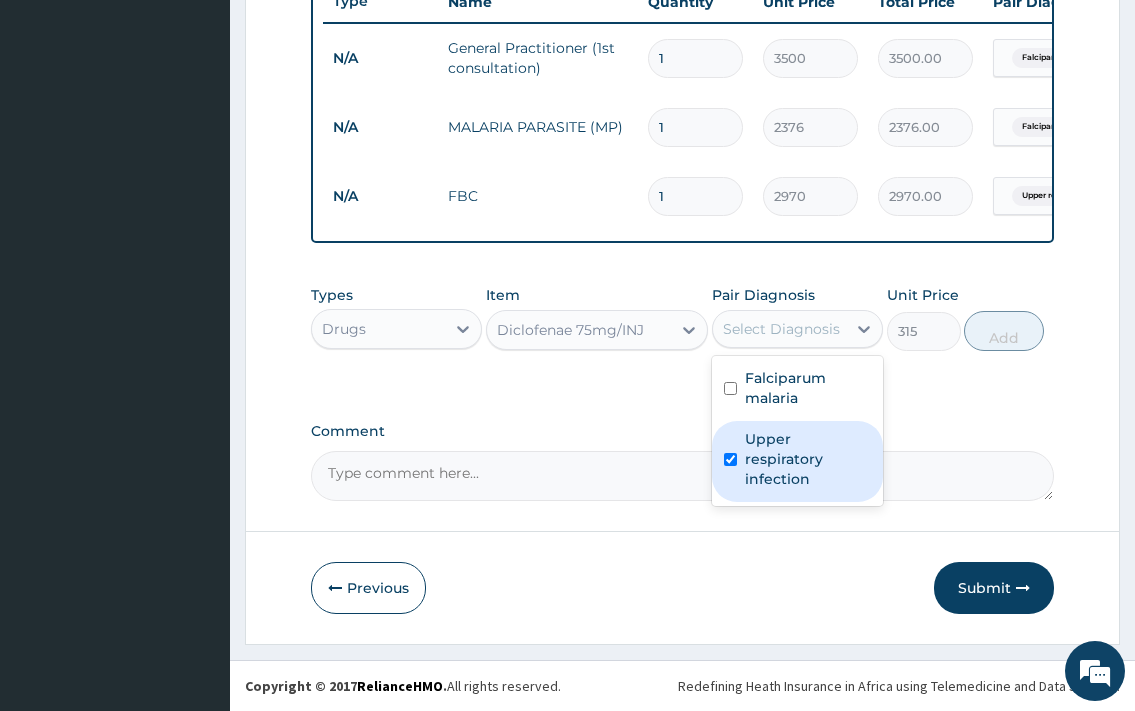 checkbox on "true" 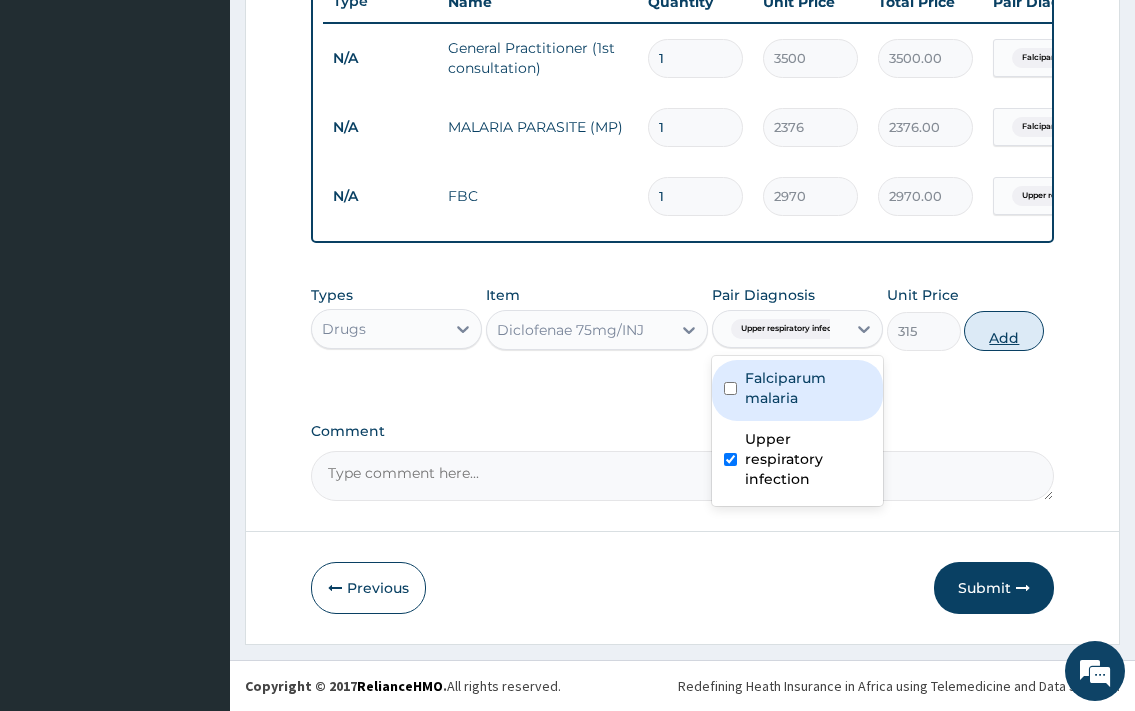 click on "Add" at bounding box center (1004, 331) 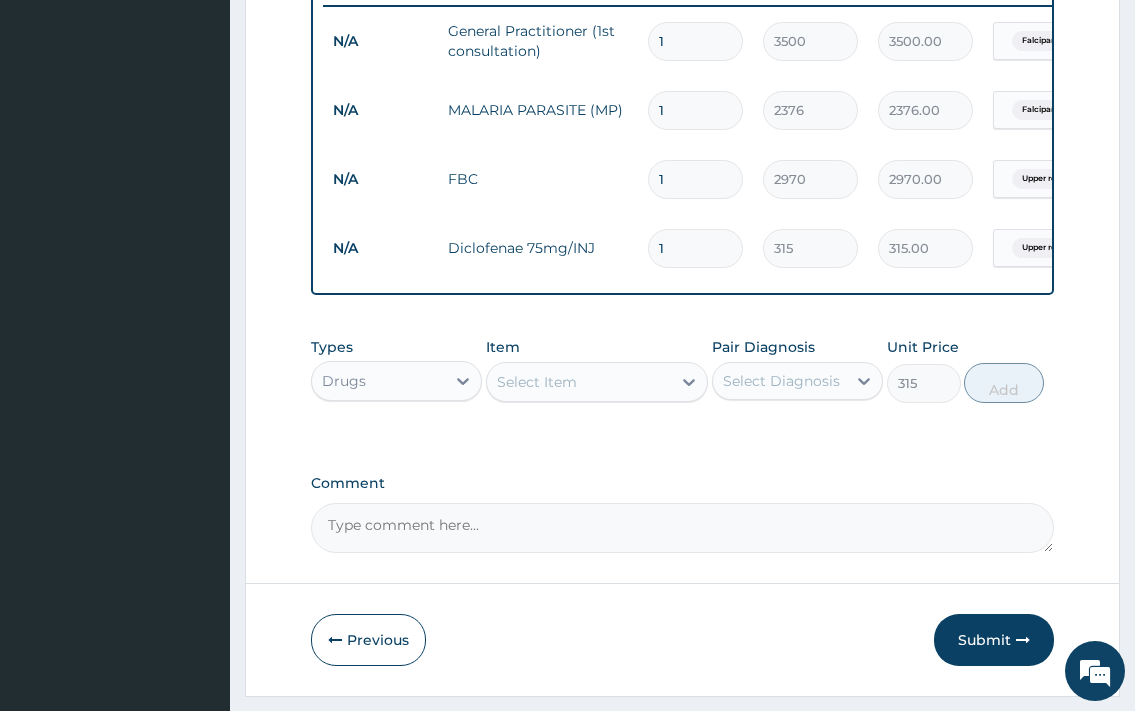 type on "0" 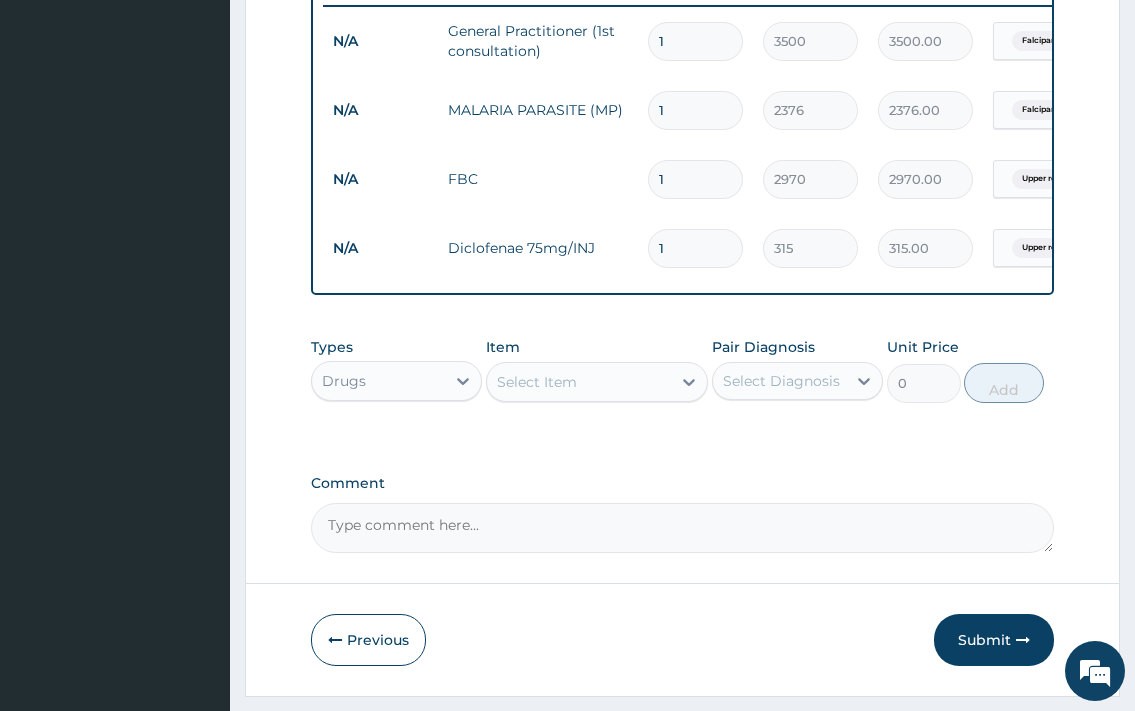 click on "Select Item" at bounding box center (537, 382) 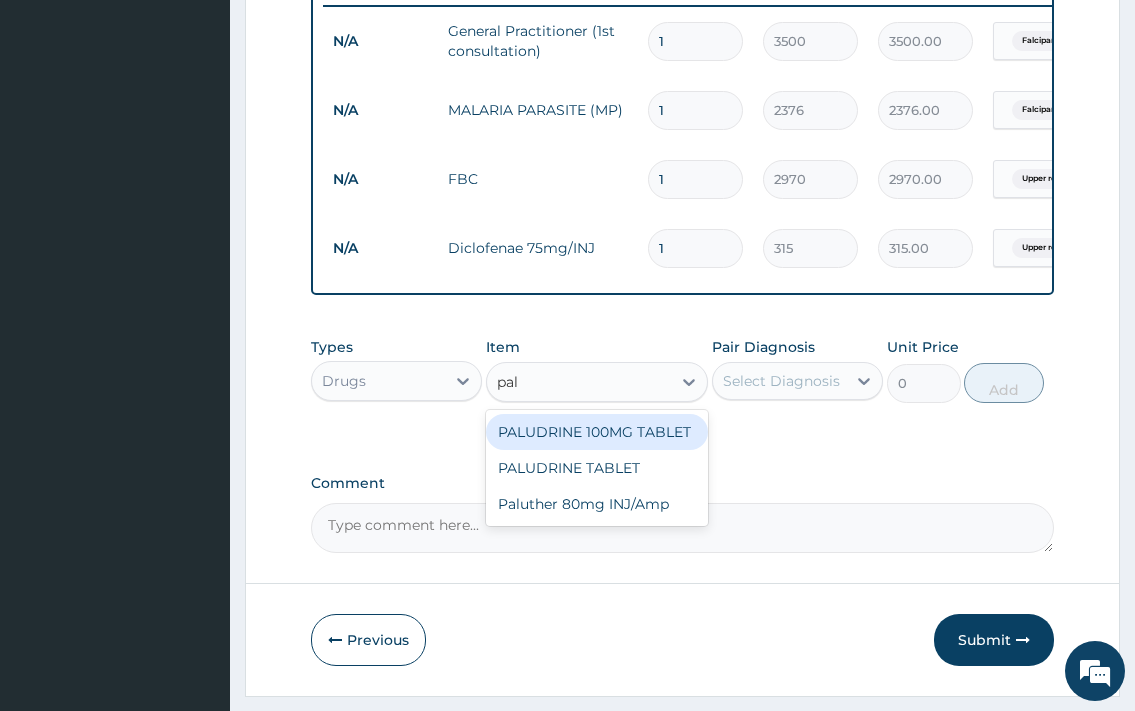type on "palu" 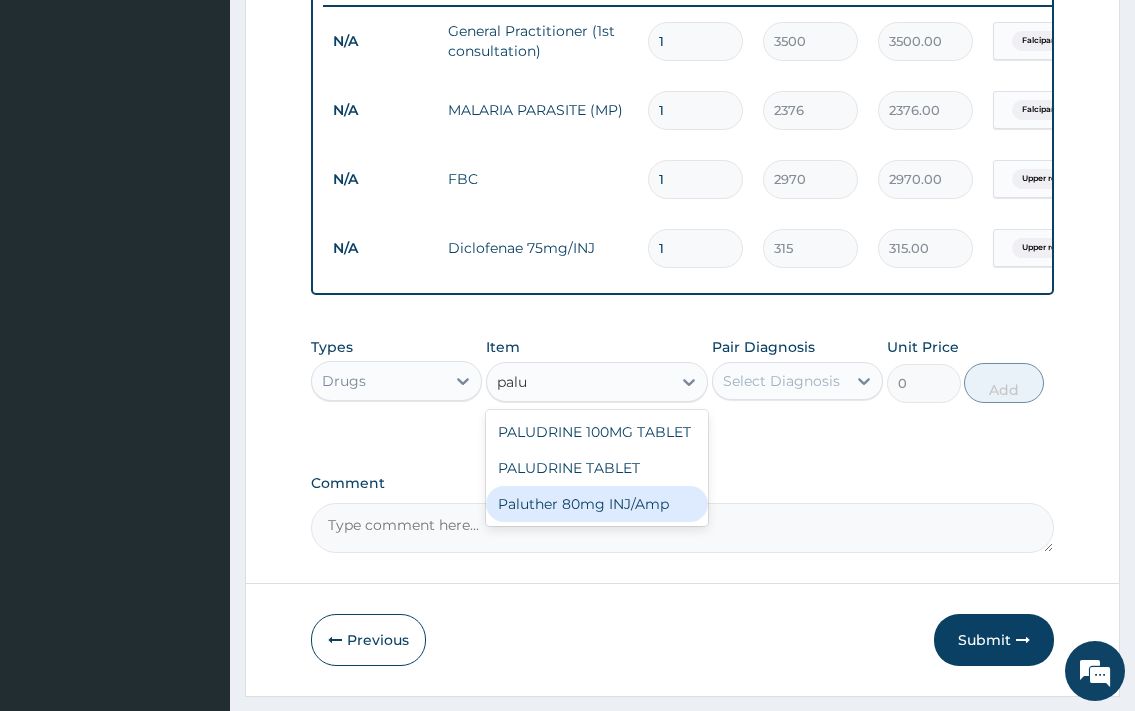 click on "Paluther 80mg INJ/Amp" at bounding box center (597, 504) 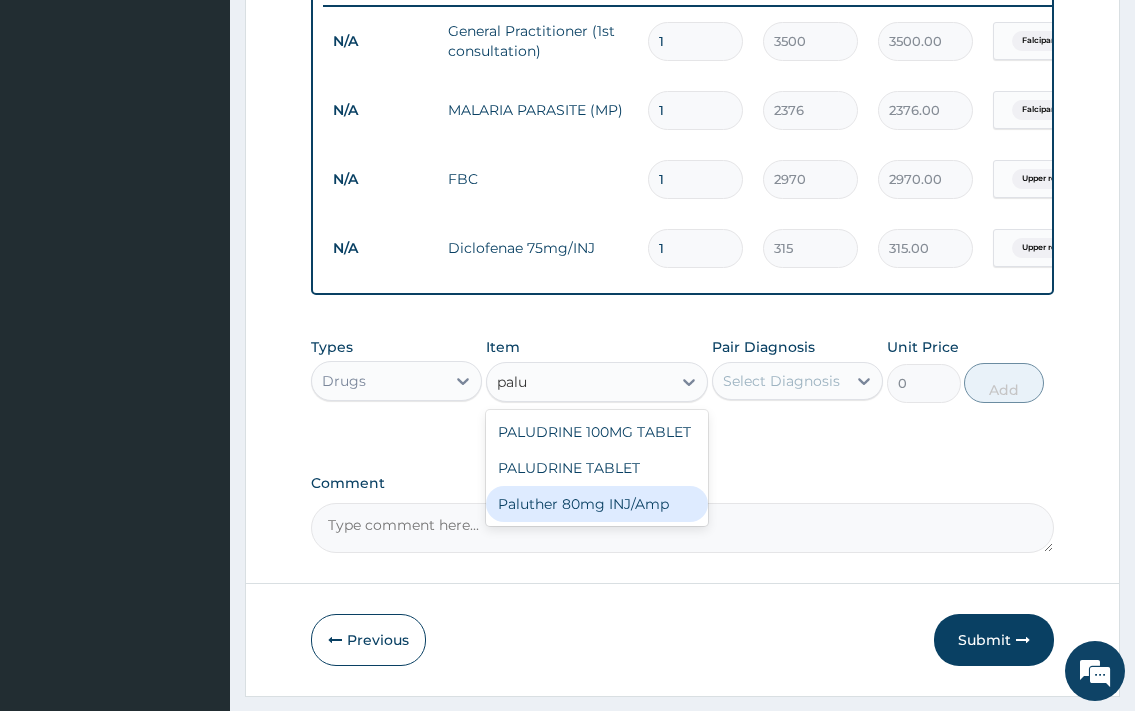 type 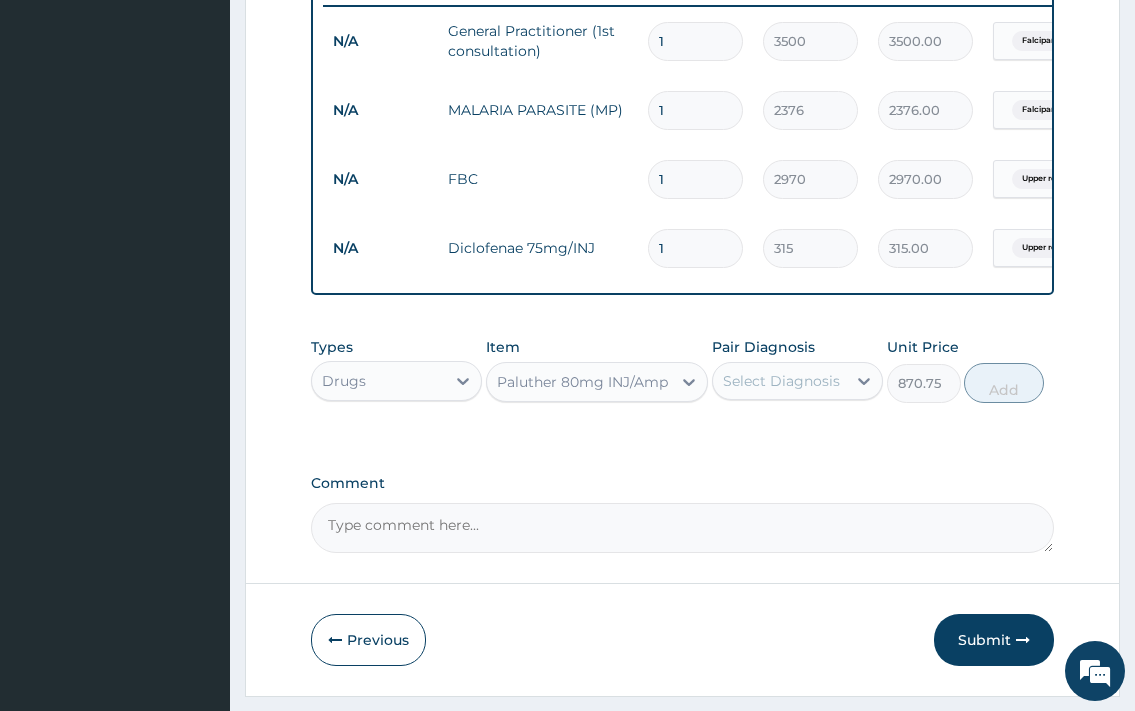 click on "Select Diagnosis" at bounding box center [797, 381] 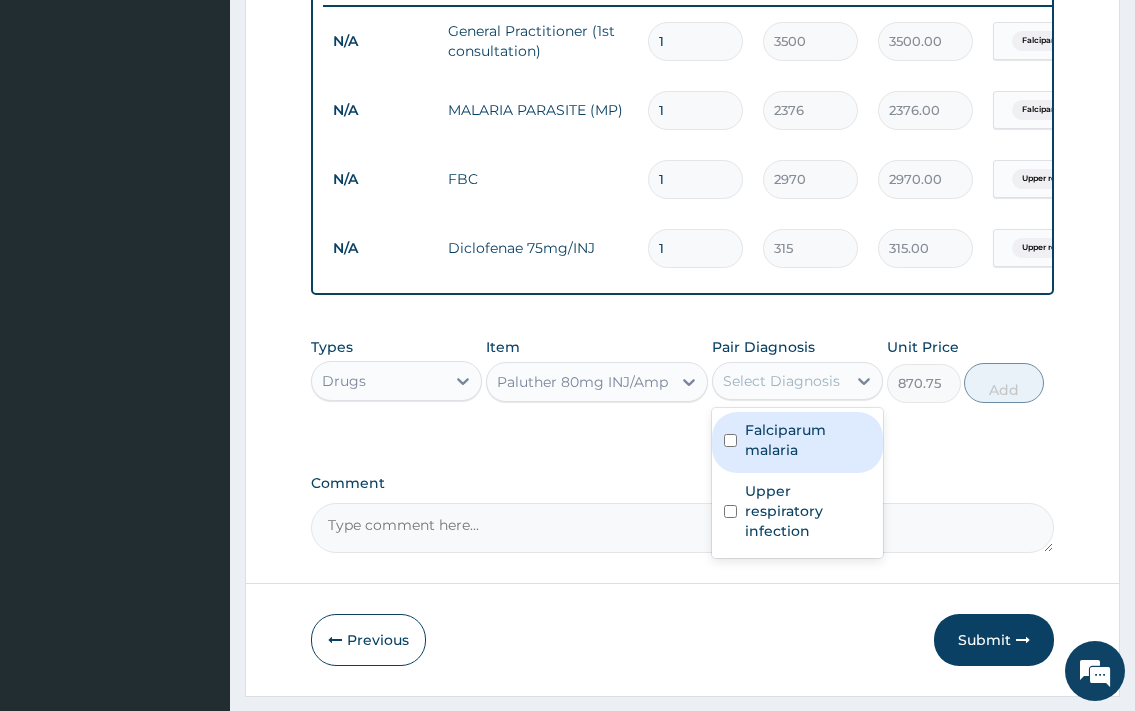 click on "Falciparum malaria" at bounding box center [808, 440] 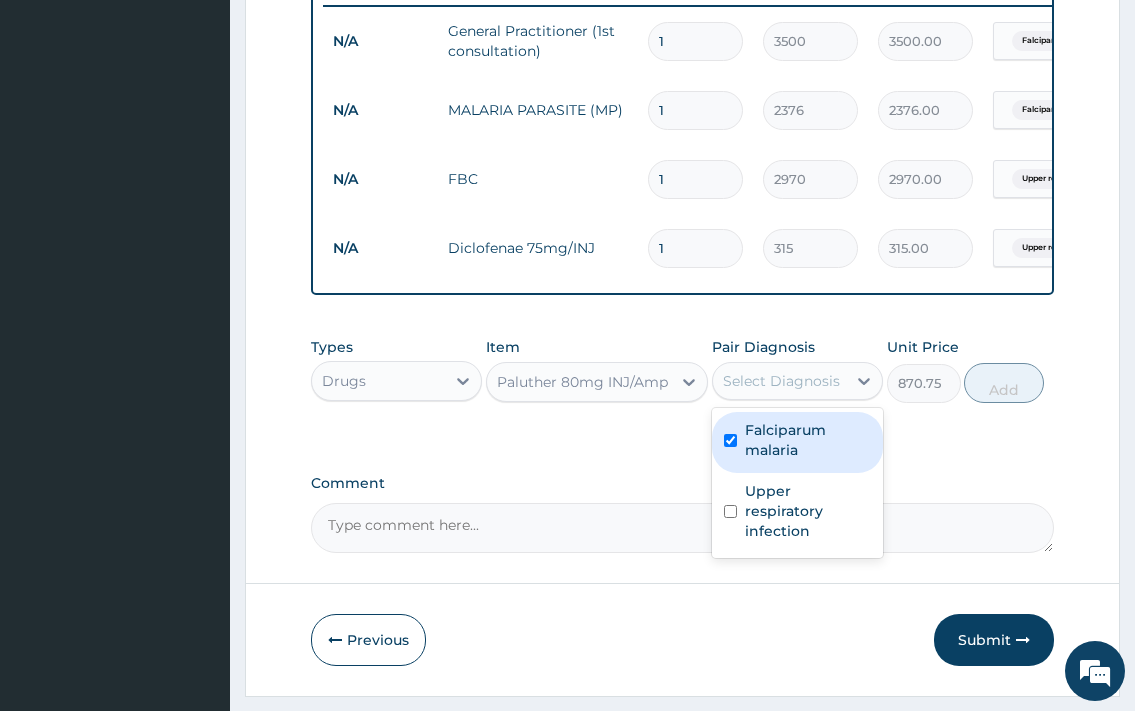 checkbox on "true" 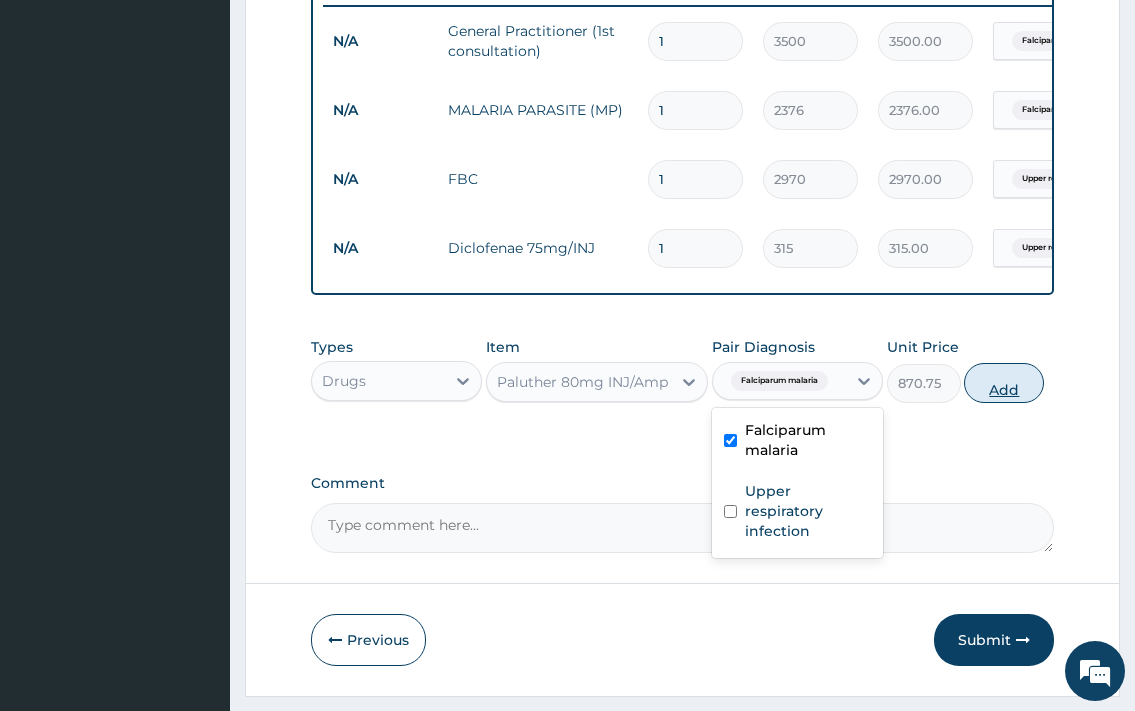 click on "Add" at bounding box center (1004, 383) 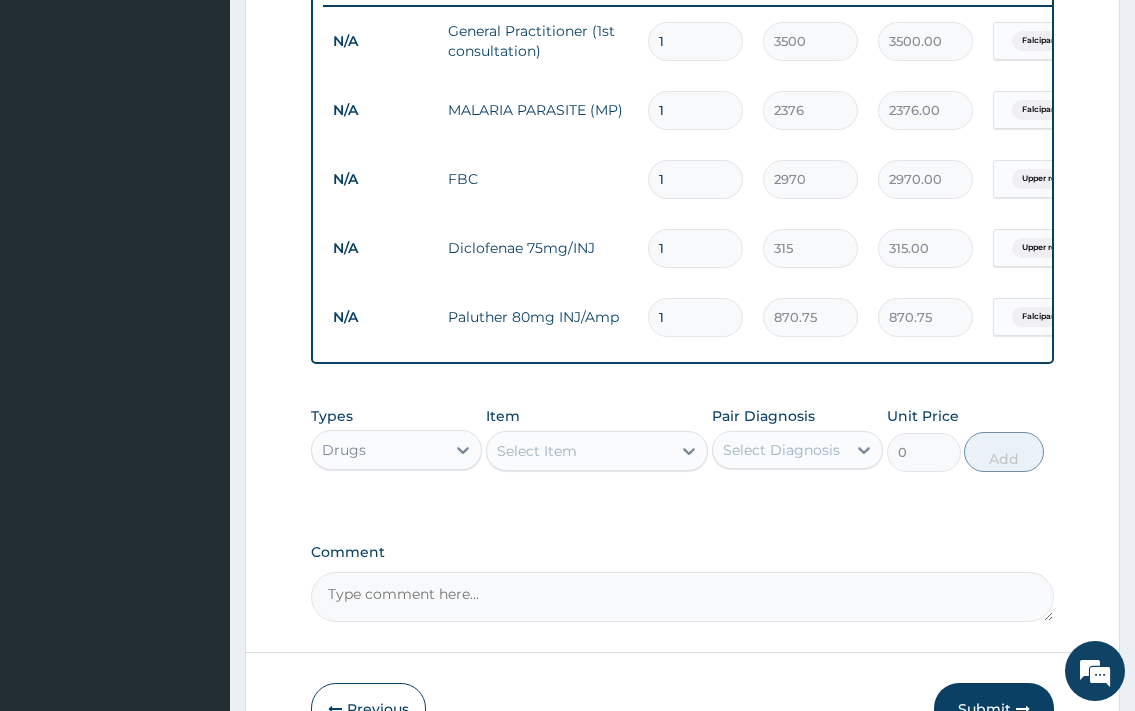 type 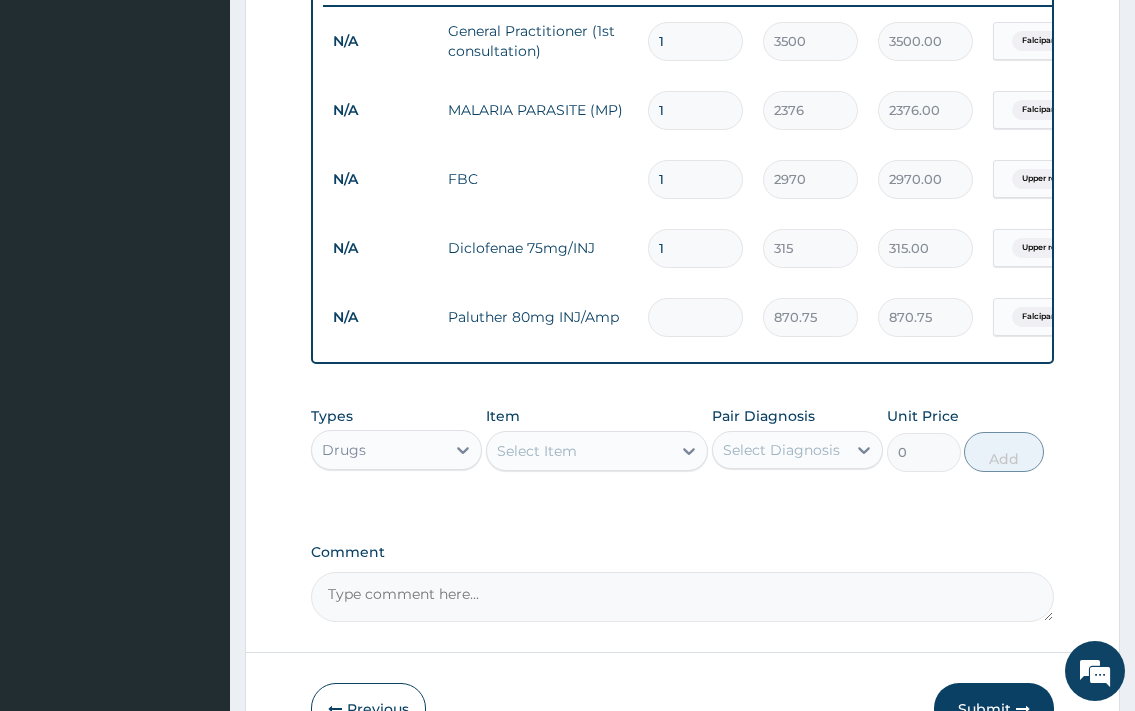 type on "0.00" 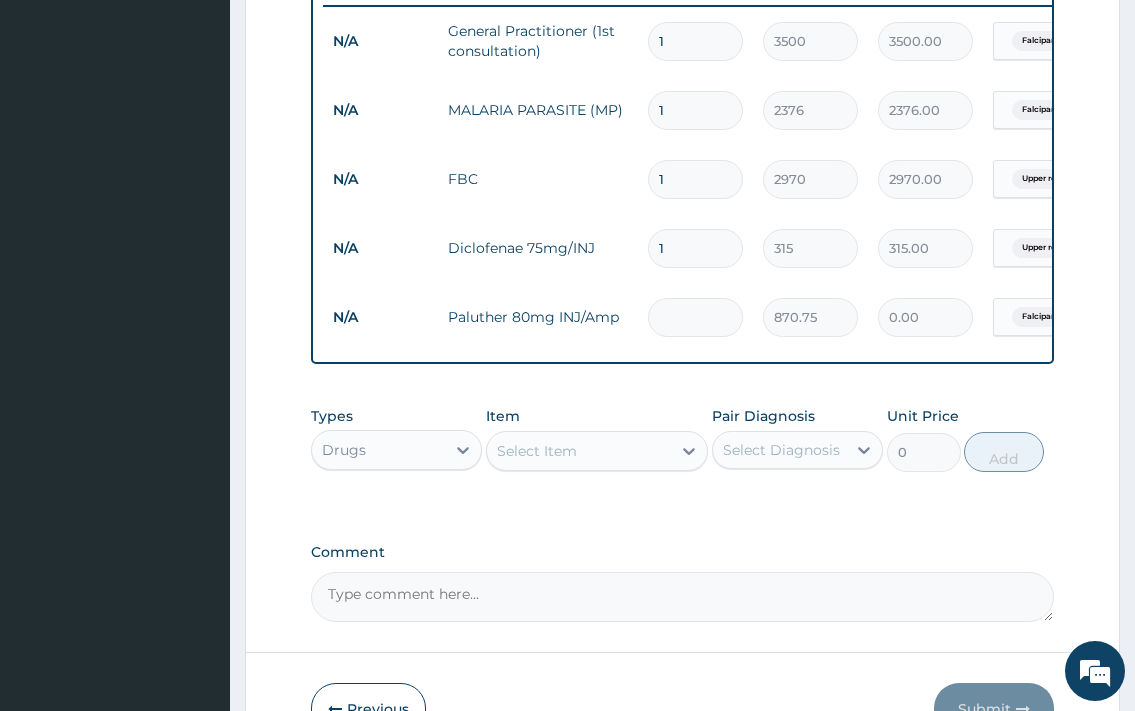 type on "2" 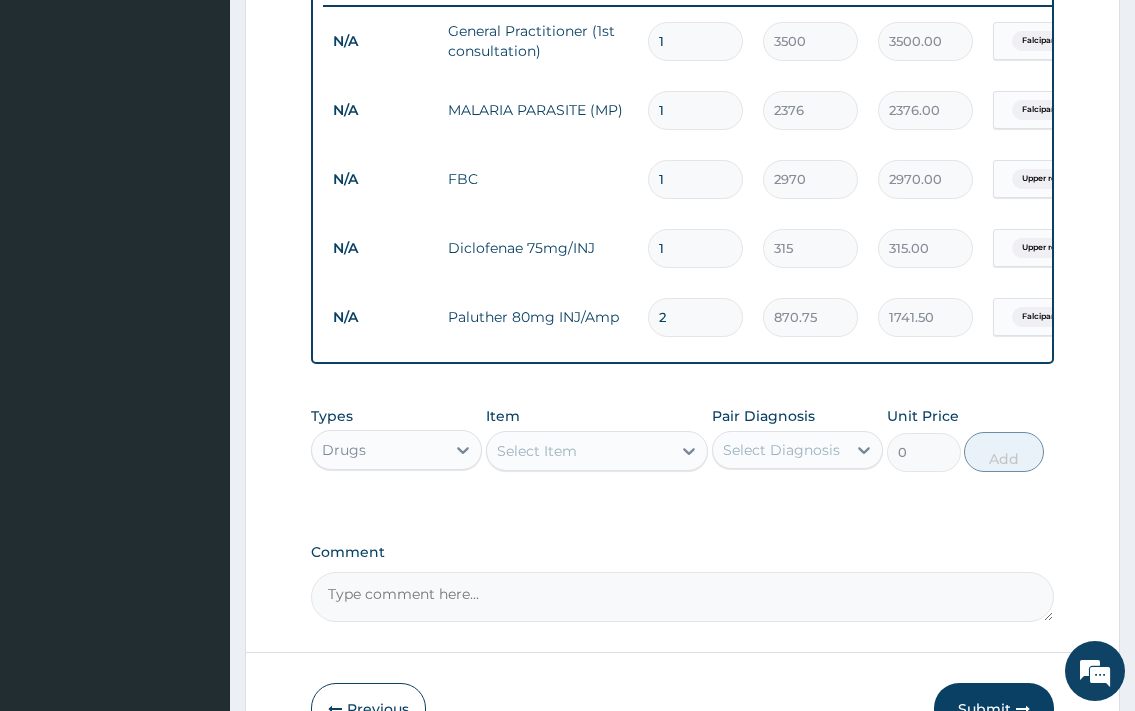 type on "2" 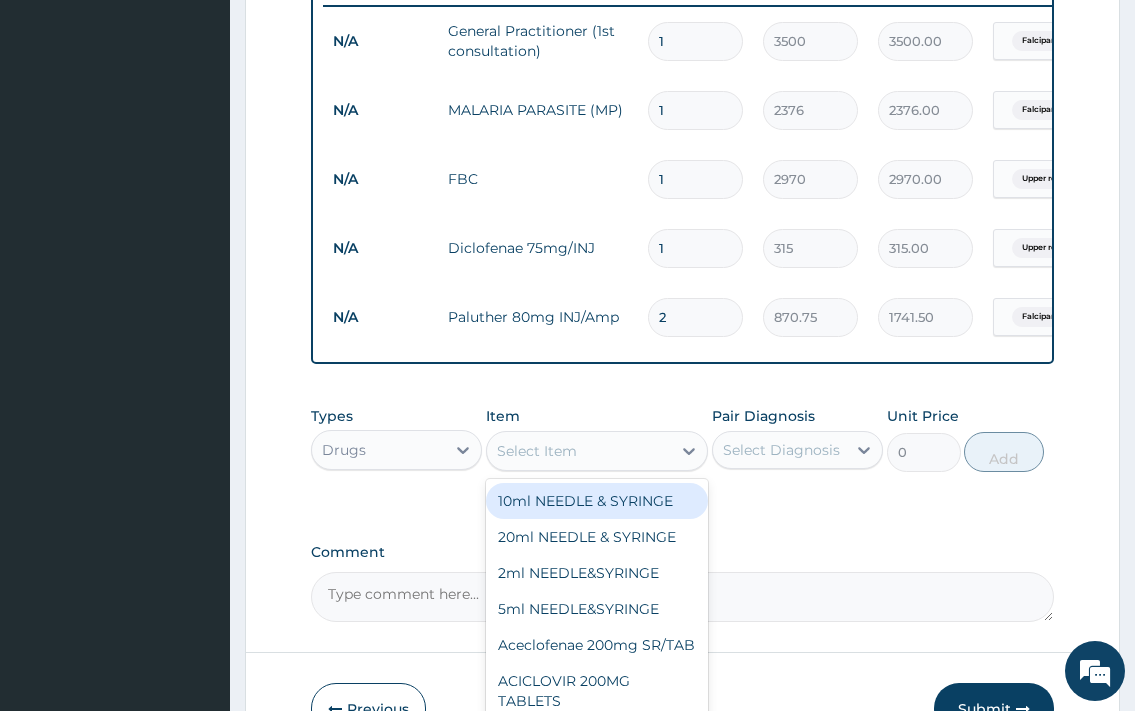 click on "Select Item" at bounding box center (537, 451) 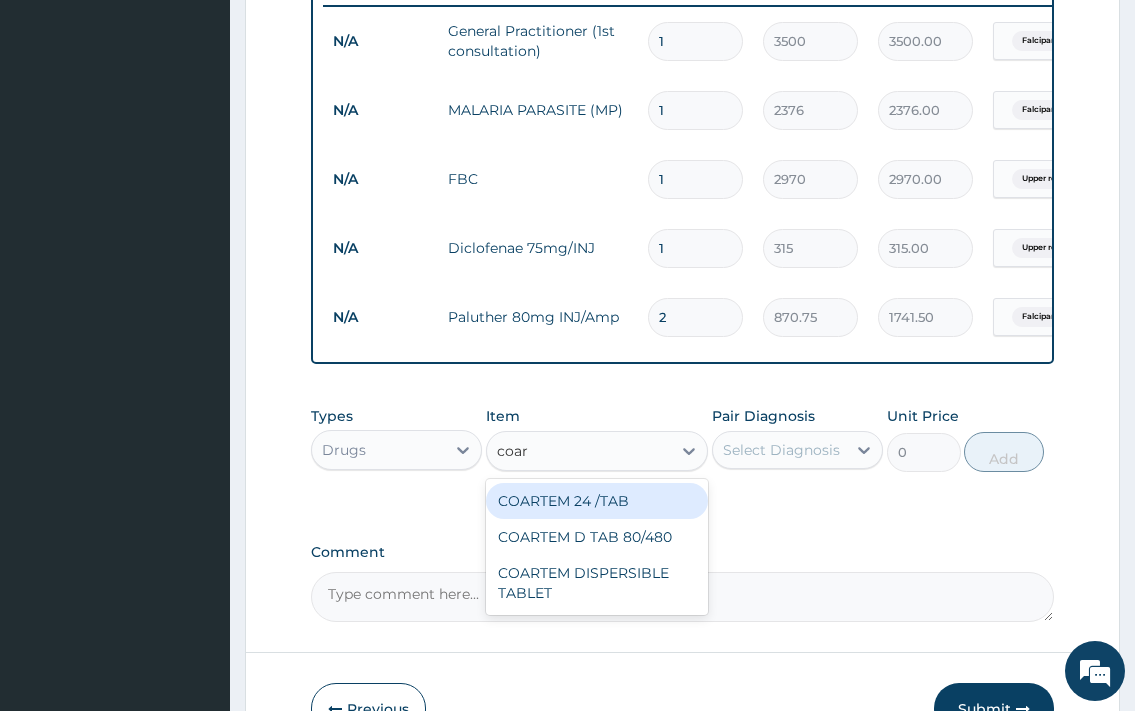 type on "coart" 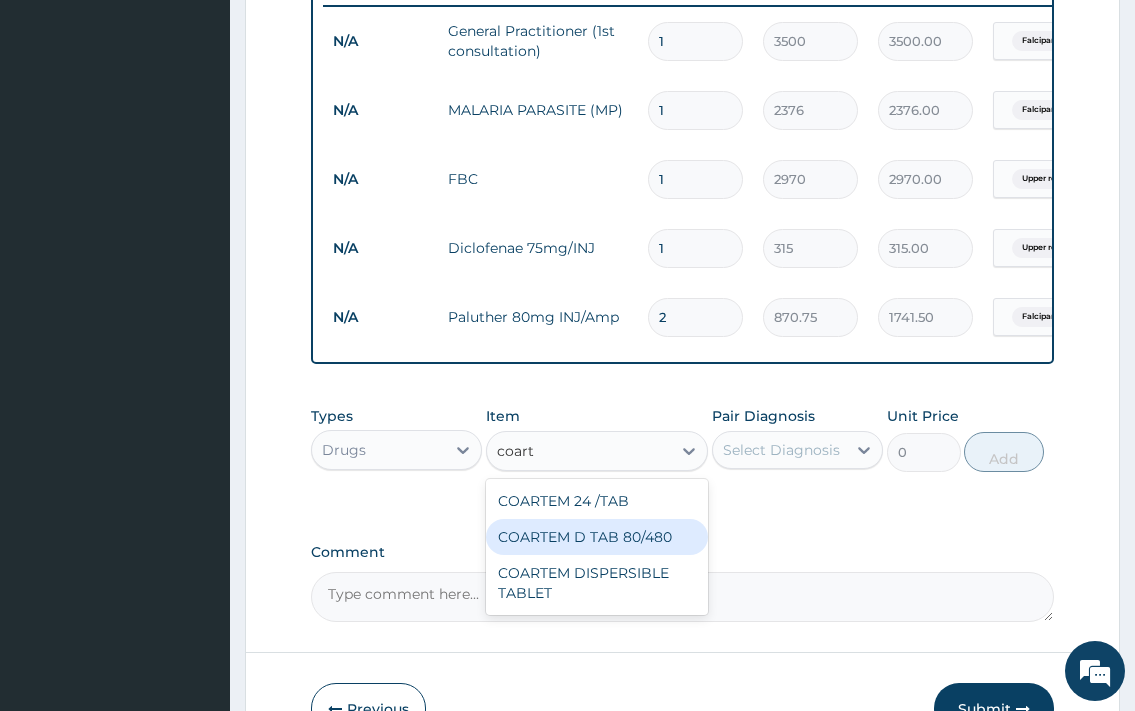 click on "COARTEM D TAB 80/480" at bounding box center (597, 537) 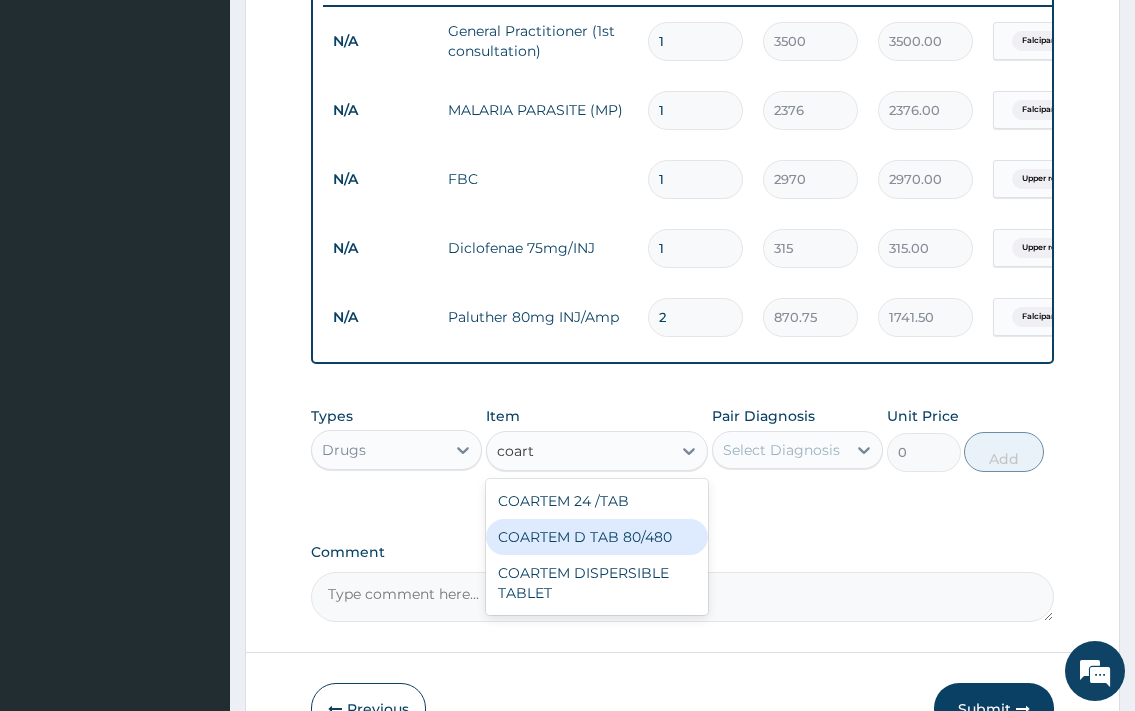 type 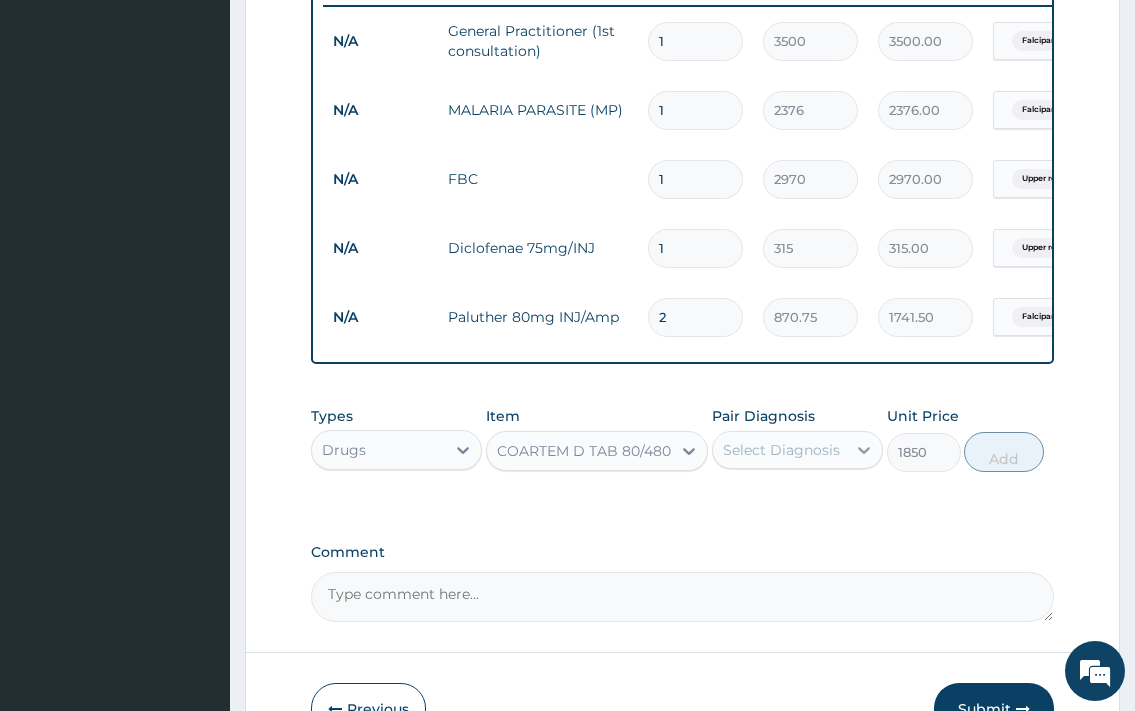 click 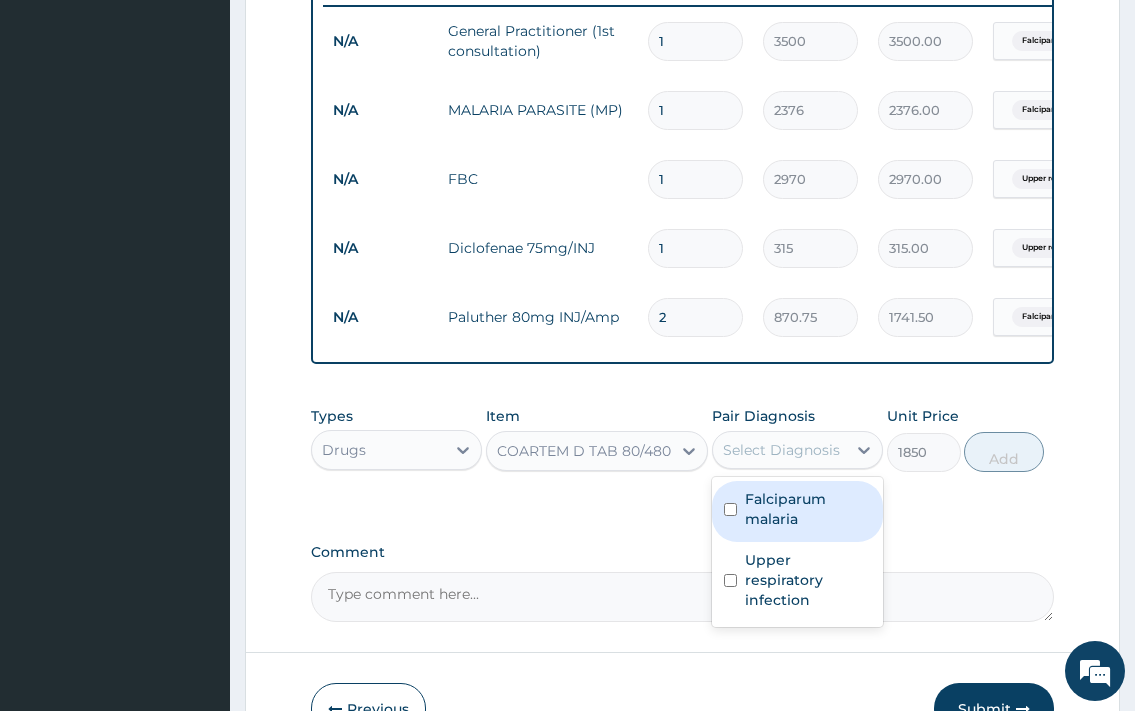 click on "Falciparum malaria" at bounding box center [808, 509] 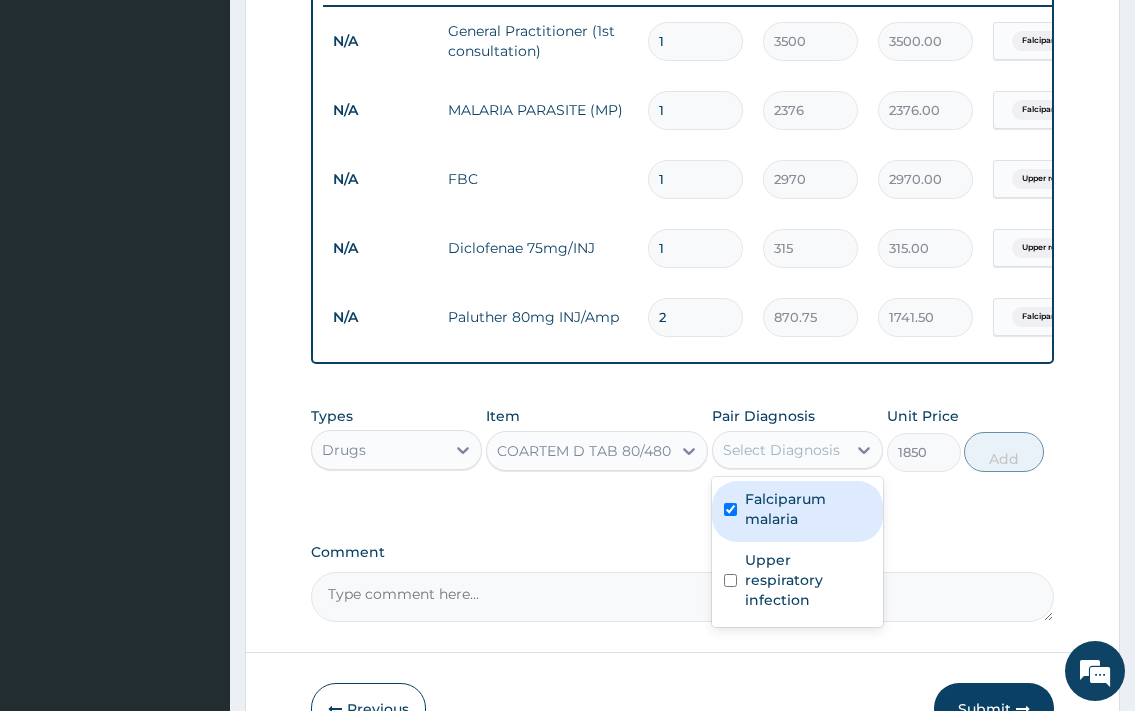 checkbox on "true" 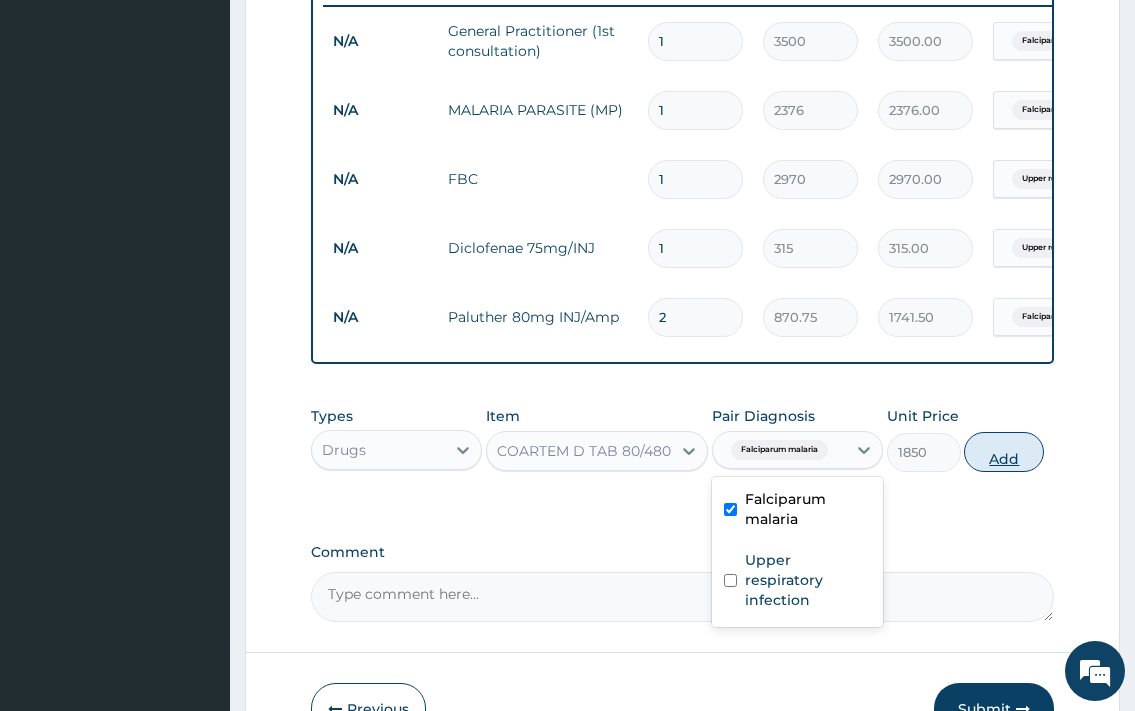 click on "Add" at bounding box center [1004, 452] 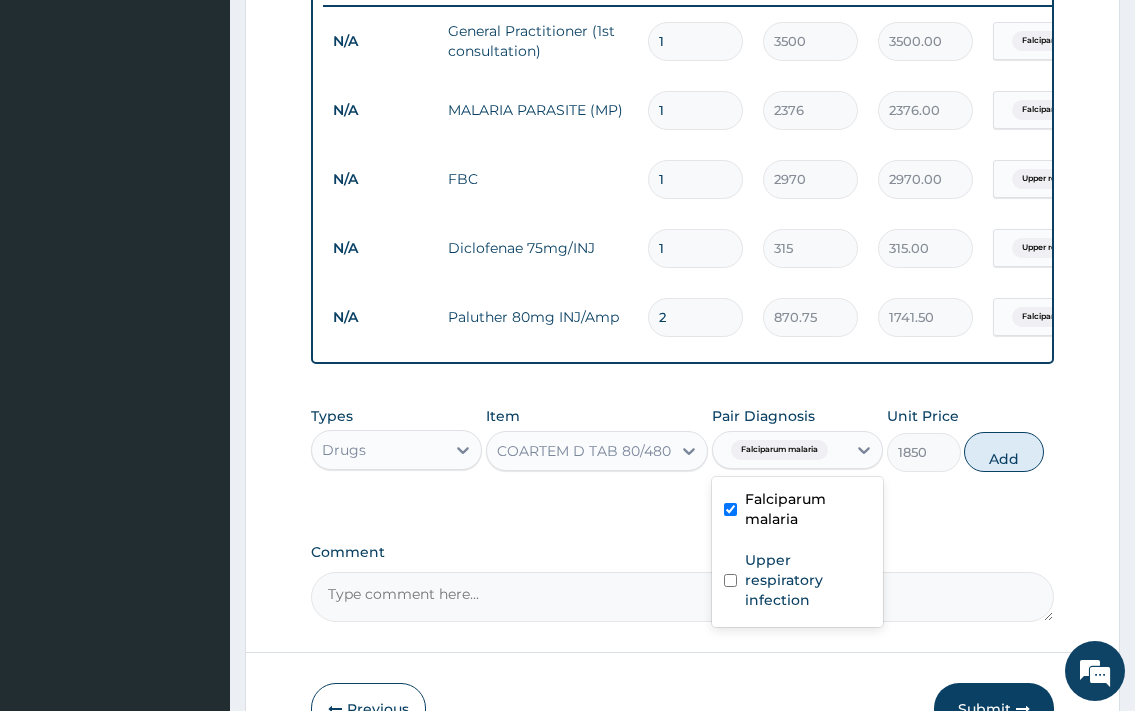 type on "0" 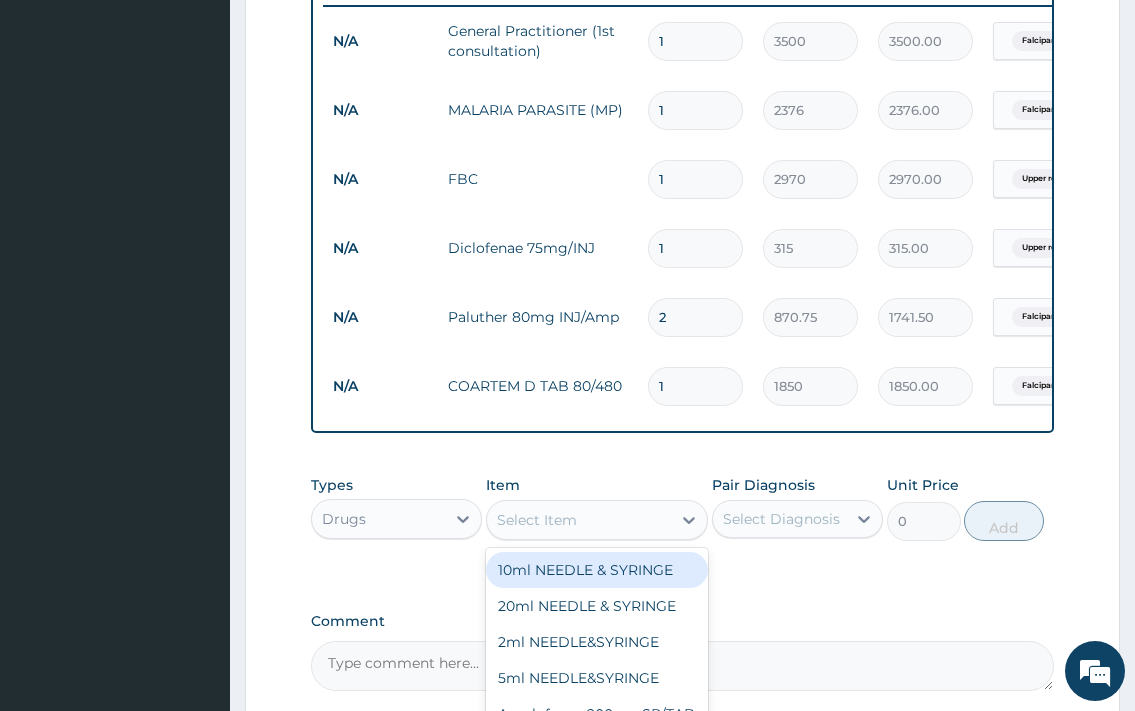 click on "Select Item" at bounding box center (537, 520) 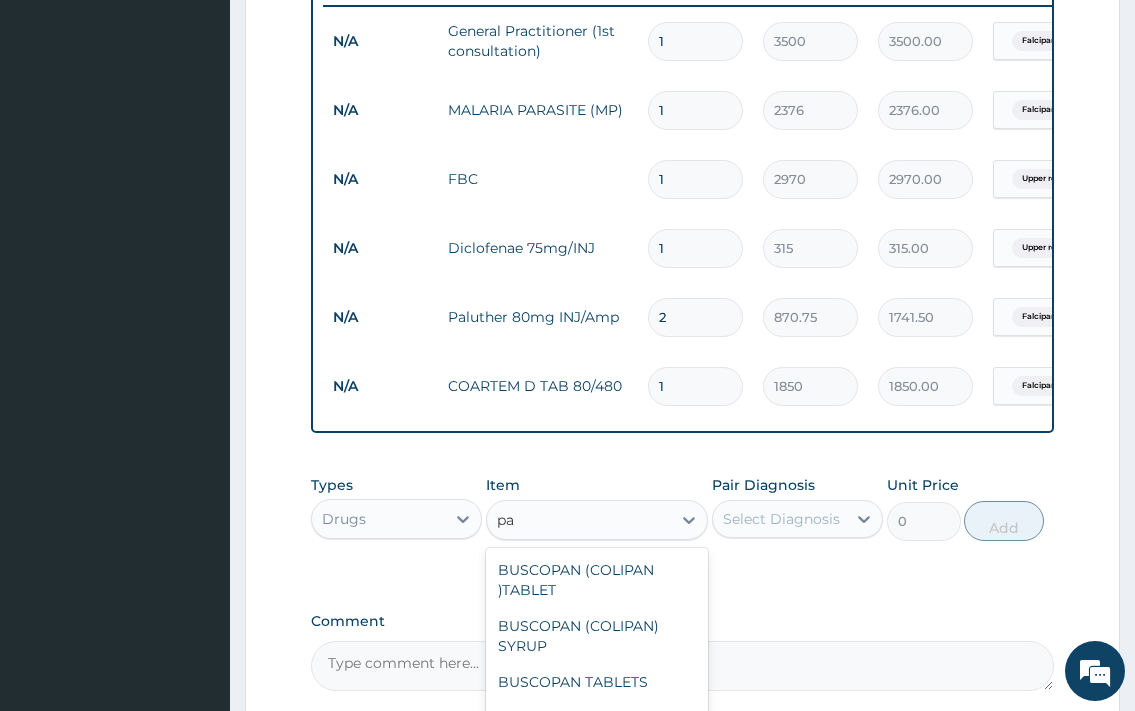 type on "pan" 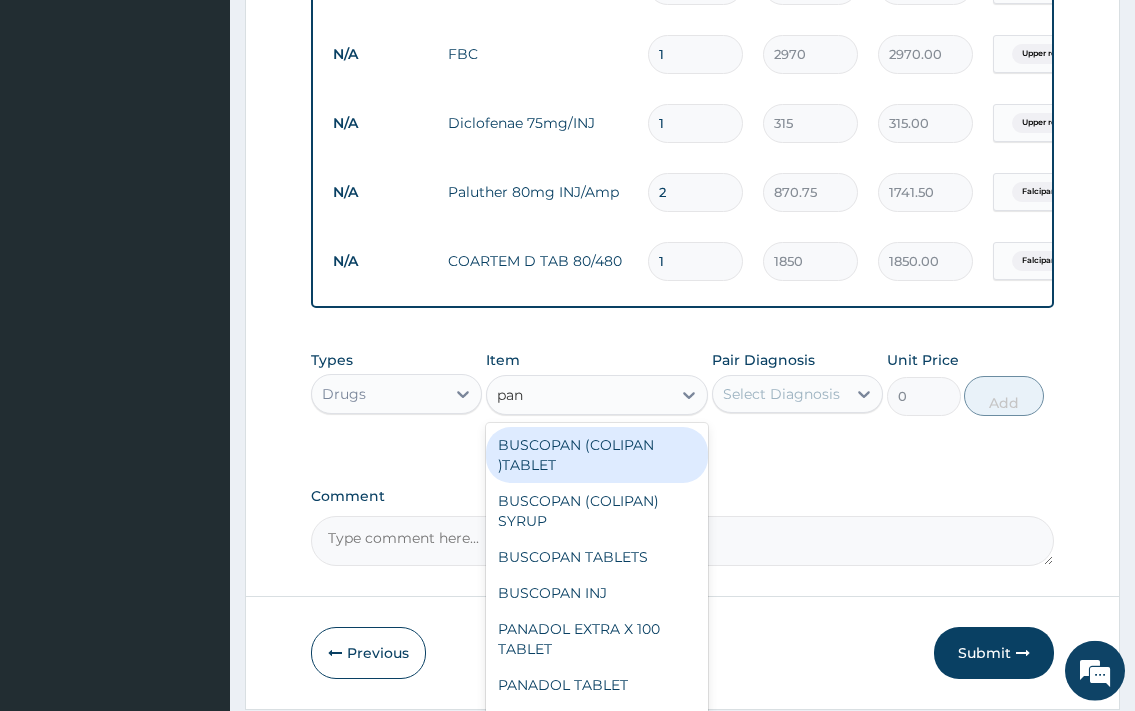 scroll, scrollTop: 995, scrollLeft: 0, axis: vertical 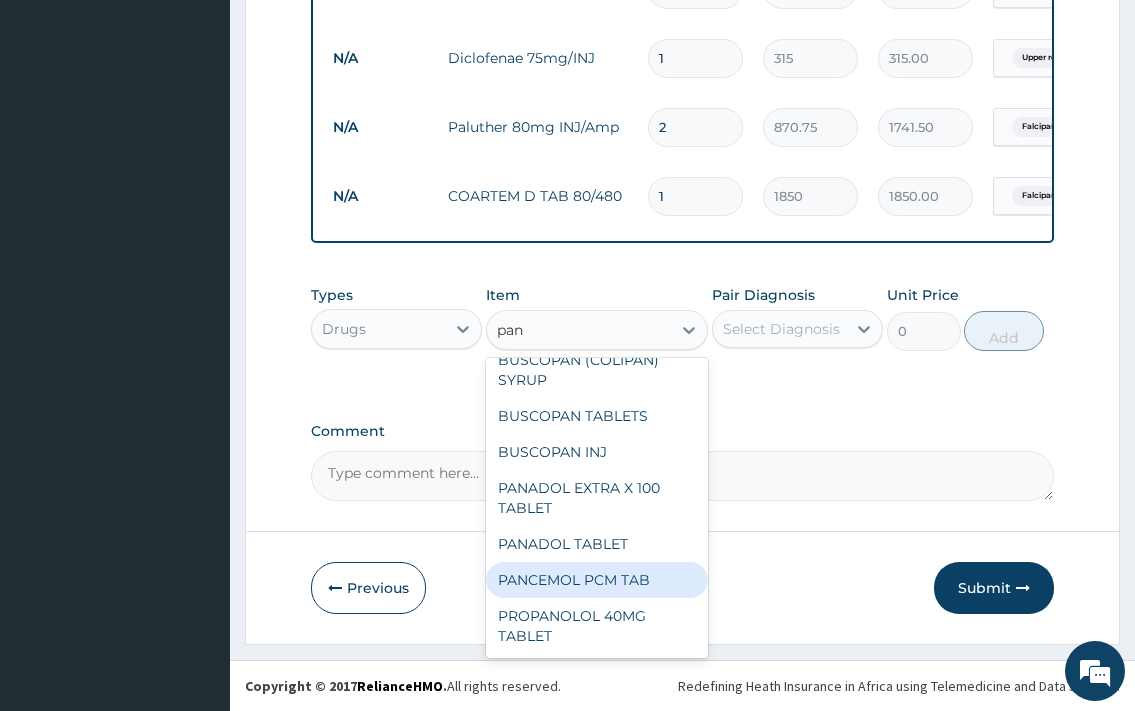click on "PANCEMOL PCM TAB" at bounding box center (597, 580) 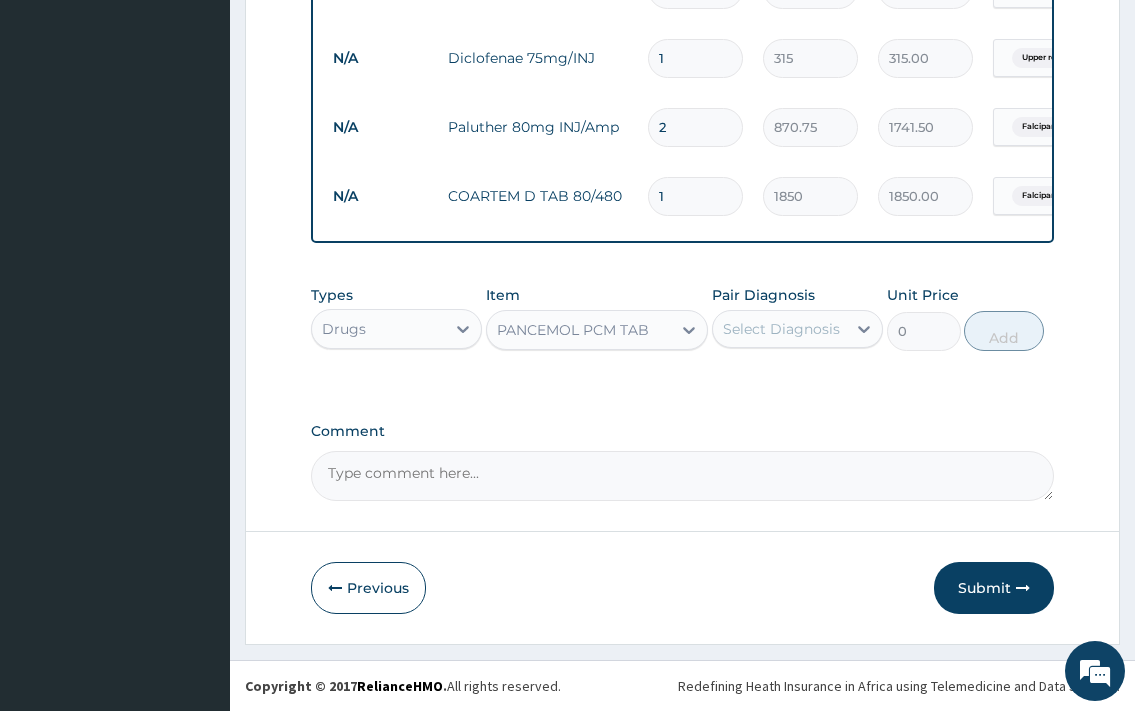 type 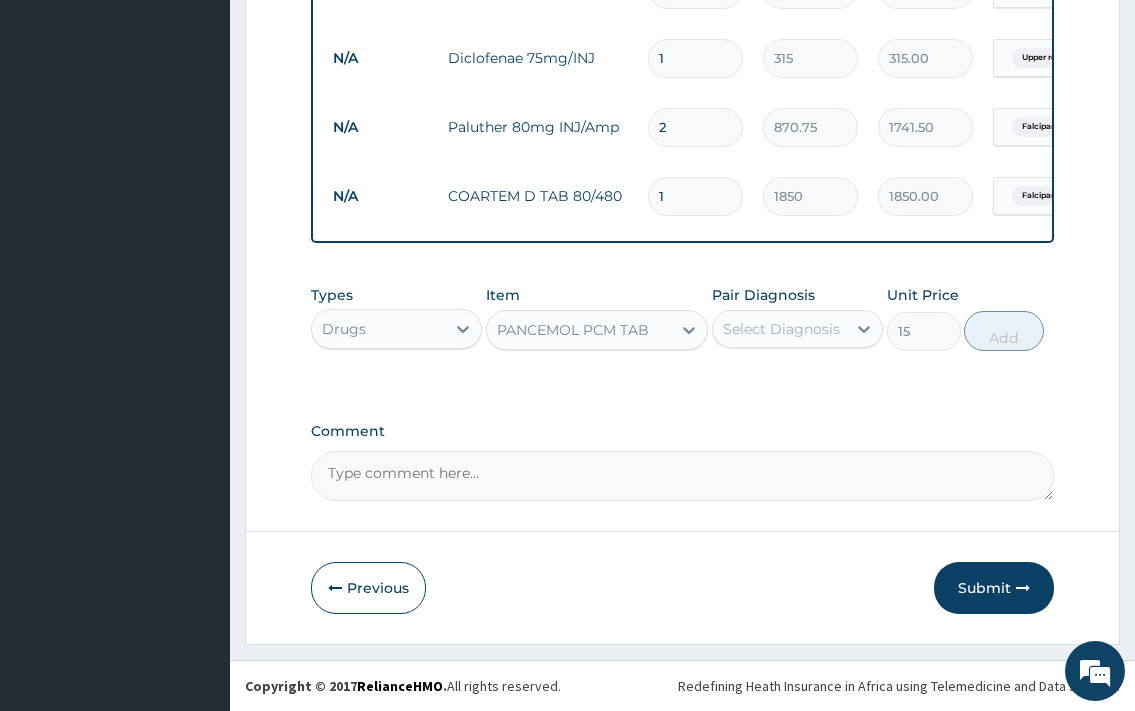 click on "Select Diagnosis" at bounding box center [781, 329] 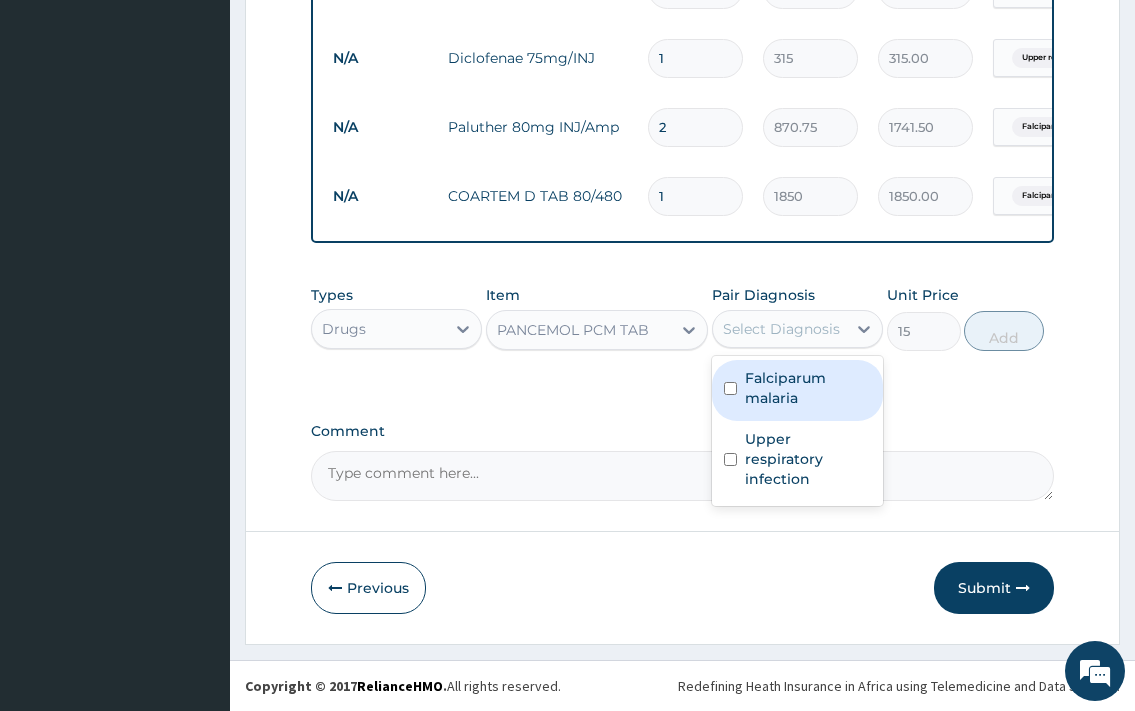 click on "Falciparum malaria" at bounding box center (808, 388) 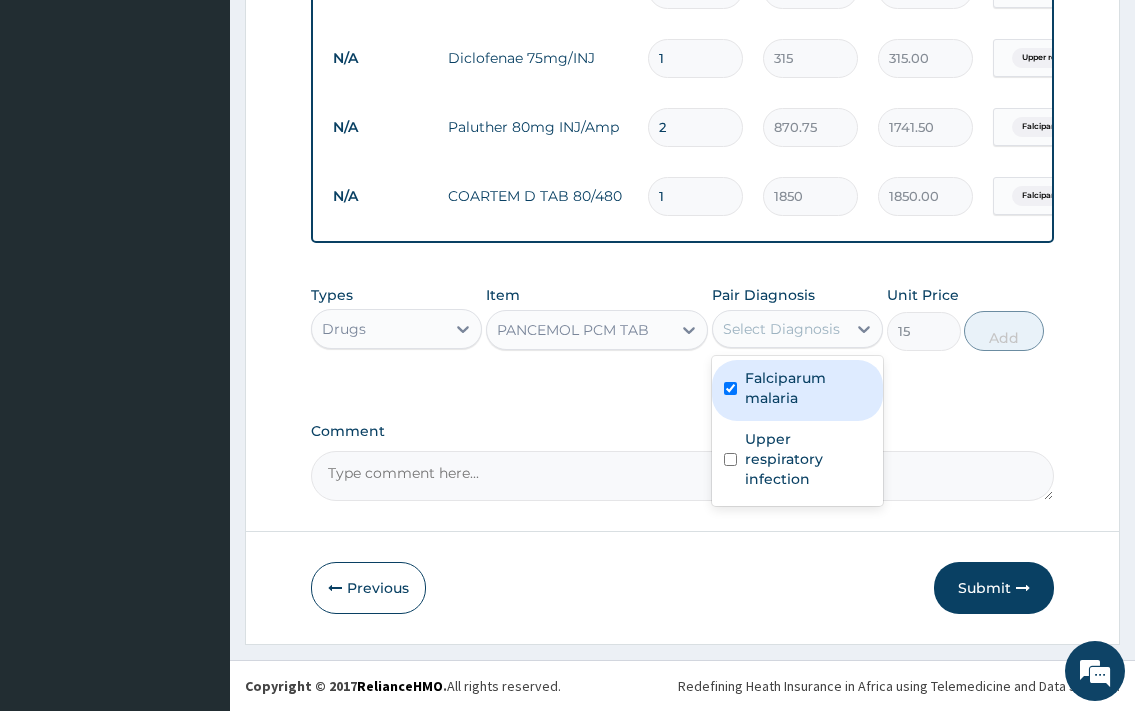 checkbox on "true" 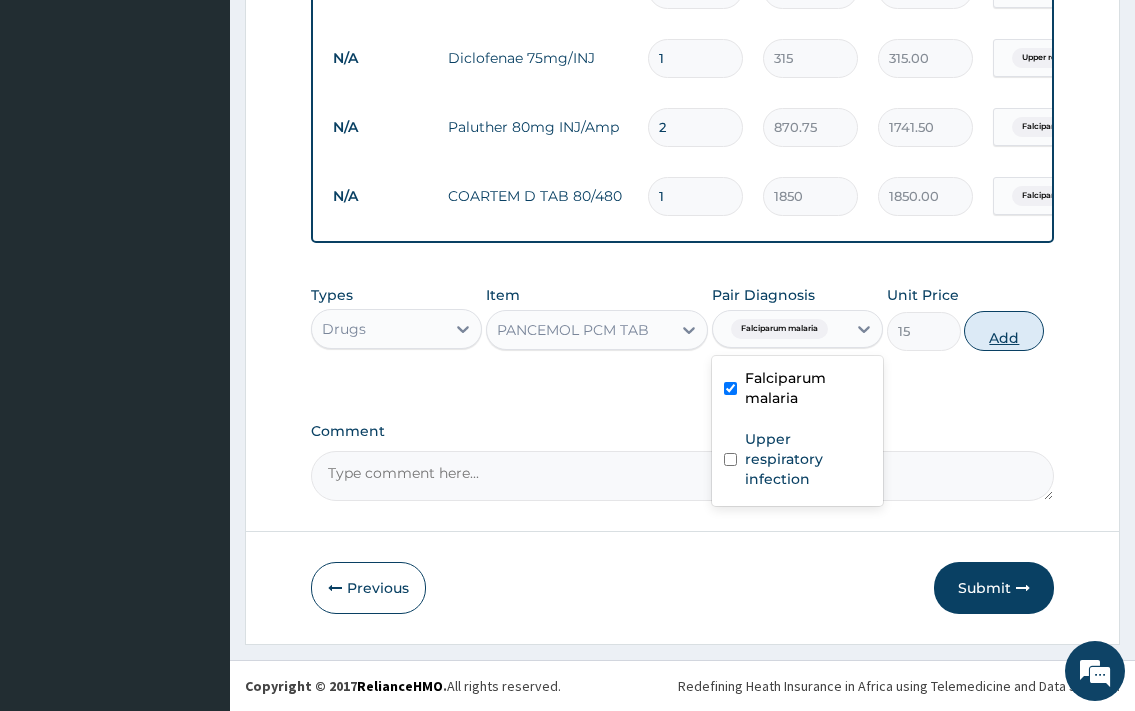 click on "Add" at bounding box center (1004, 331) 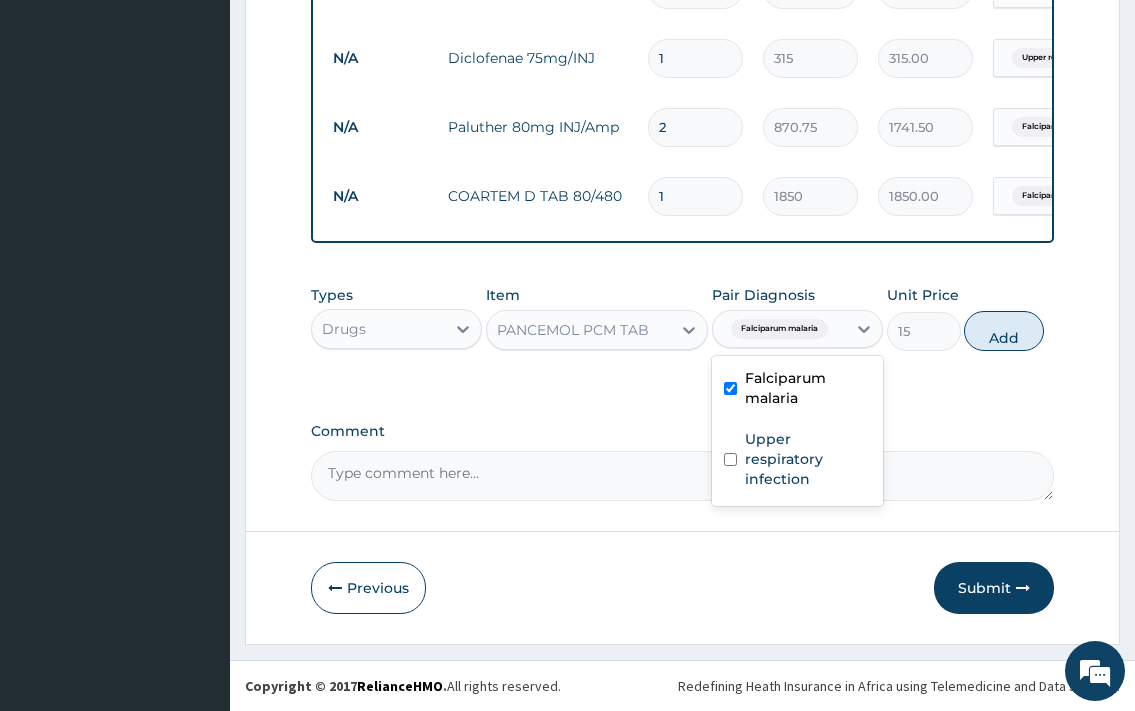 type on "0" 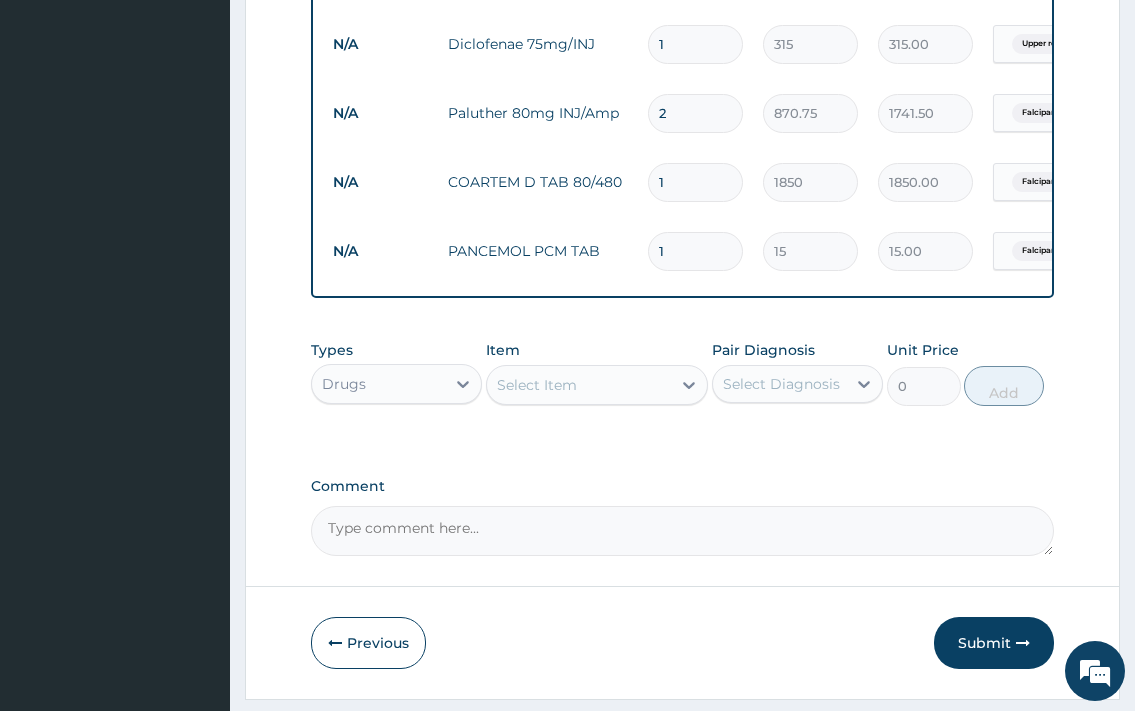 type on "18" 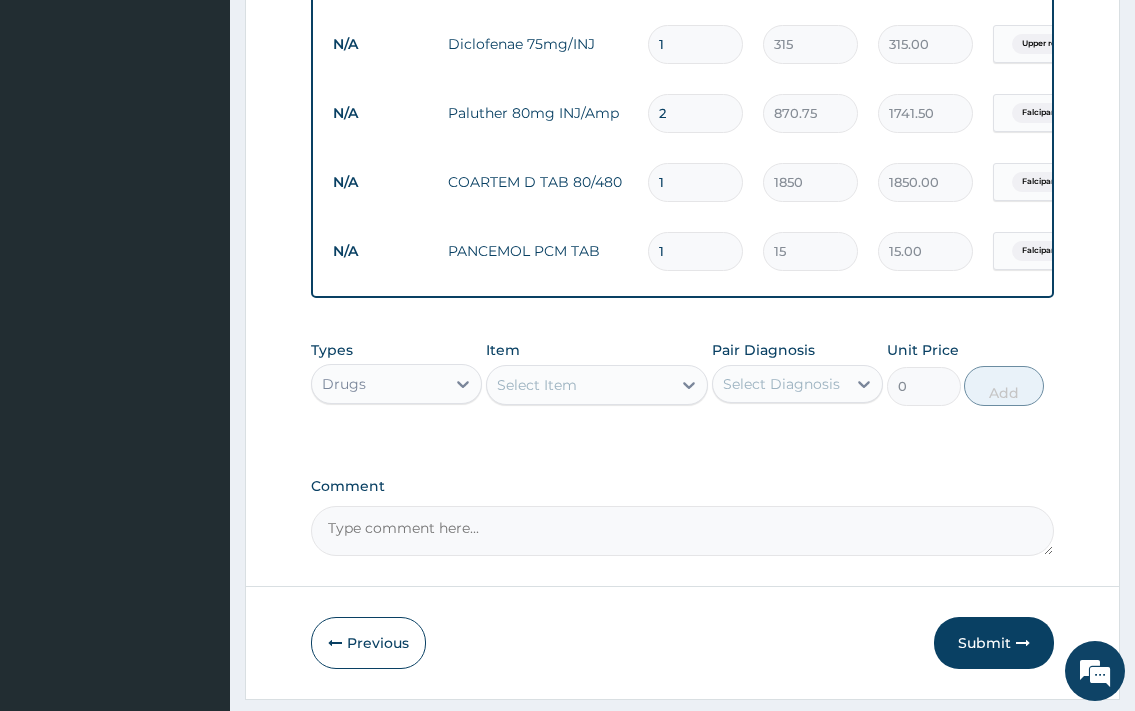 type on "270.00" 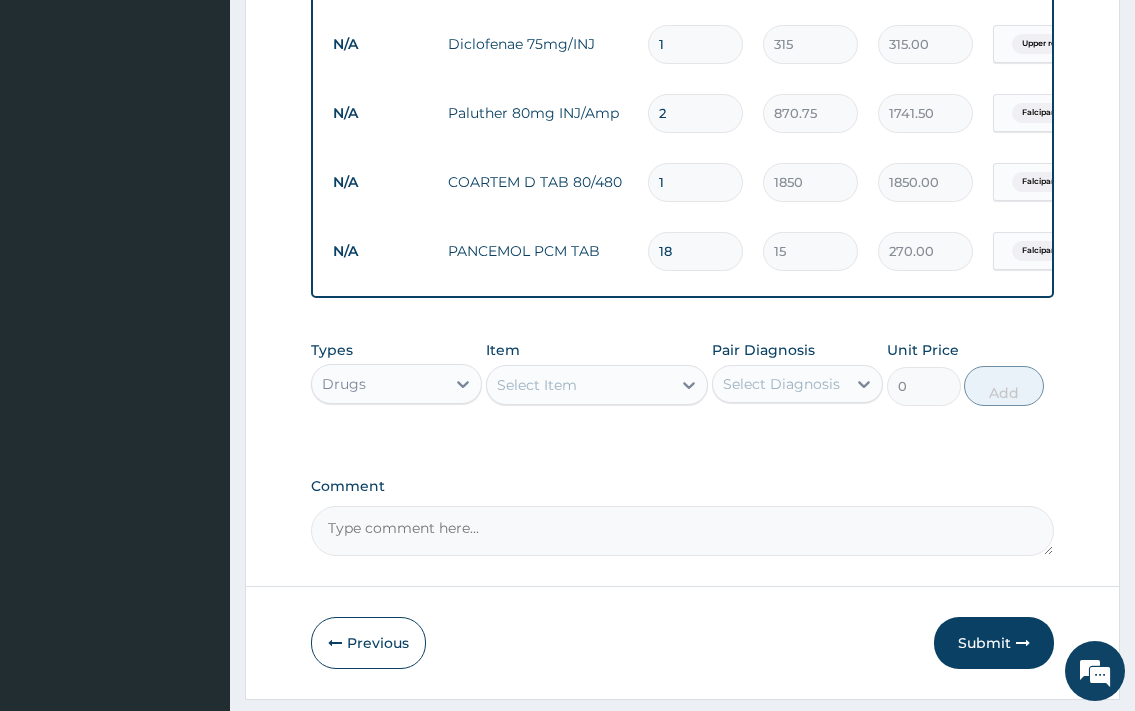 type on "18" 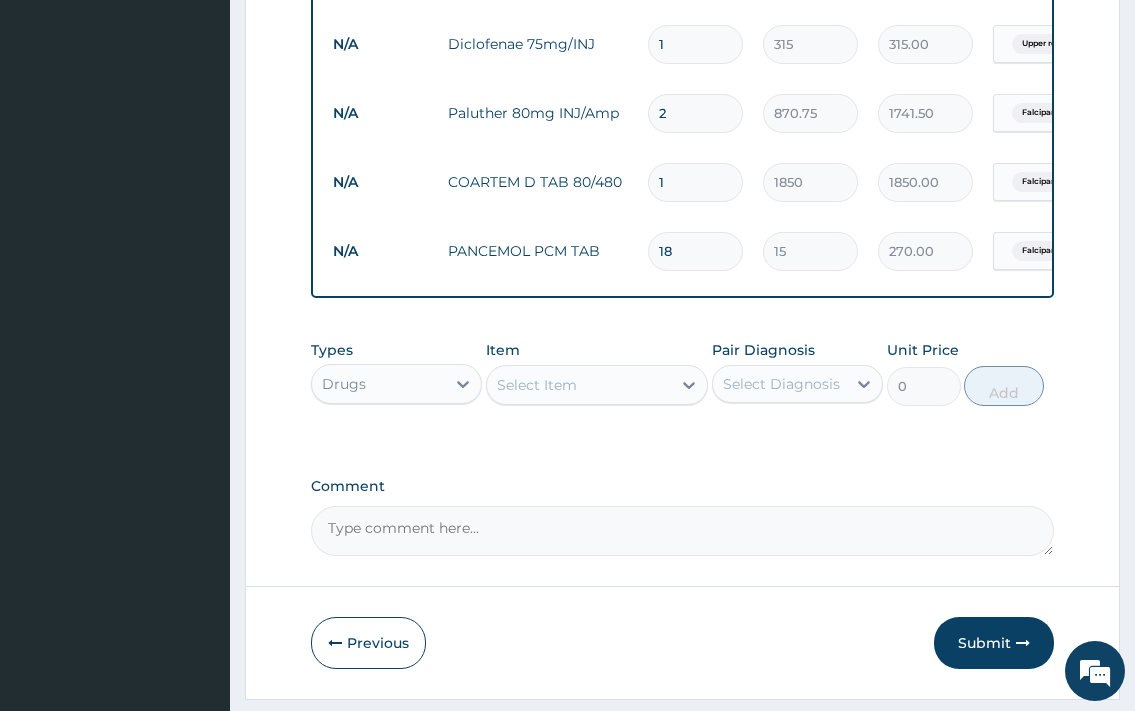 click on "Select Item" at bounding box center (537, 385) 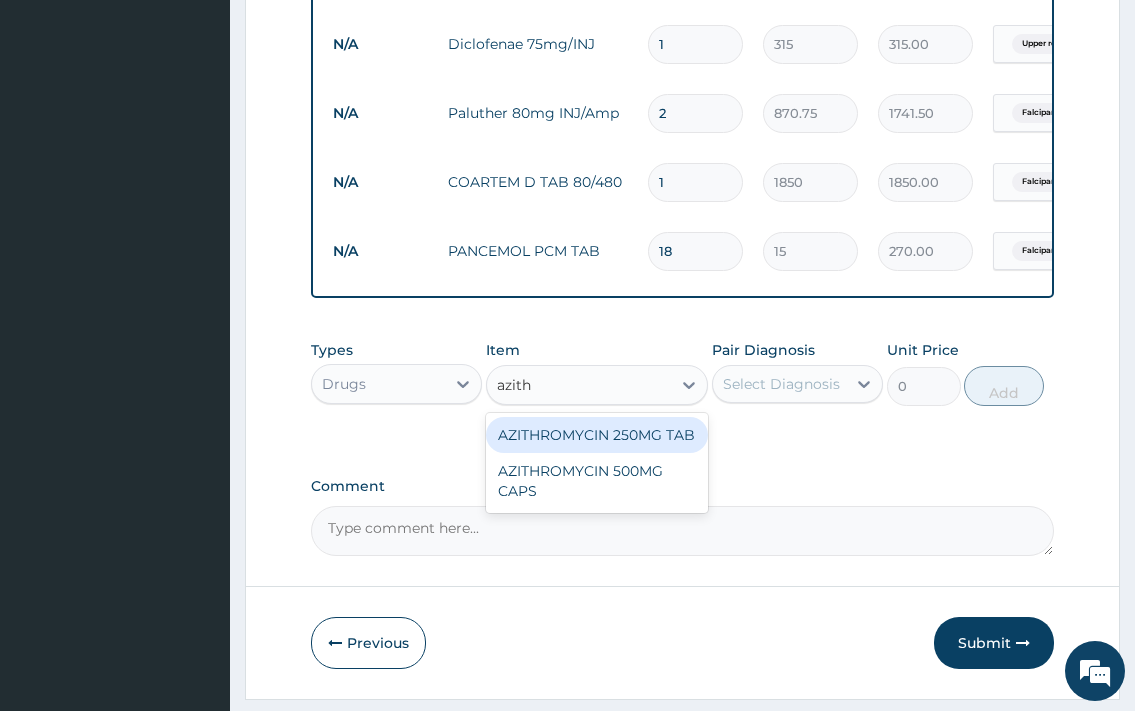 type on "azithr" 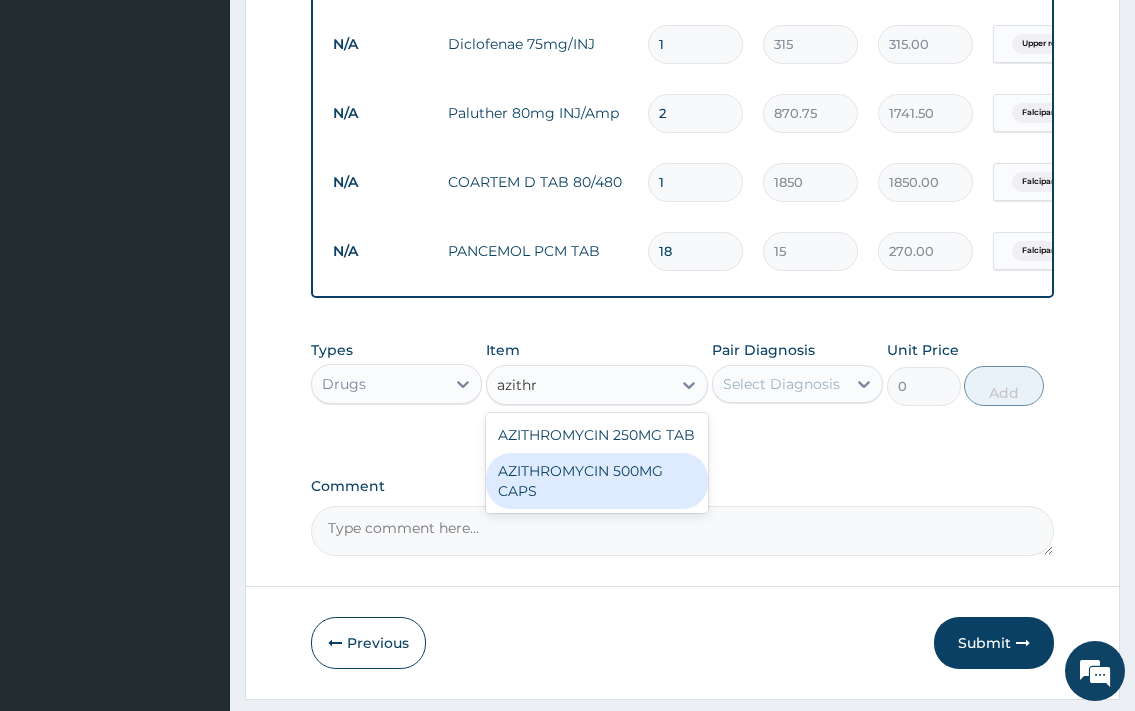 click on "AZITHROMYCIN 500MG CAPS" at bounding box center (597, 481) 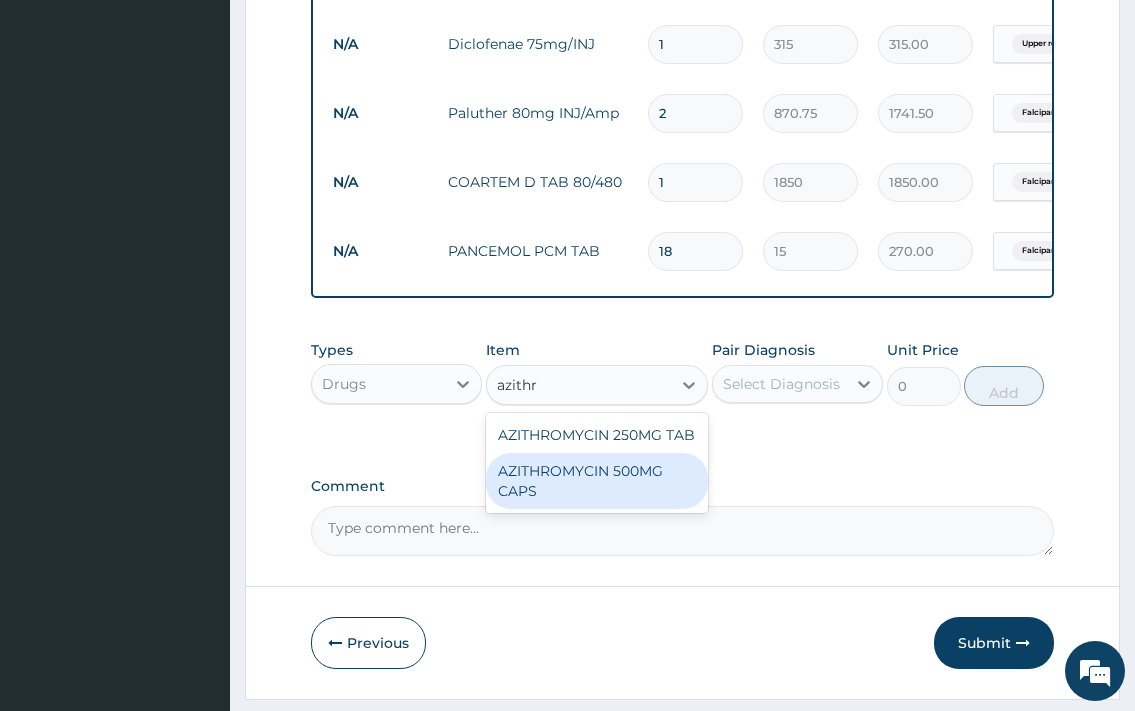 type 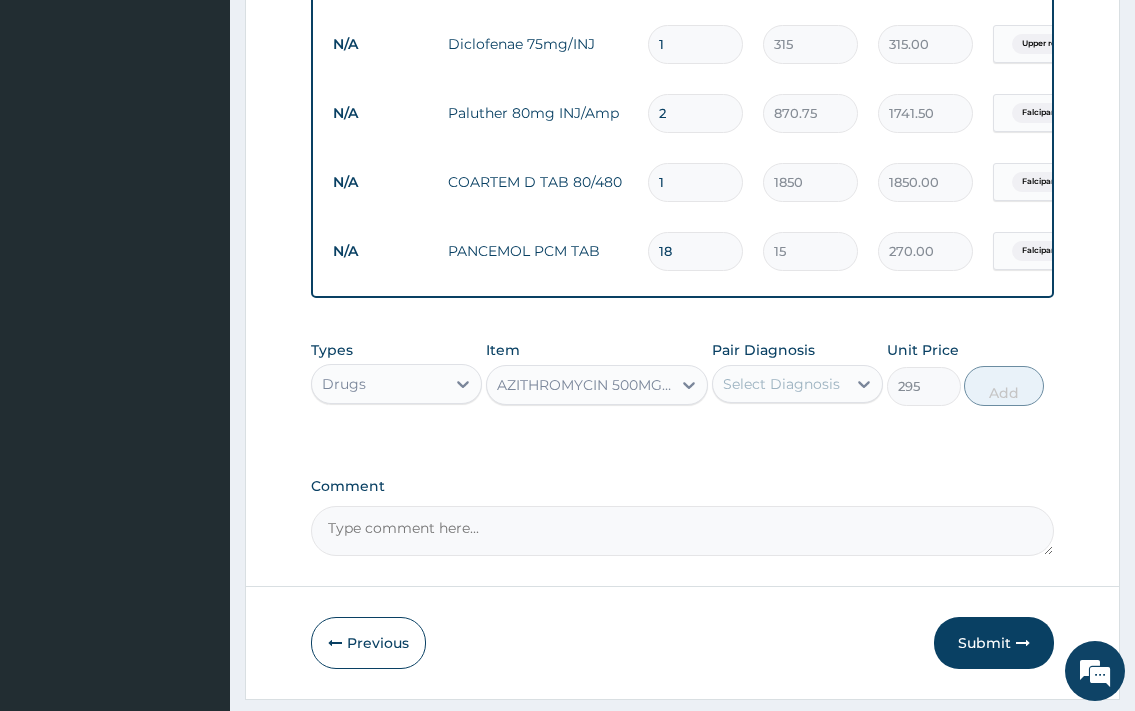 click on "Select Diagnosis" at bounding box center (781, 384) 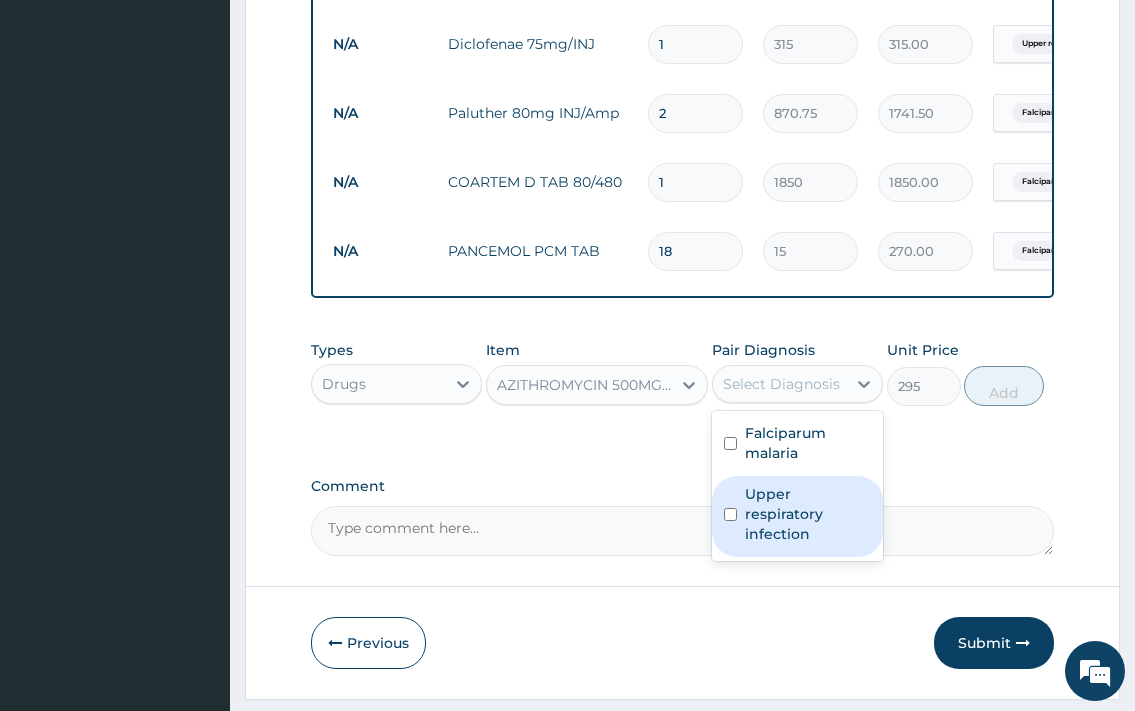click on "Upper respiratory infection" at bounding box center (808, 514) 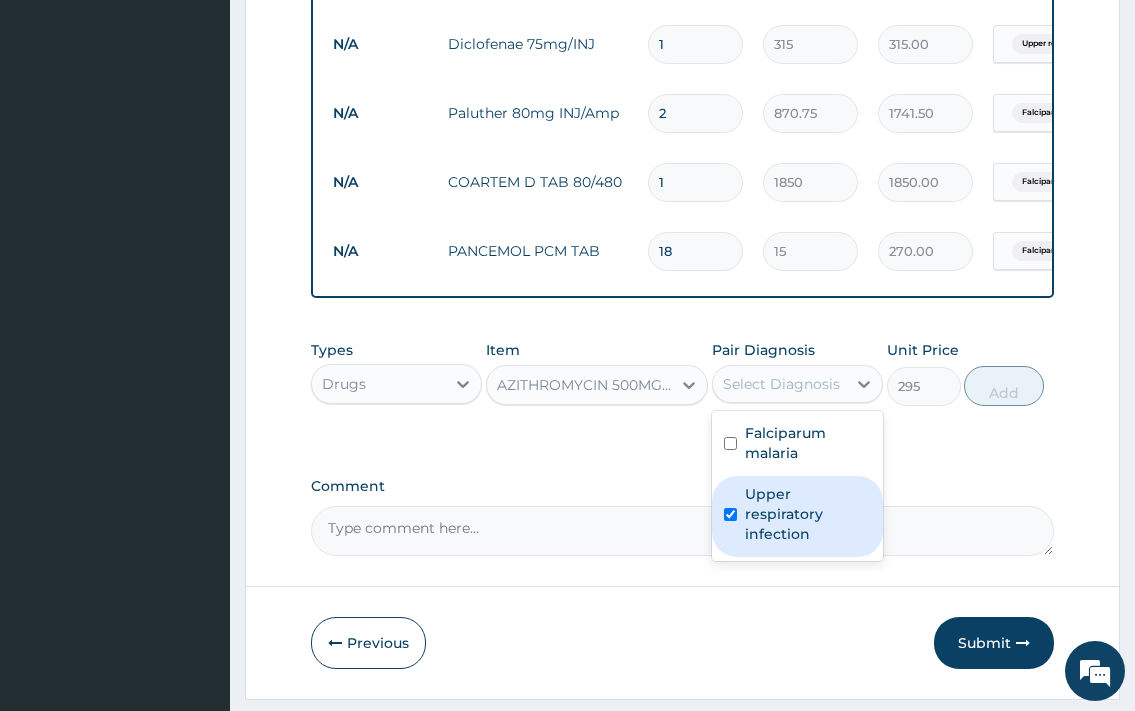 checkbox on "true" 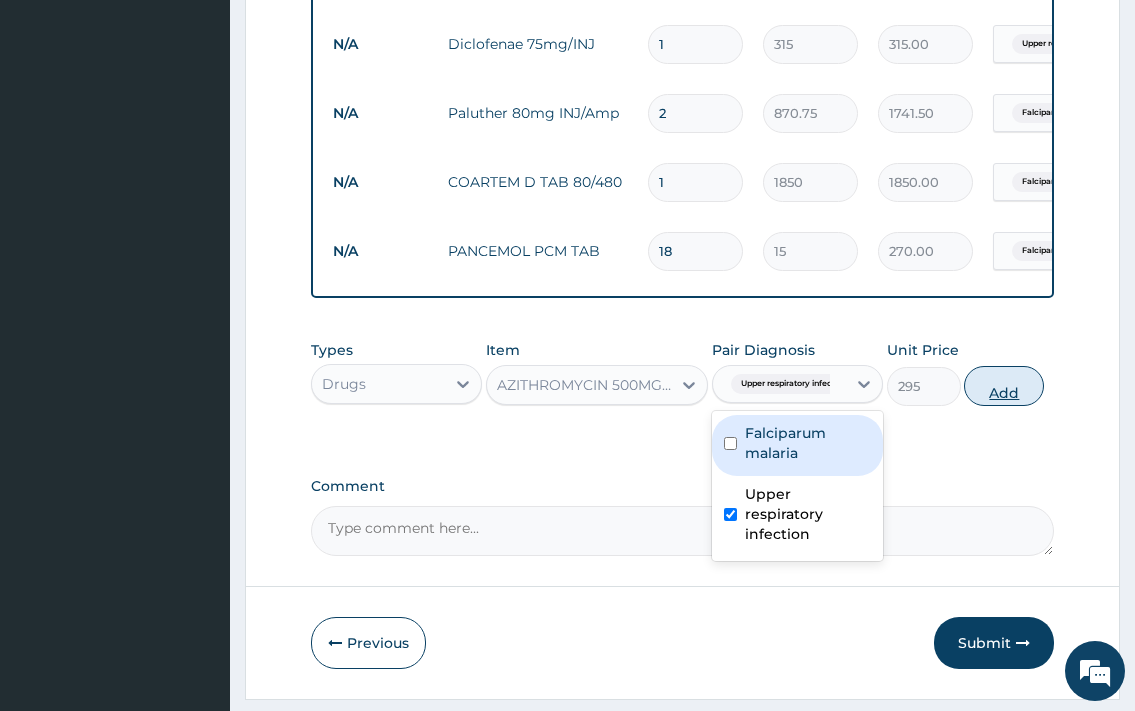 click on "Add" at bounding box center [1004, 386] 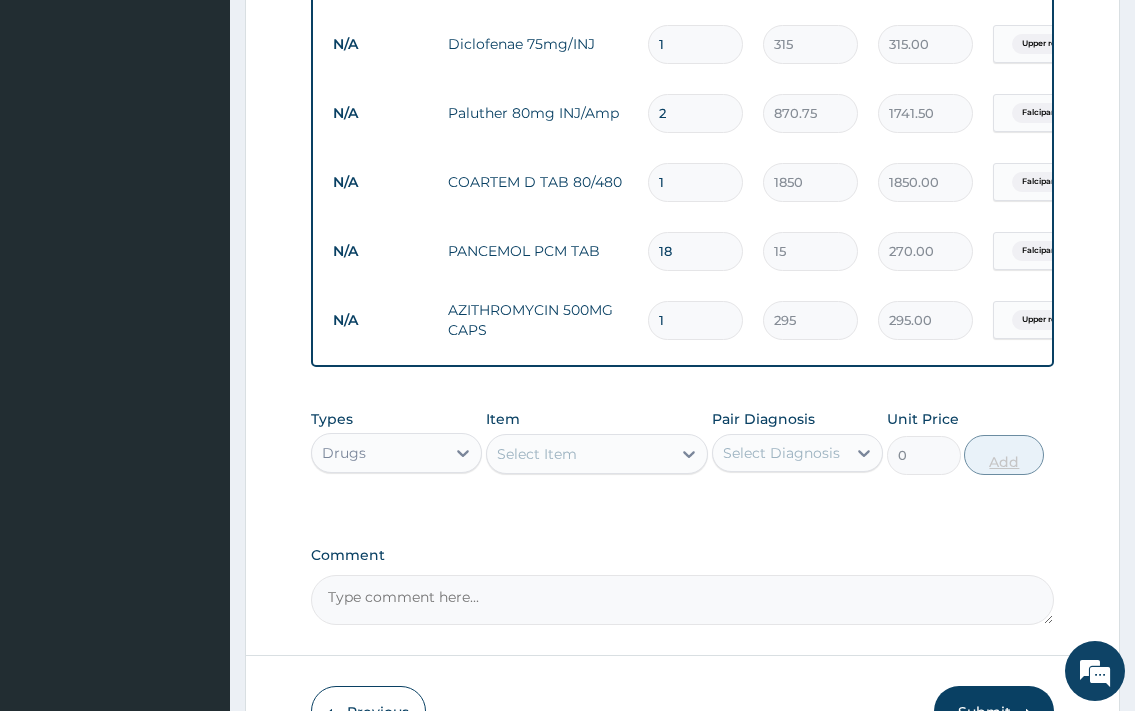 type 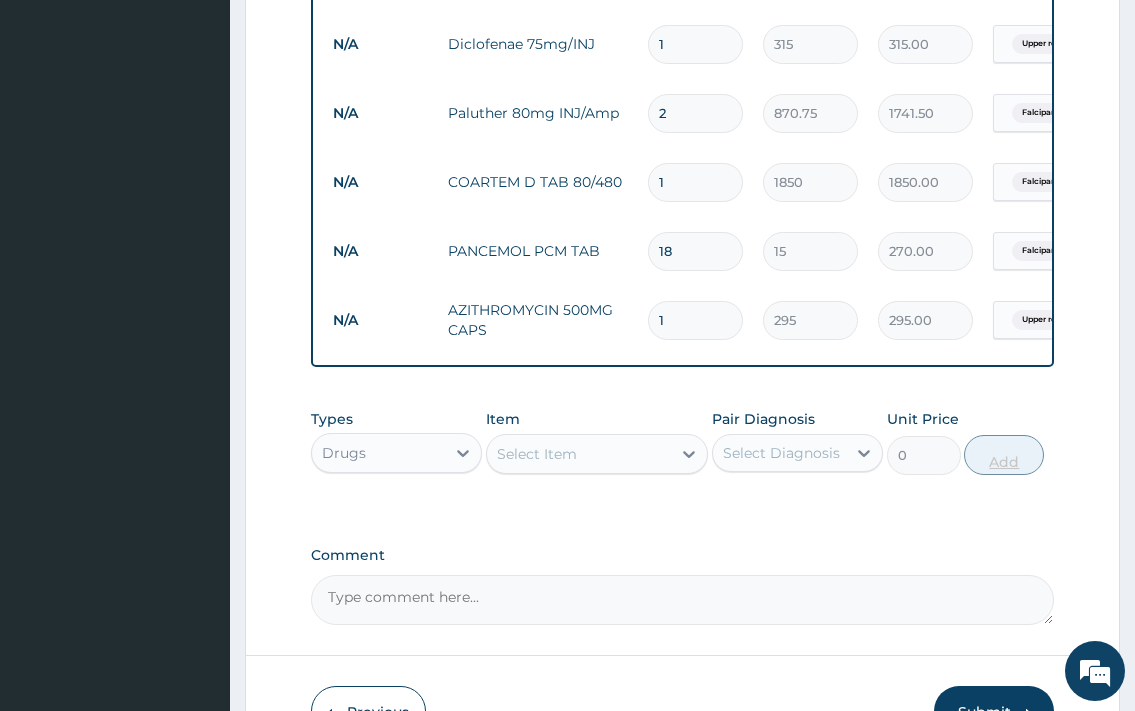 type on "0.00" 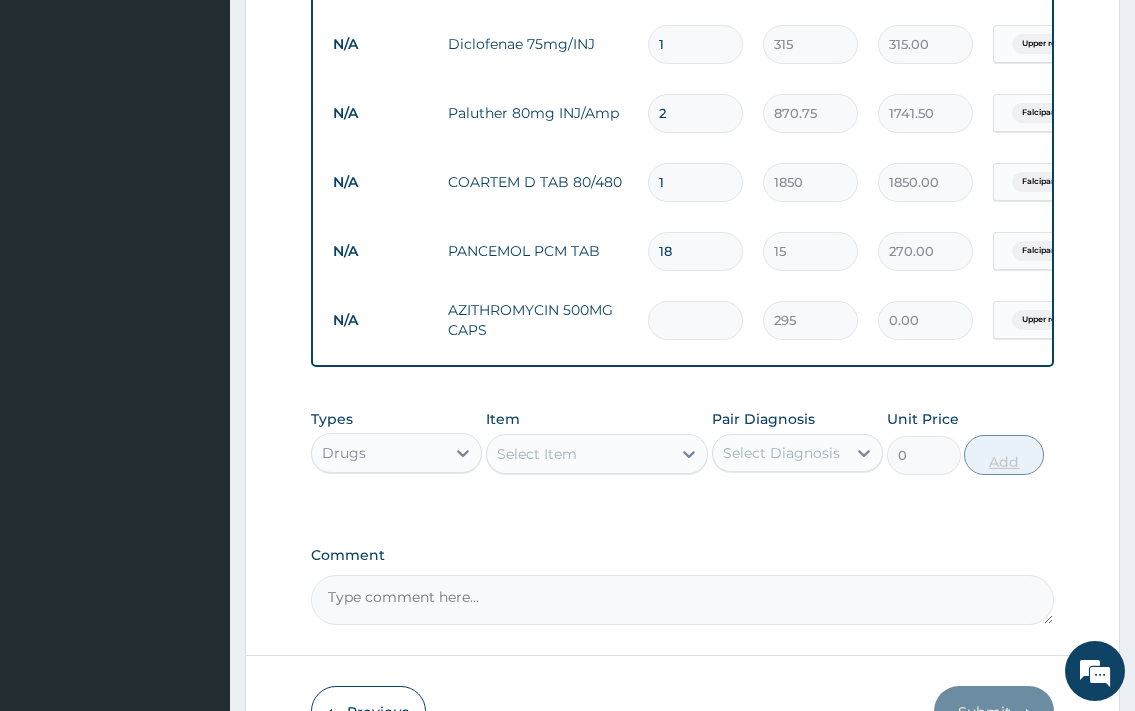 type on "5" 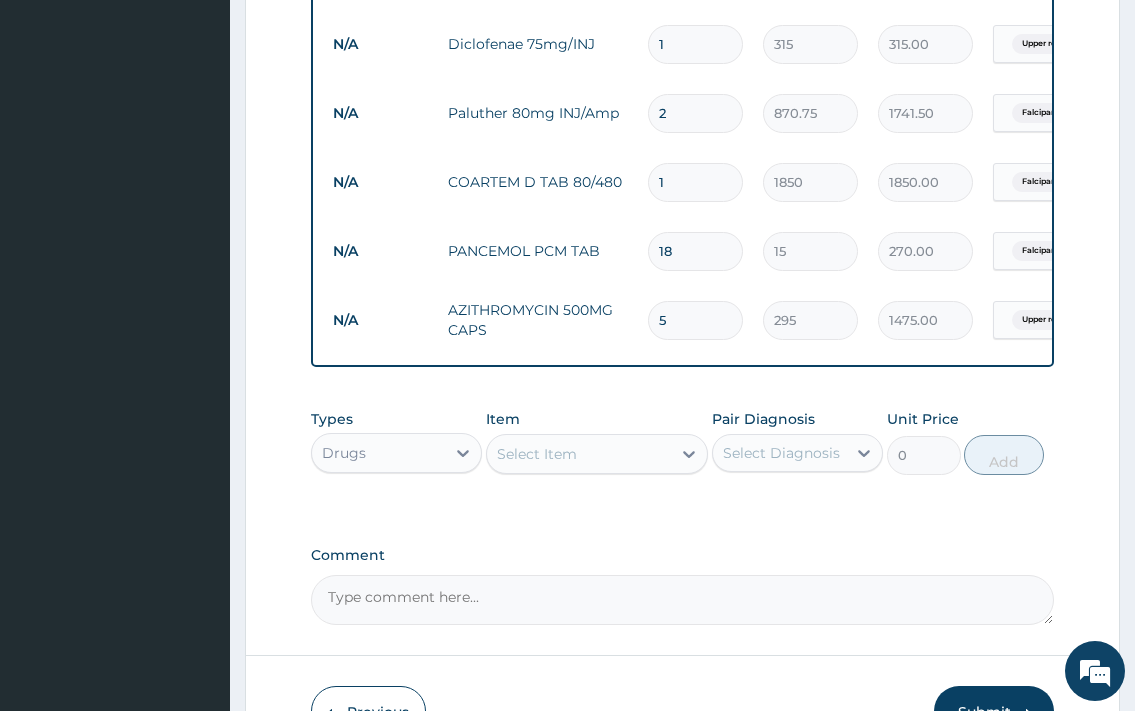 type on "5" 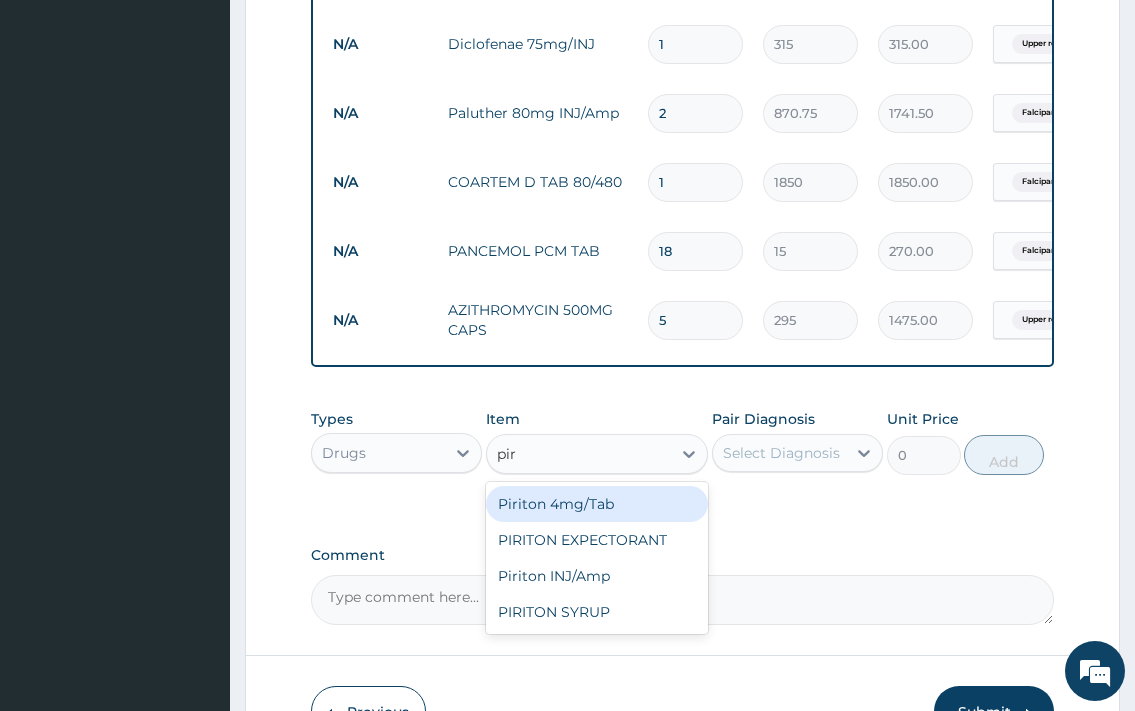 type on "piri" 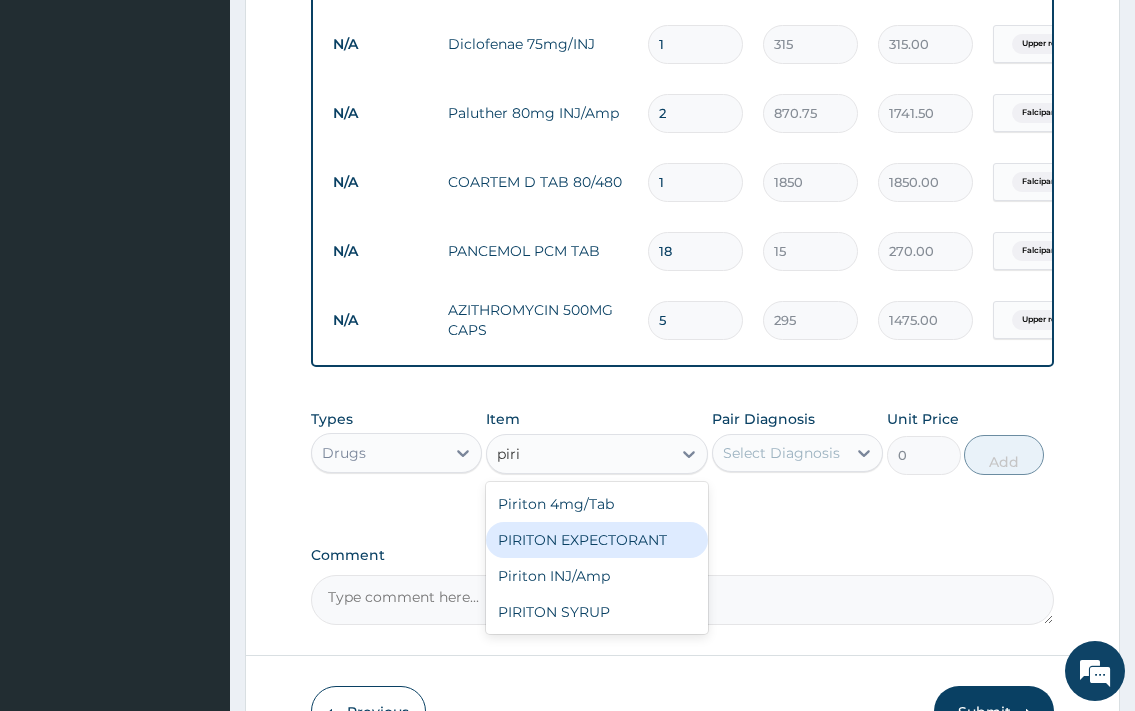 click on "PIRITON EXPECTORANT" at bounding box center (597, 540) 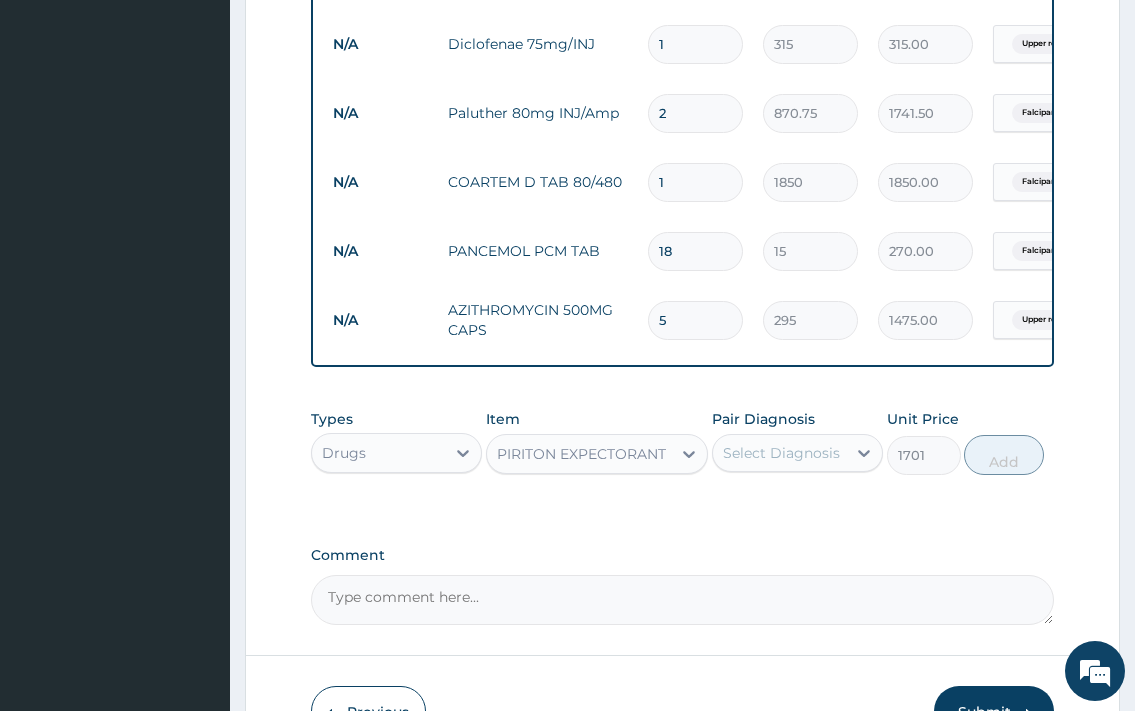 click on "Select Diagnosis" at bounding box center [779, 453] 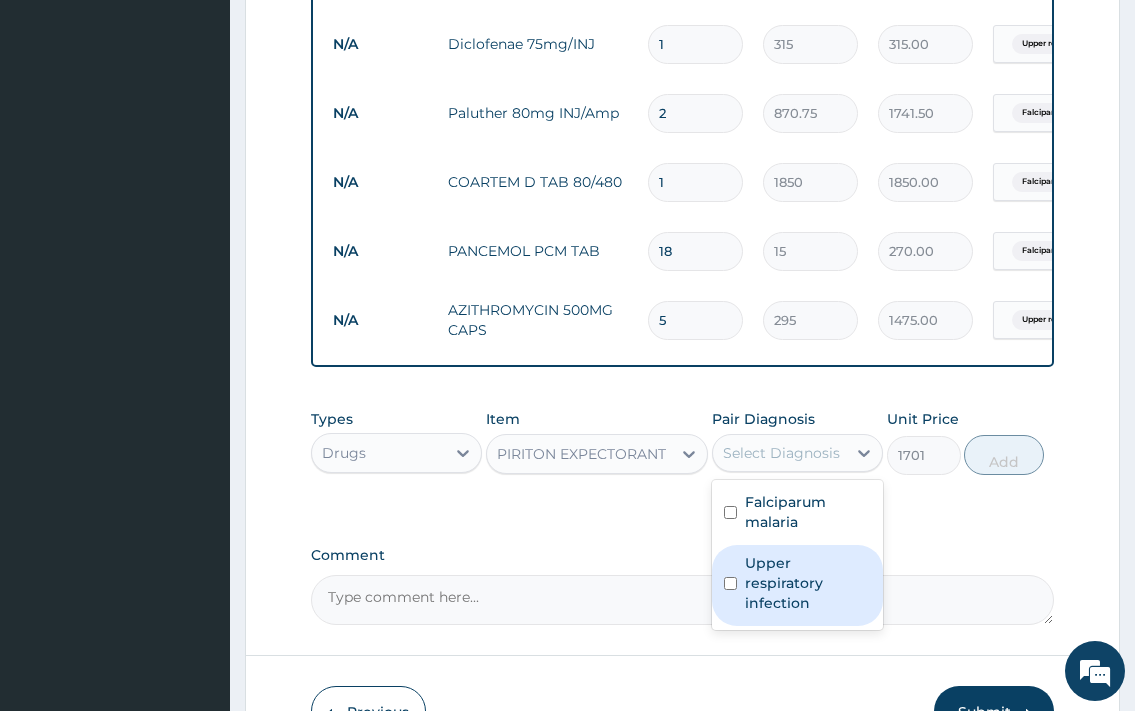 click on "Upper respiratory infection" at bounding box center [797, 585] 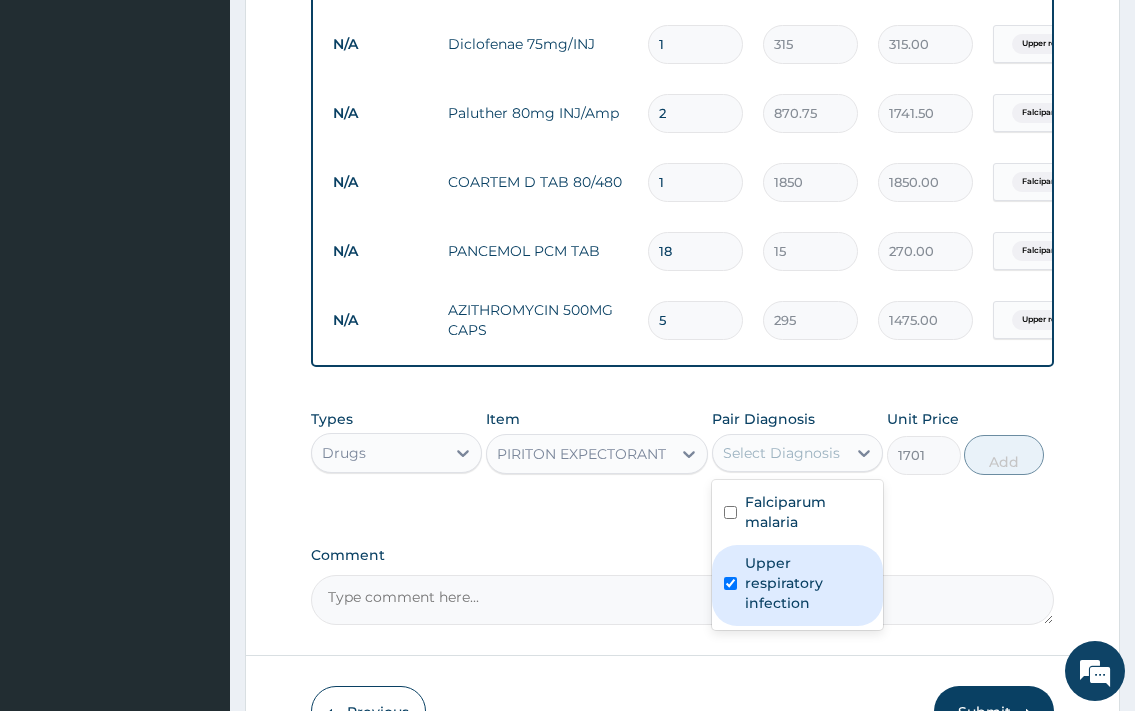 checkbox on "true" 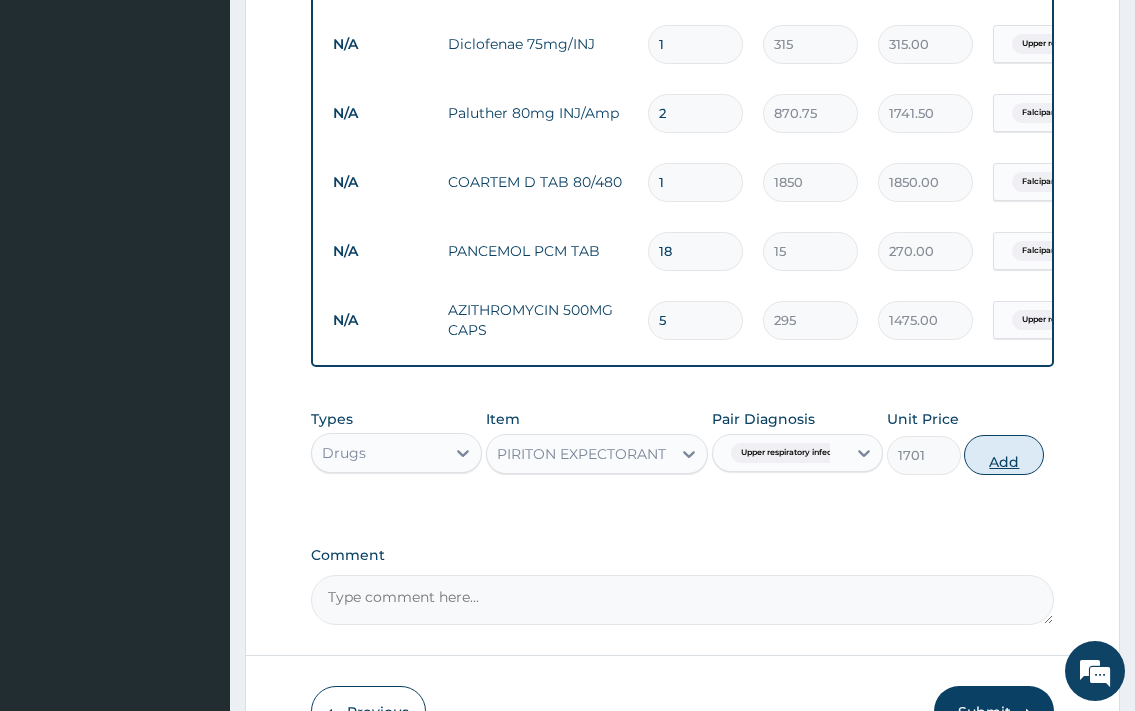 click on "Add" at bounding box center [1004, 455] 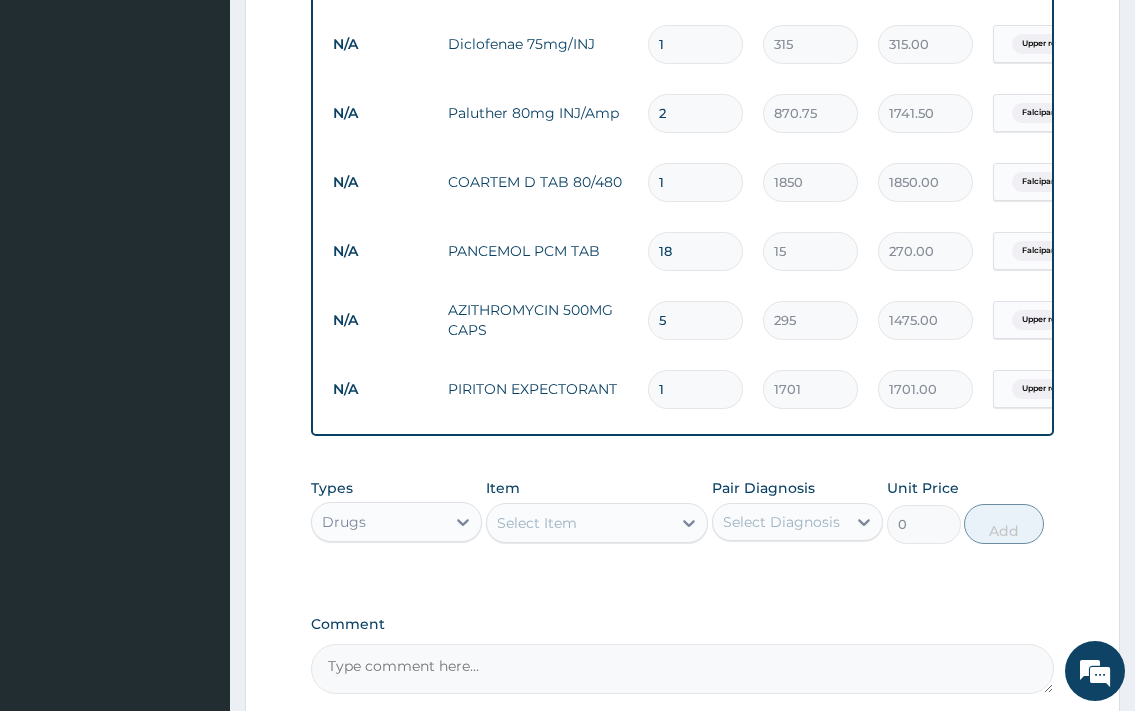 scroll, scrollTop: 1205, scrollLeft: 0, axis: vertical 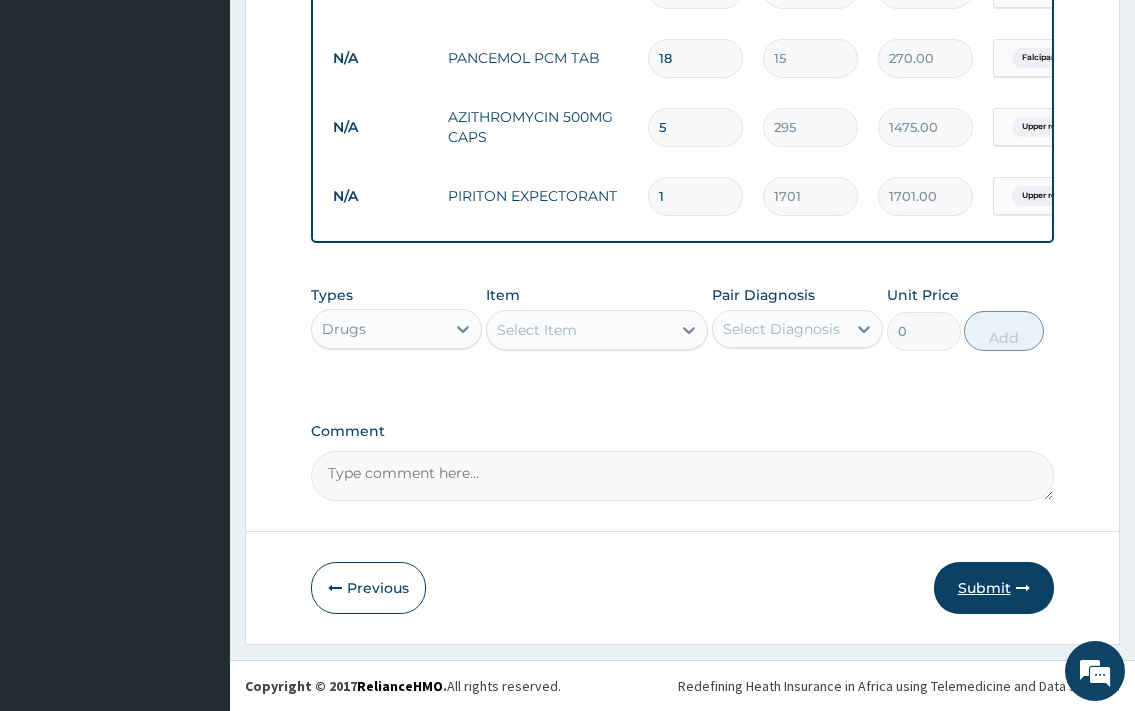 click on "Submit" at bounding box center (994, 588) 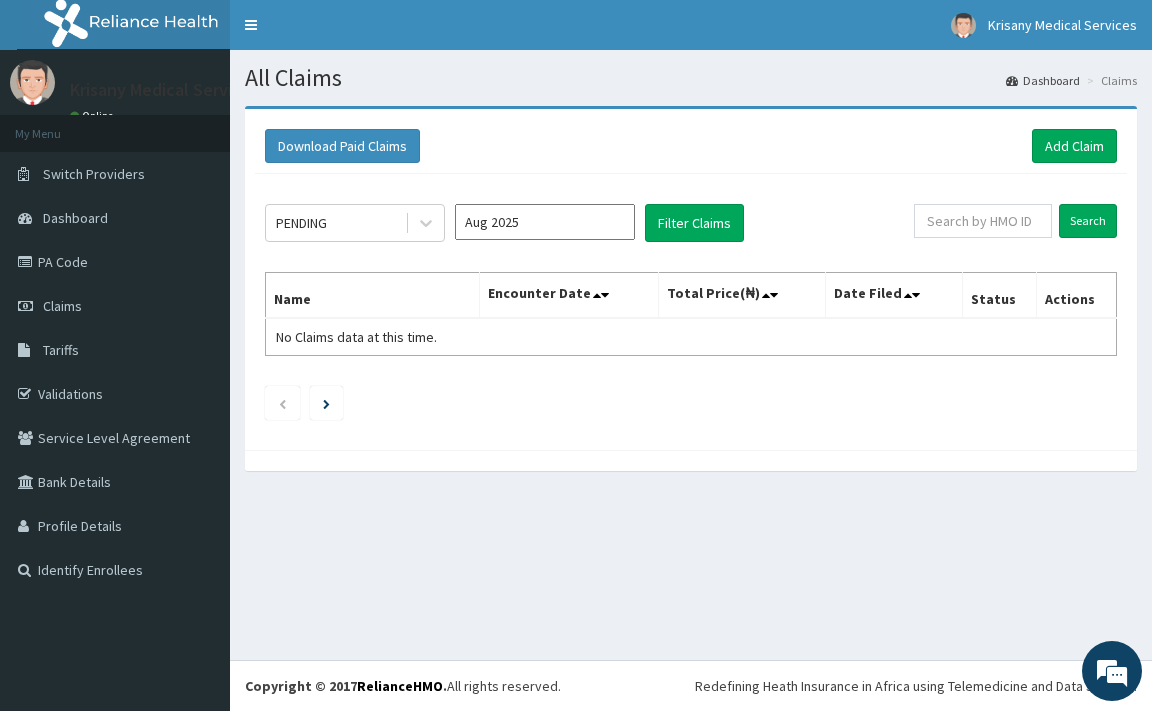 scroll, scrollTop: 0, scrollLeft: 0, axis: both 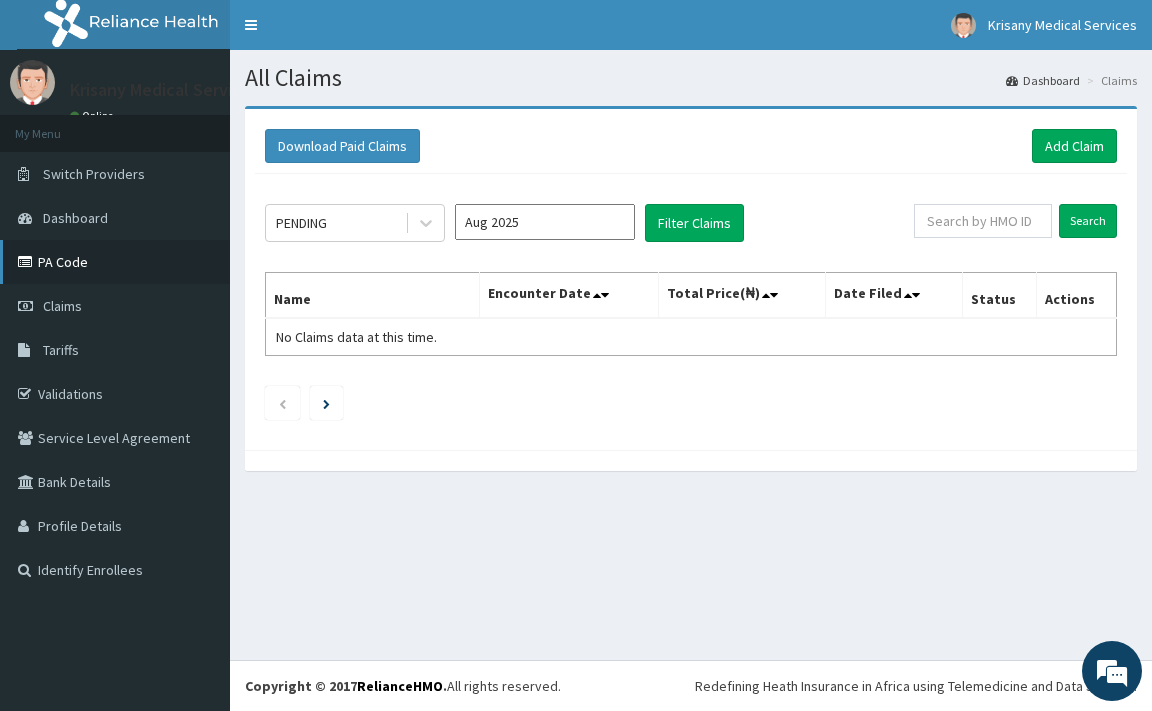 click on "PA Code" at bounding box center (115, 262) 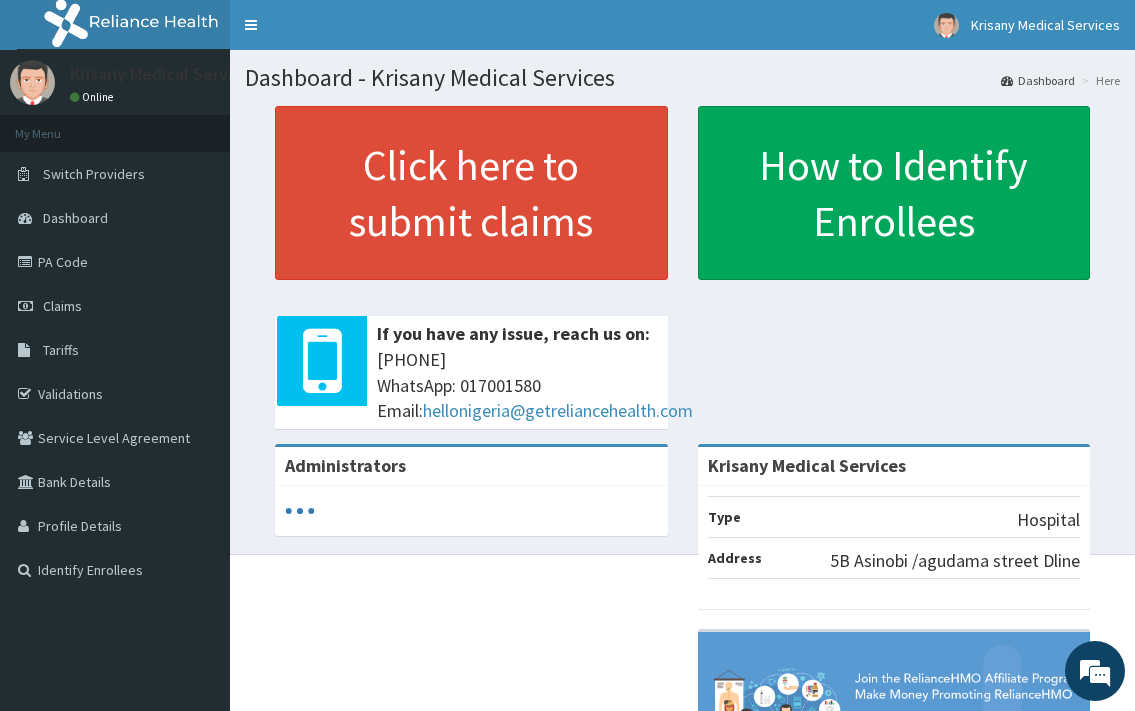 scroll, scrollTop: 0, scrollLeft: 0, axis: both 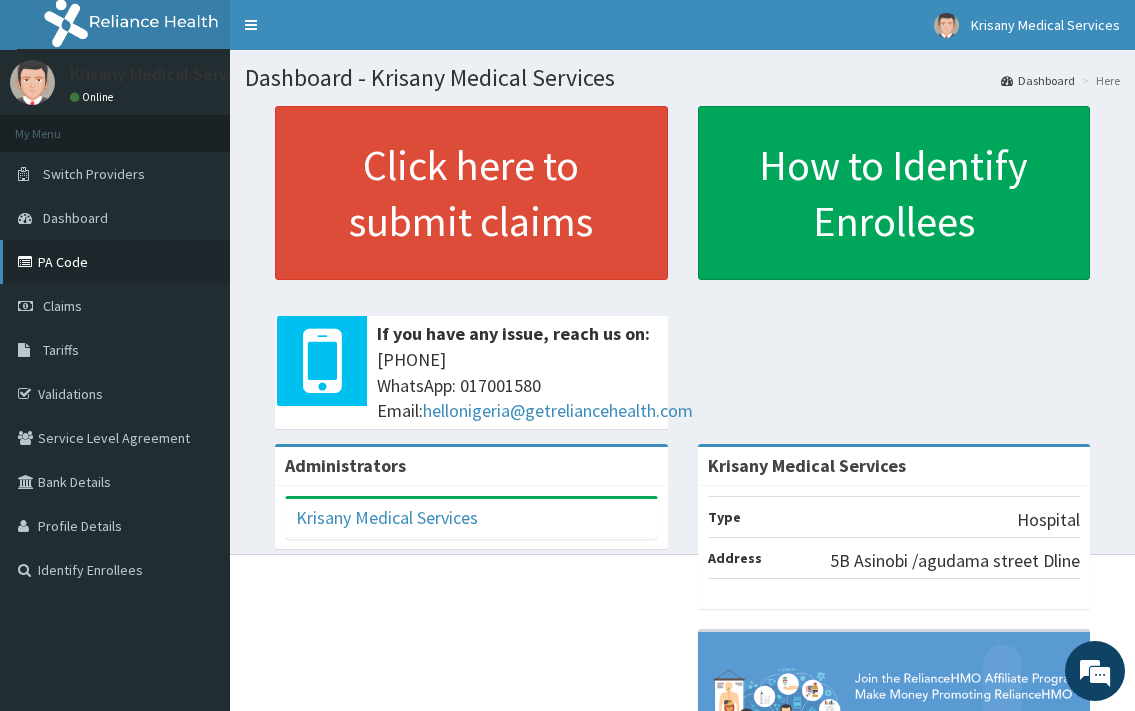 click on "PA Code" at bounding box center [115, 262] 